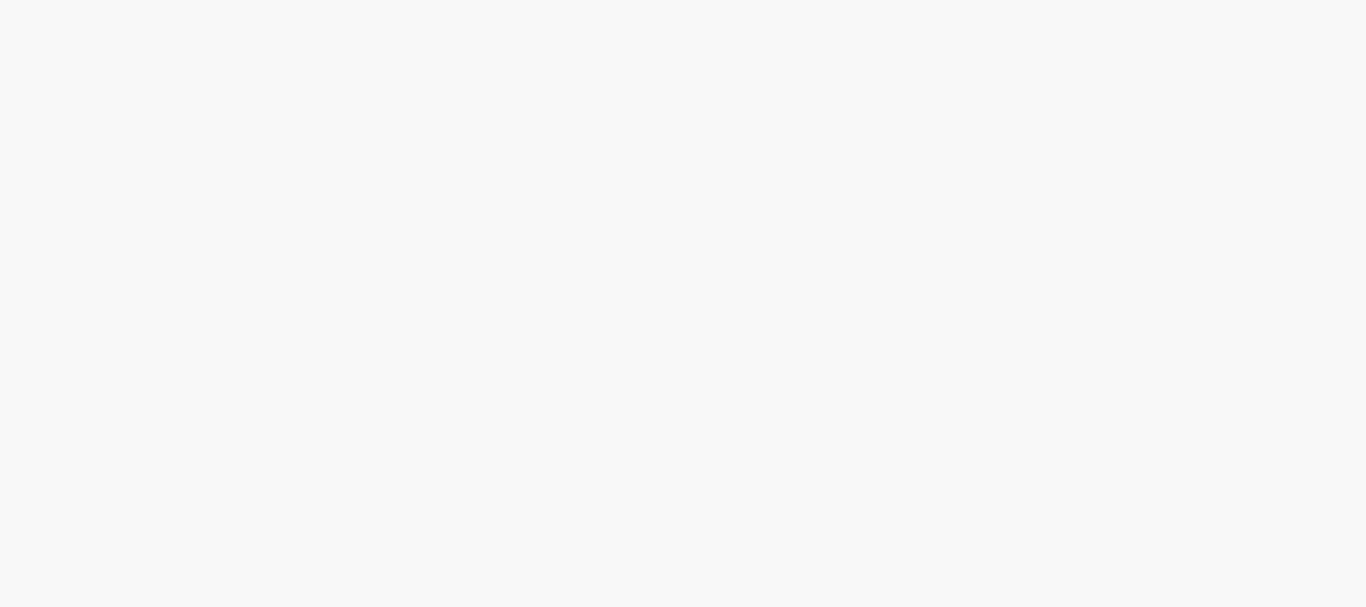 scroll, scrollTop: 0, scrollLeft: 0, axis: both 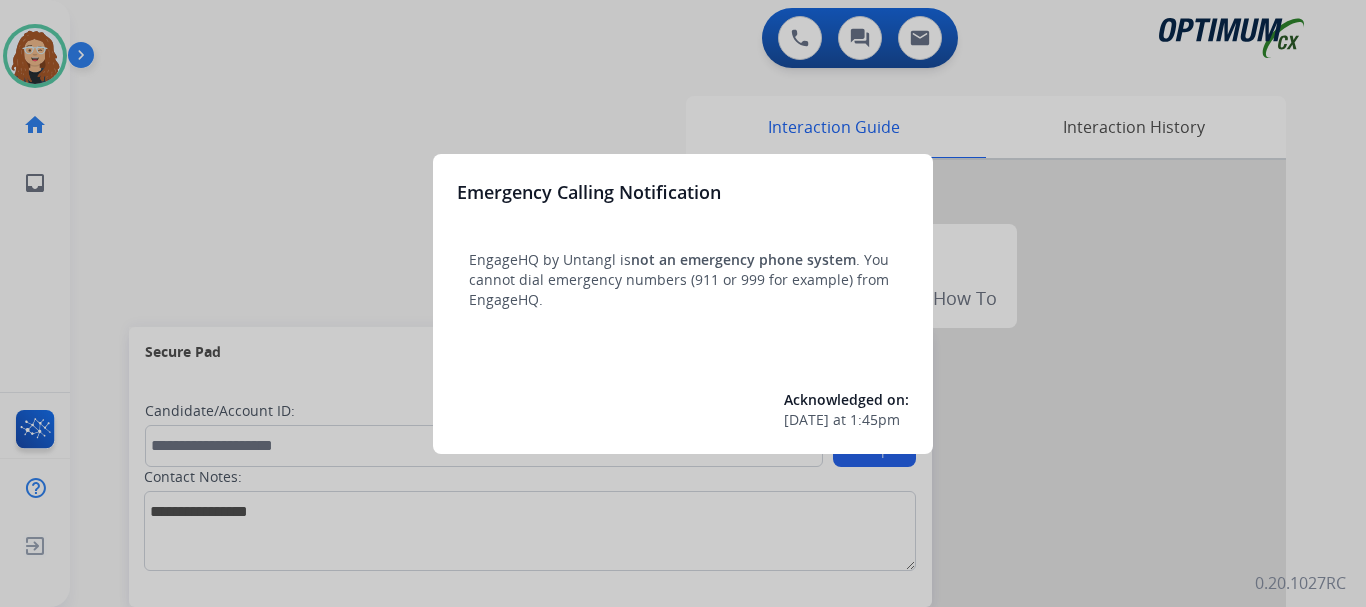 click at bounding box center (683, 303) 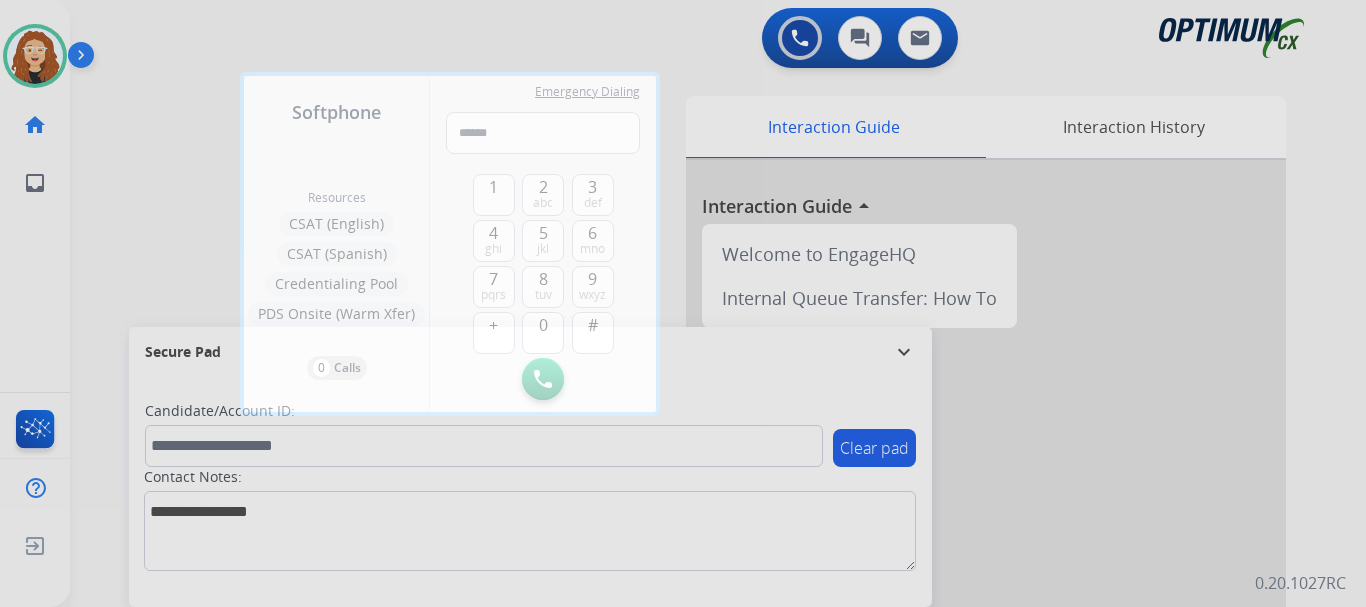 click at bounding box center [683, 303] 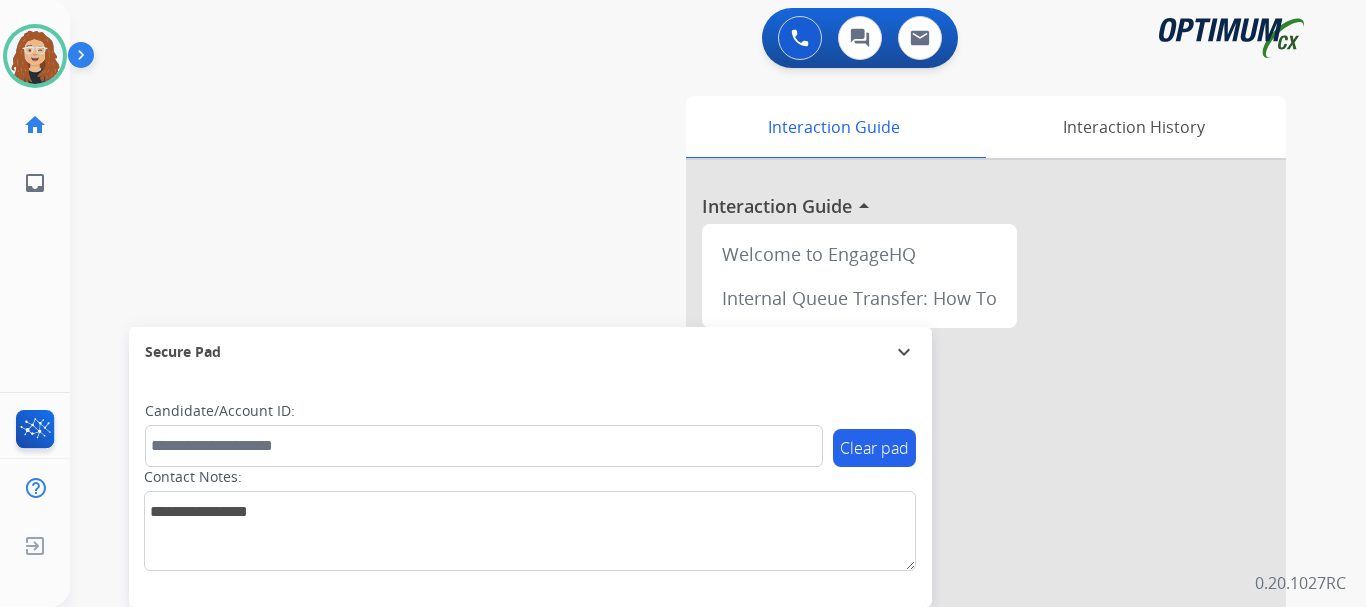 click on "swap_horiz Break voice bridge close_fullscreen Connect 3-Way Call merge_type Separate 3-Way Call  Interaction Guide   Interaction History  Interaction Guide arrow_drop_up  Welcome to EngageHQ   Internal Queue Transfer: How To  Secure Pad expand_more Clear pad Candidate/Account ID: Contact Notes:" at bounding box center [694, 489] 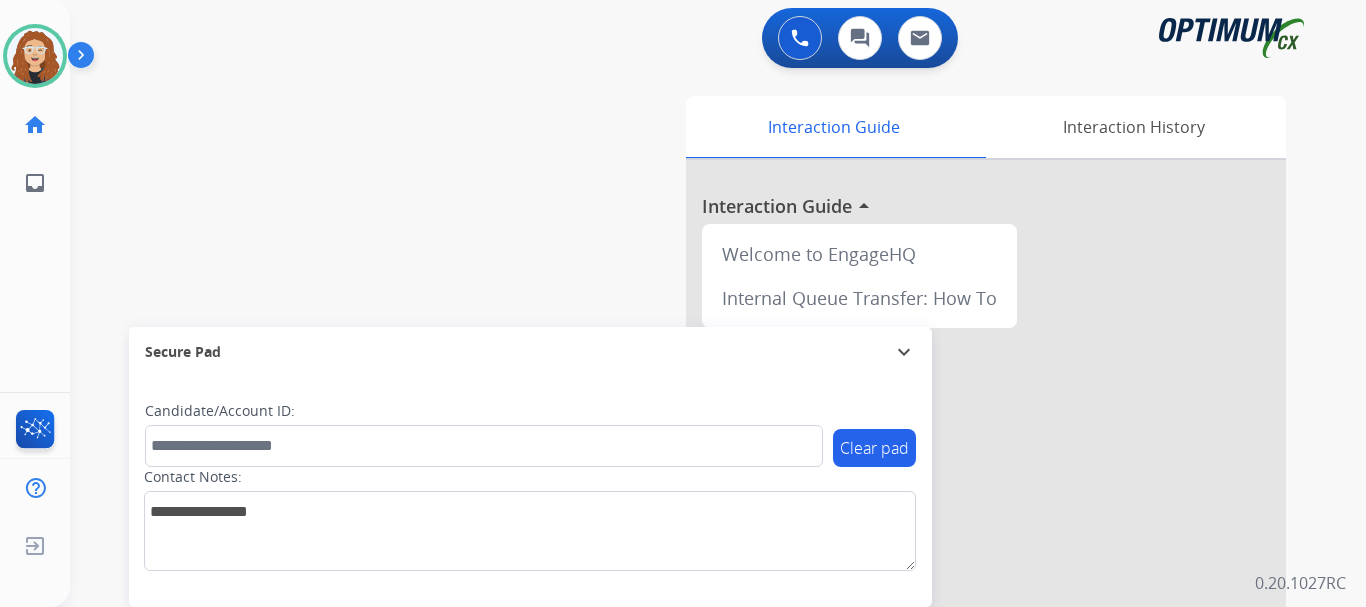 click on "swap_horiz Break voice bridge close_fullscreen Connect 3-Way Call merge_type Separate 3-Way Call  Interaction Guide   Interaction History  Interaction Guide arrow_drop_up  Welcome to EngageHQ   Internal Queue Transfer: How To  Secure Pad expand_more Clear pad Candidate/Account ID: Contact Notes:" at bounding box center (694, 489) 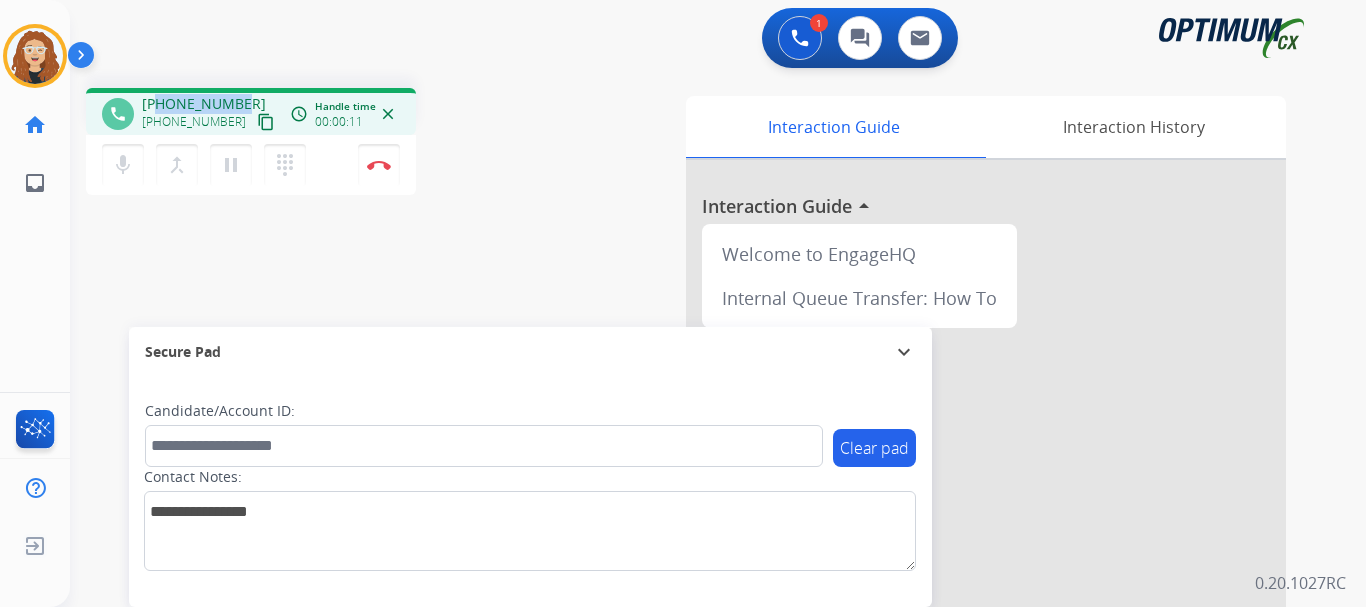 drag, startPoint x: 159, startPoint y: 104, endPoint x: 243, endPoint y: 95, distance: 84.48077 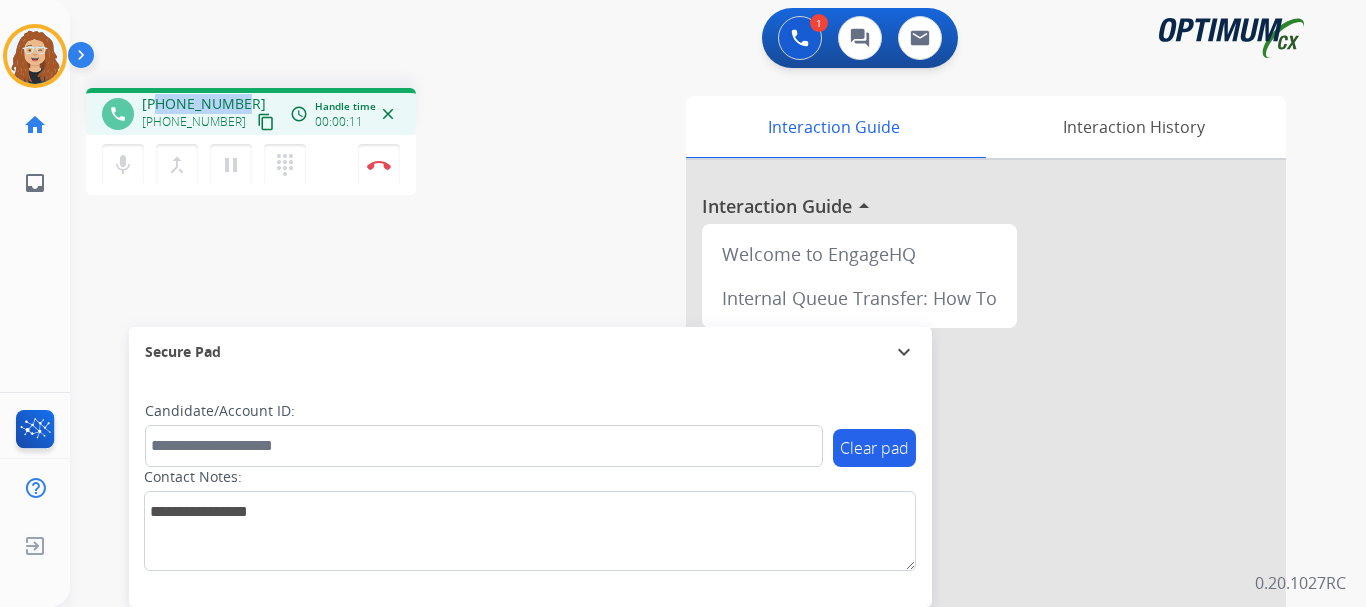 click on "[PHONE_NUMBER] [PHONE_NUMBER] content_copy" at bounding box center [210, 114] 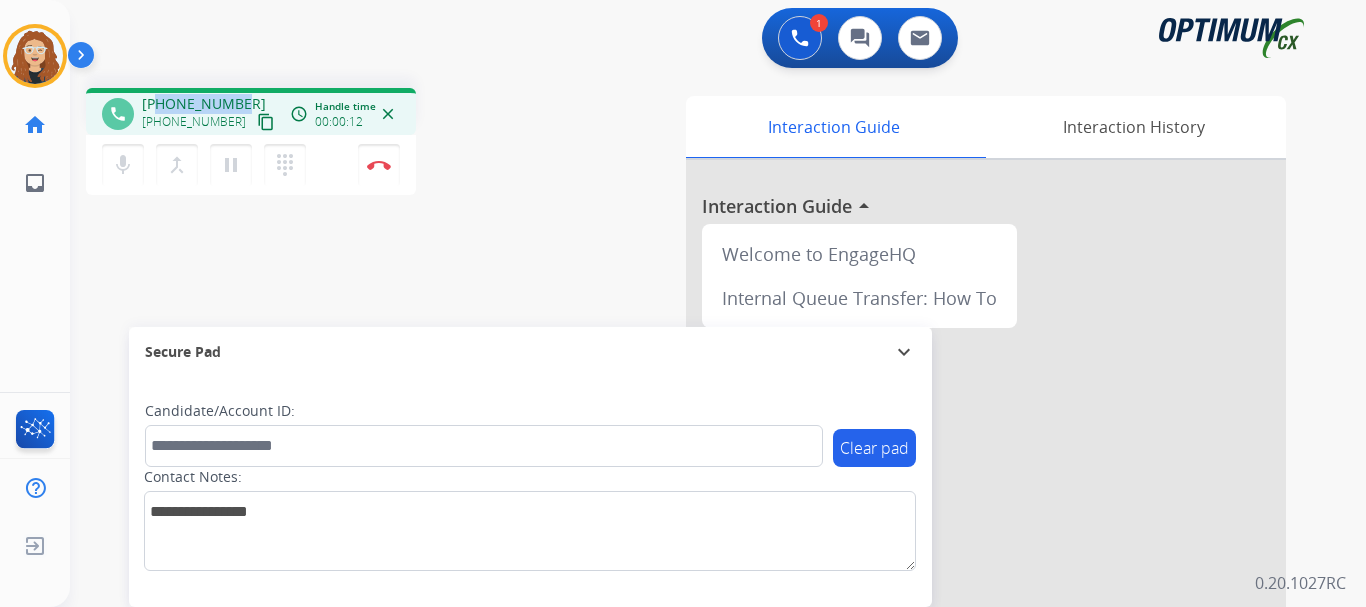 copy on "2155786504" 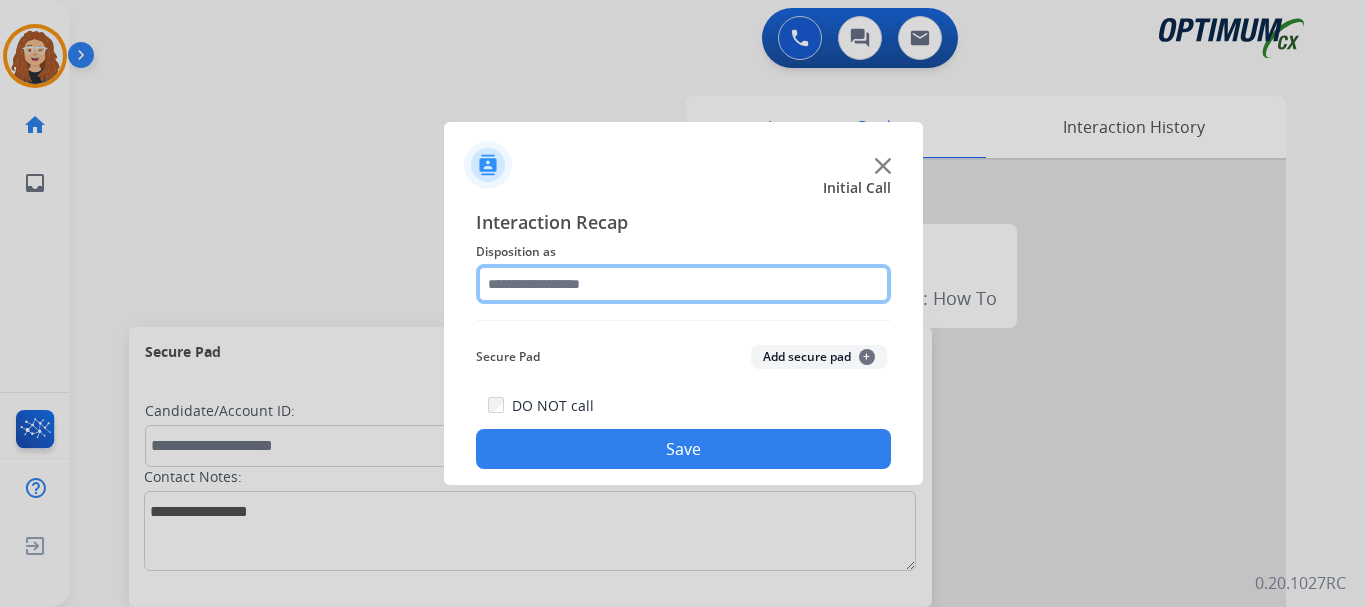 click 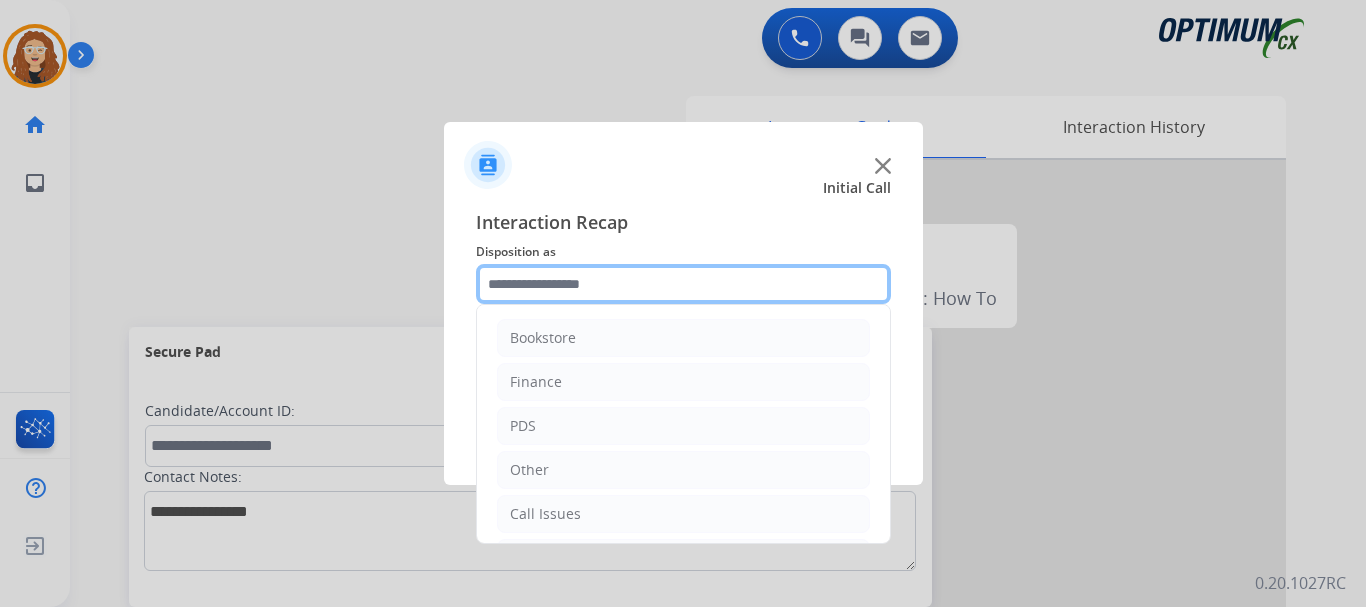scroll, scrollTop: 136, scrollLeft: 0, axis: vertical 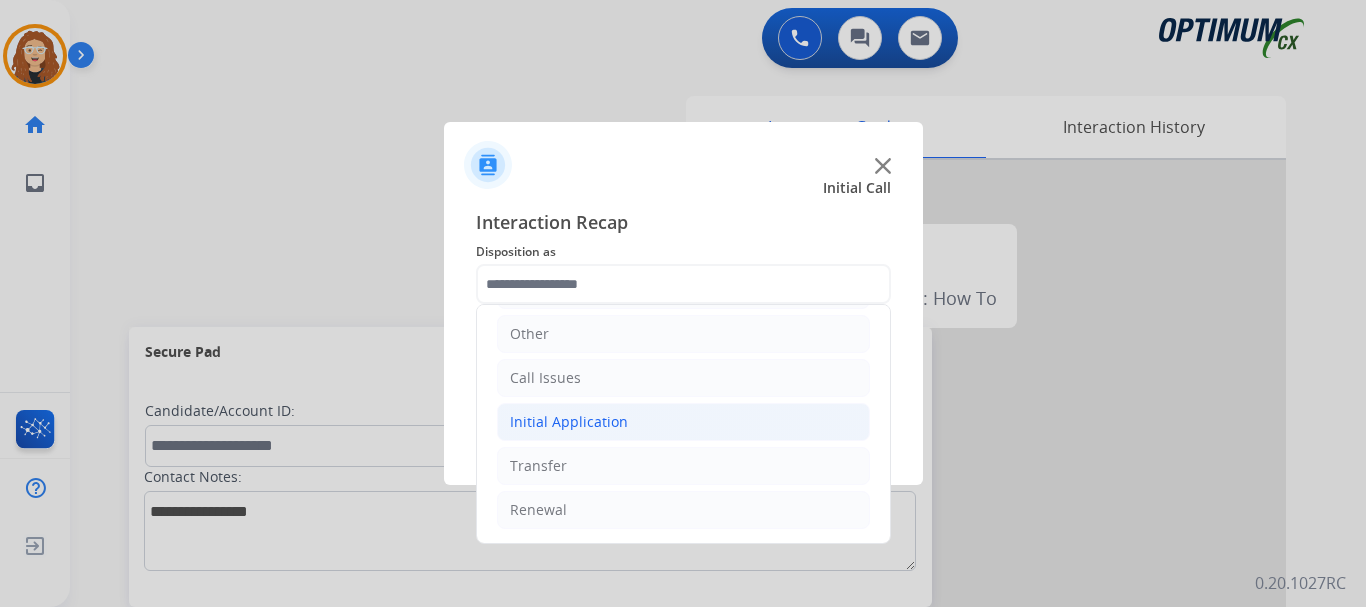 click on "Initial Application" 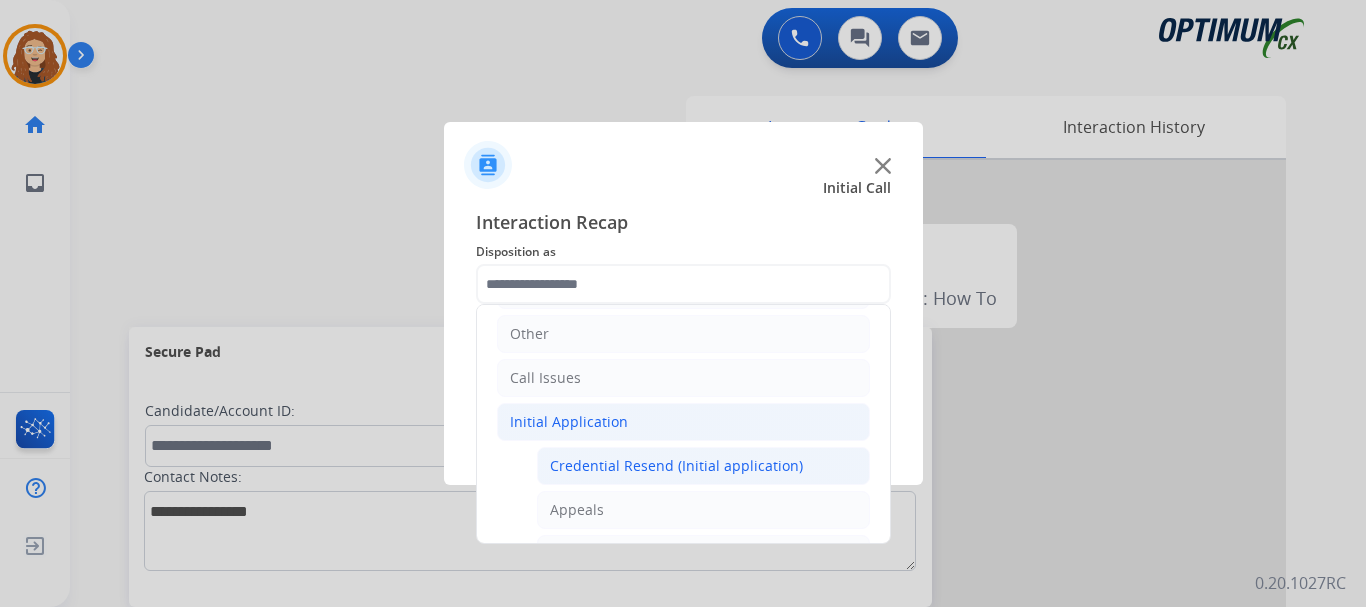 click on "Credential Resend (Initial application)" 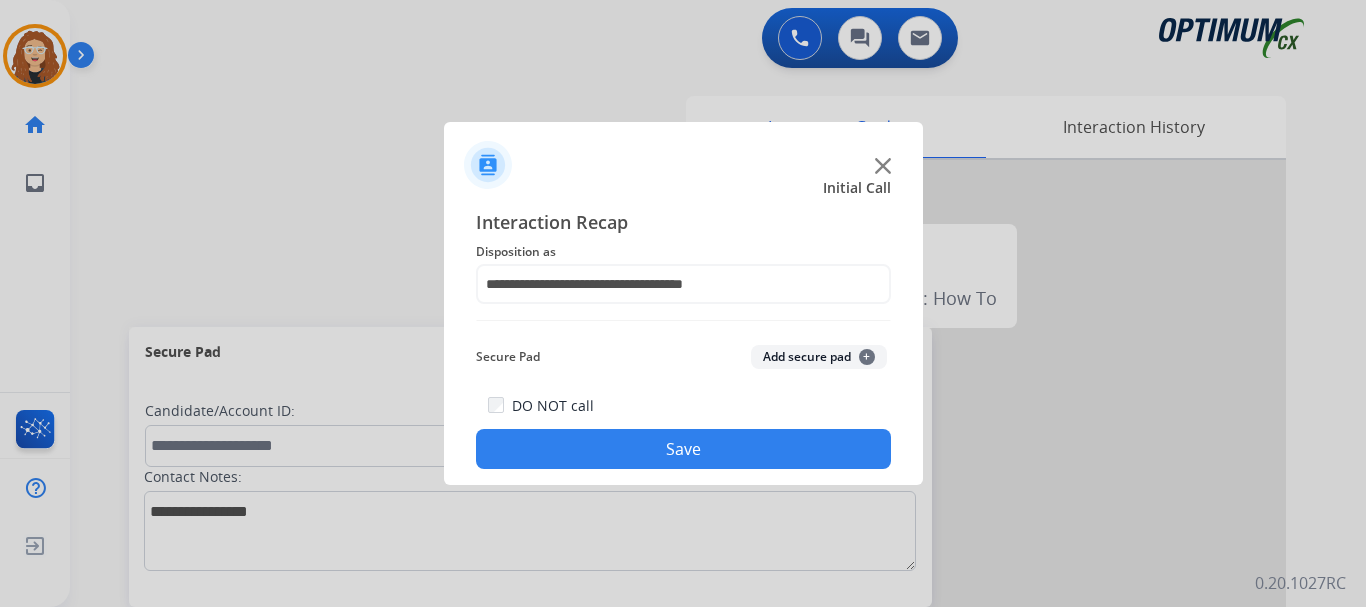 click on "Save" 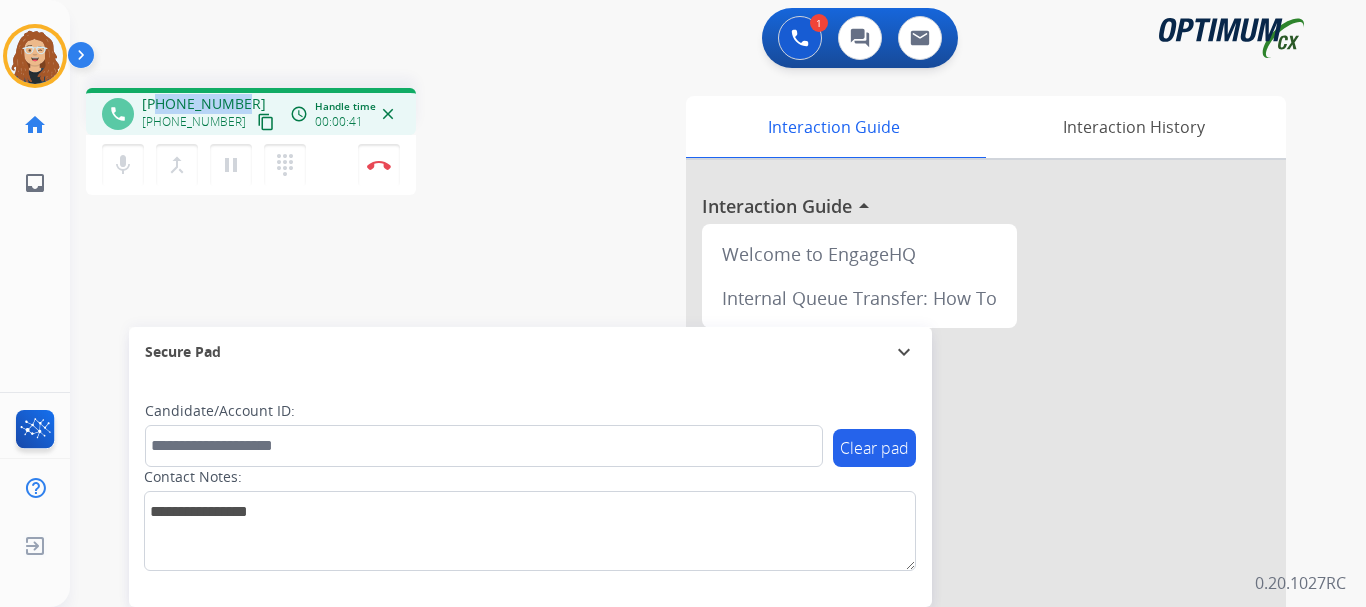 drag, startPoint x: 185, startPoint y: 102, endPoint x: 237, endPoint y: 102, distance: 52 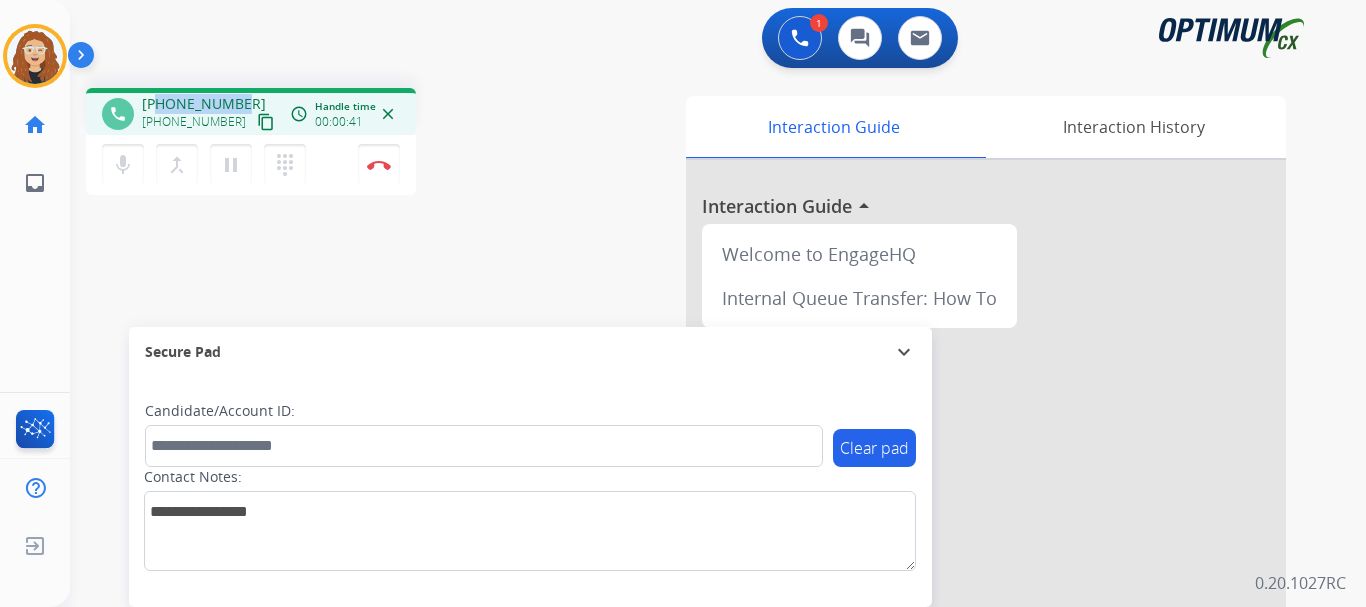 click on "[PHONE_NUMBER]" at bounding box center [204, 104] 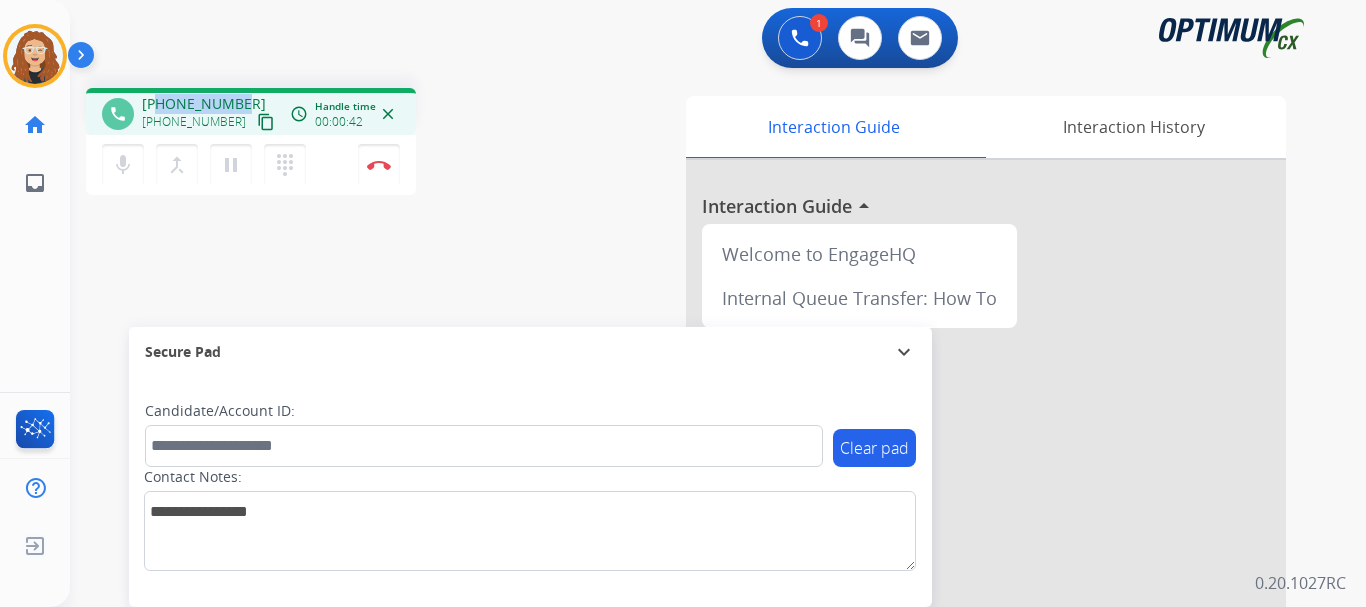 copy on "9392317258" 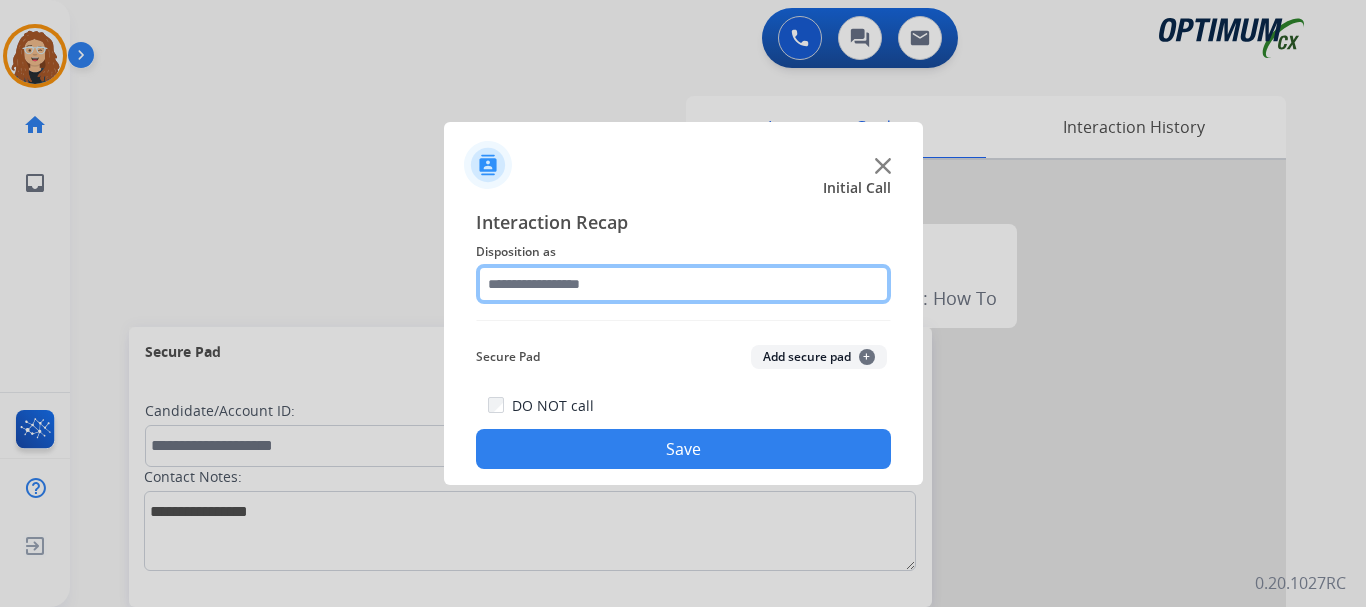 click 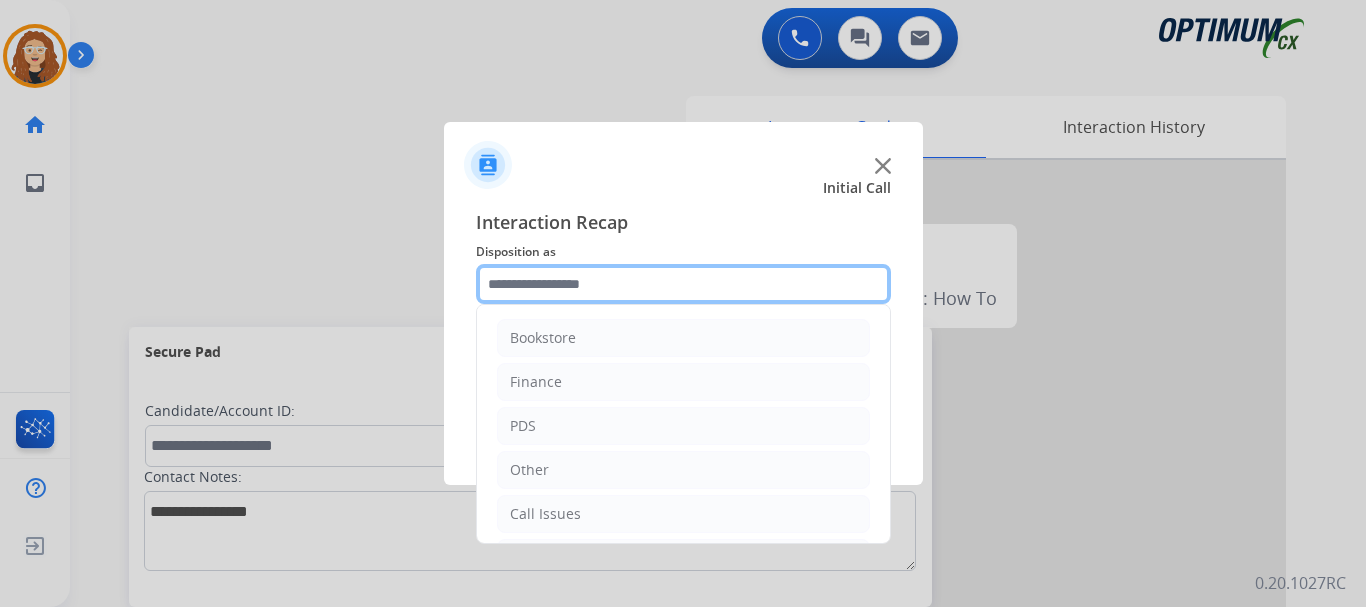 scroll, scrollTop: 136, scrollLeft: 0, axis: vertical 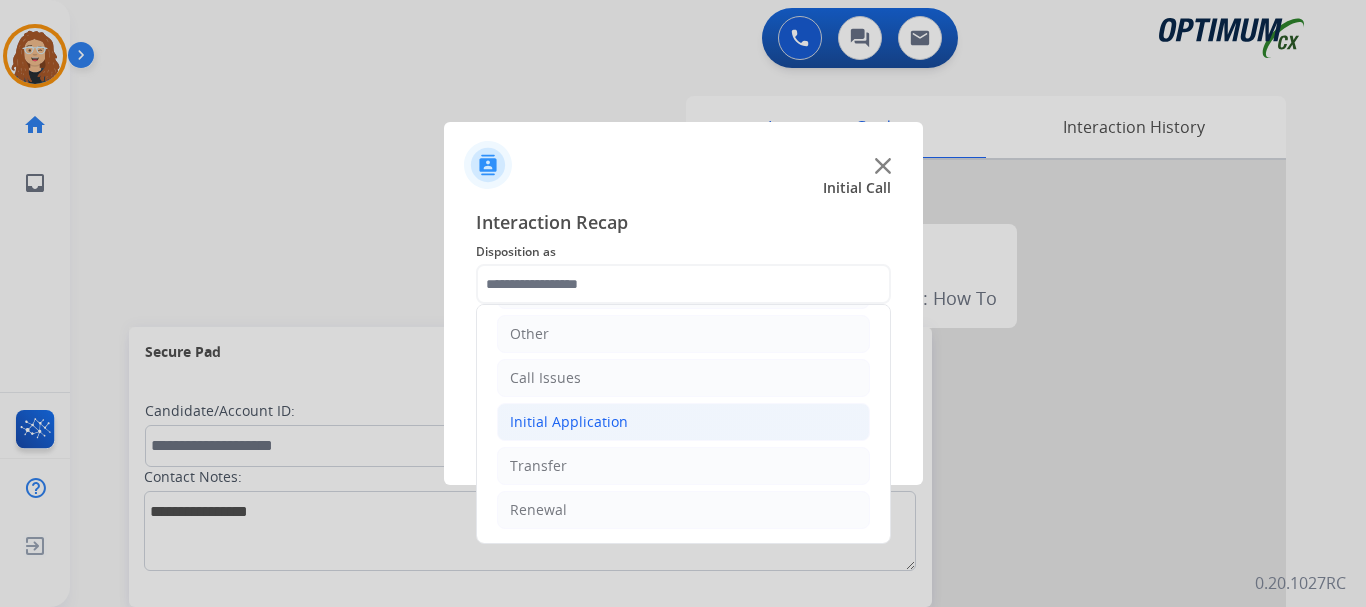 click on "Initial Application" 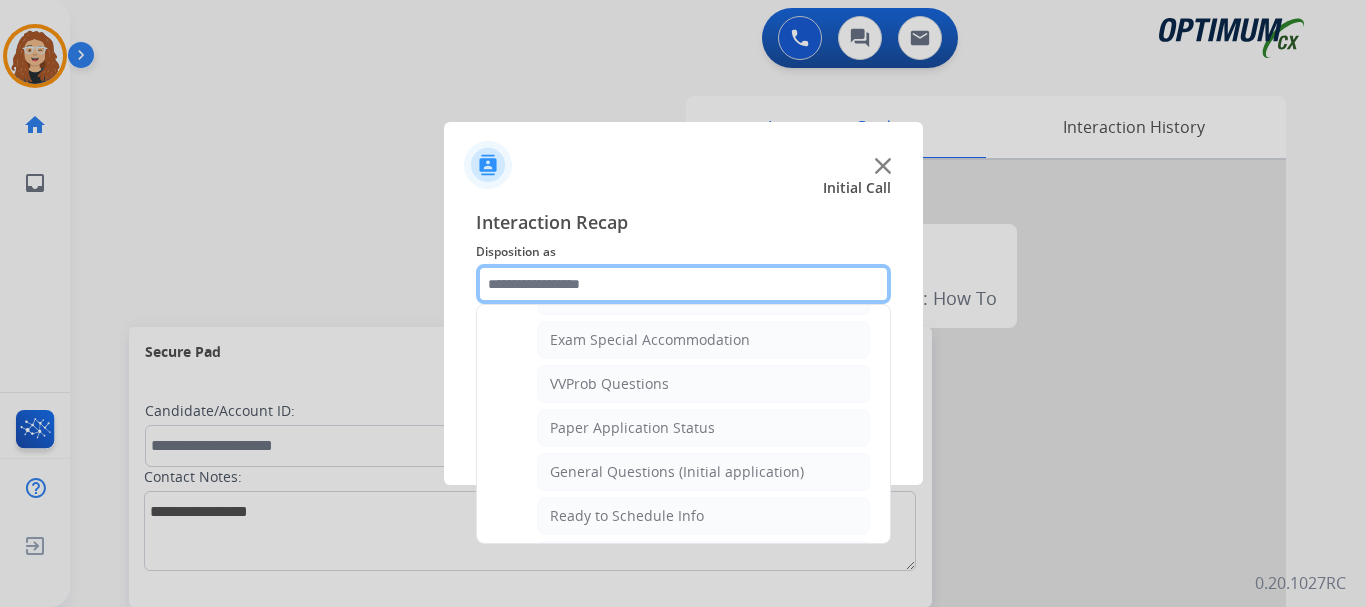 scroll, scrollTop: 1041, scrollLeft: 0, axis: vertical 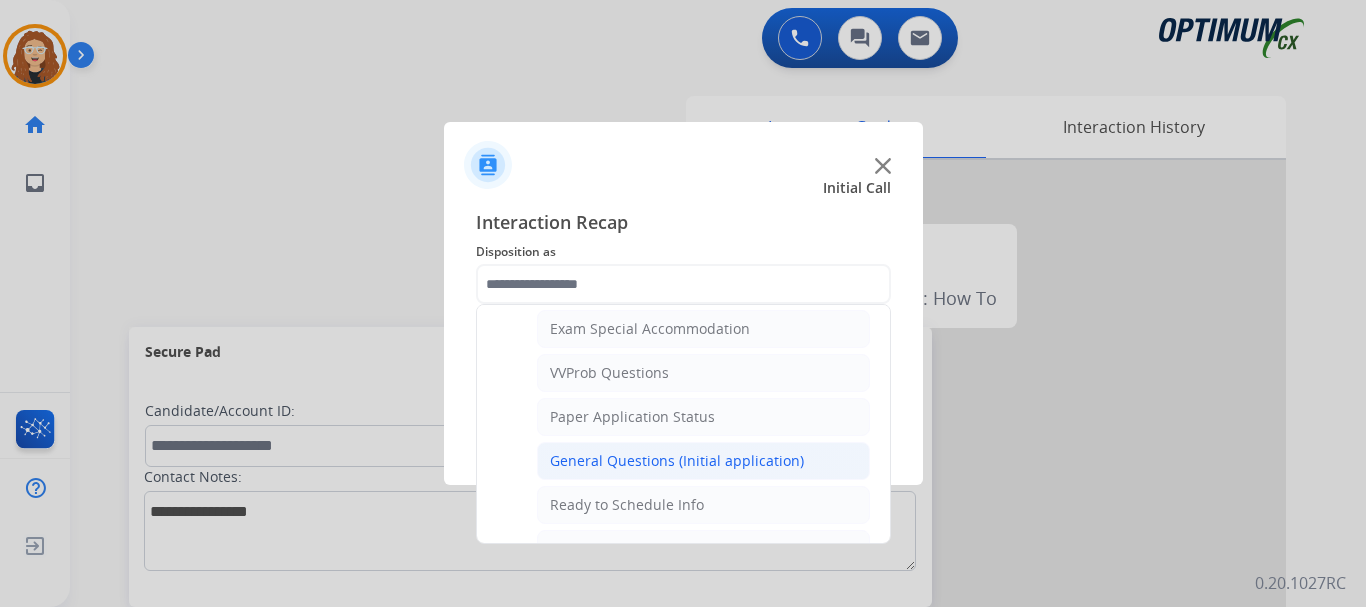 click on "General Questions (Initial application)" 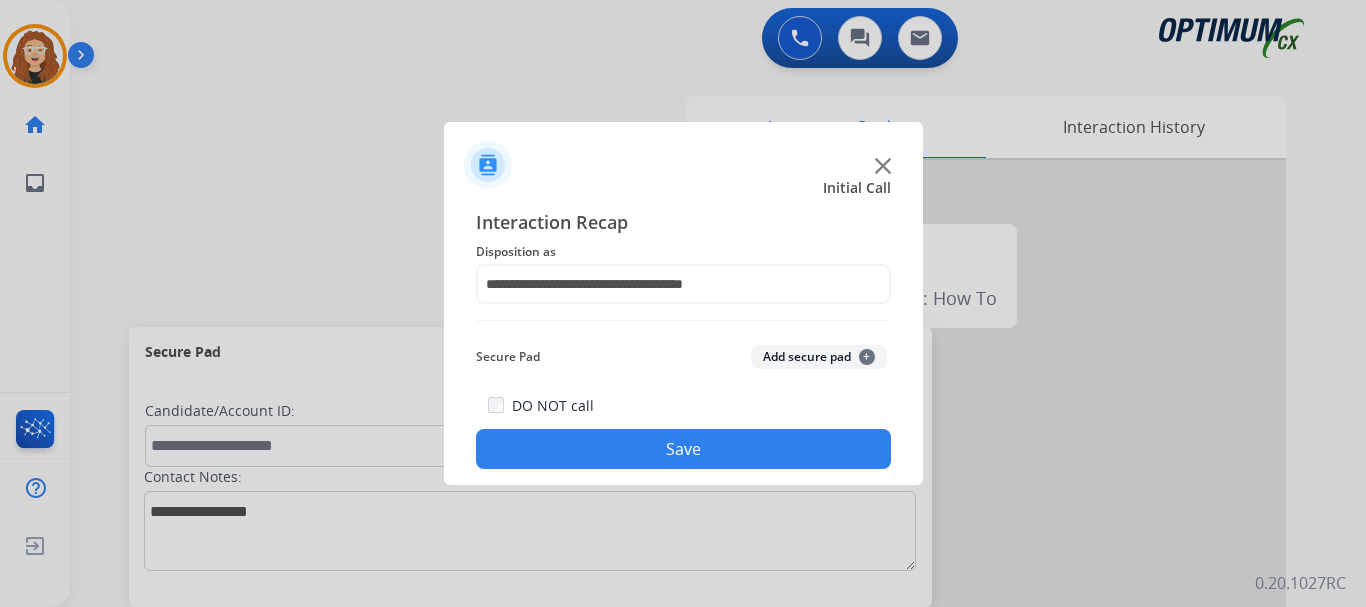 click on "Save" 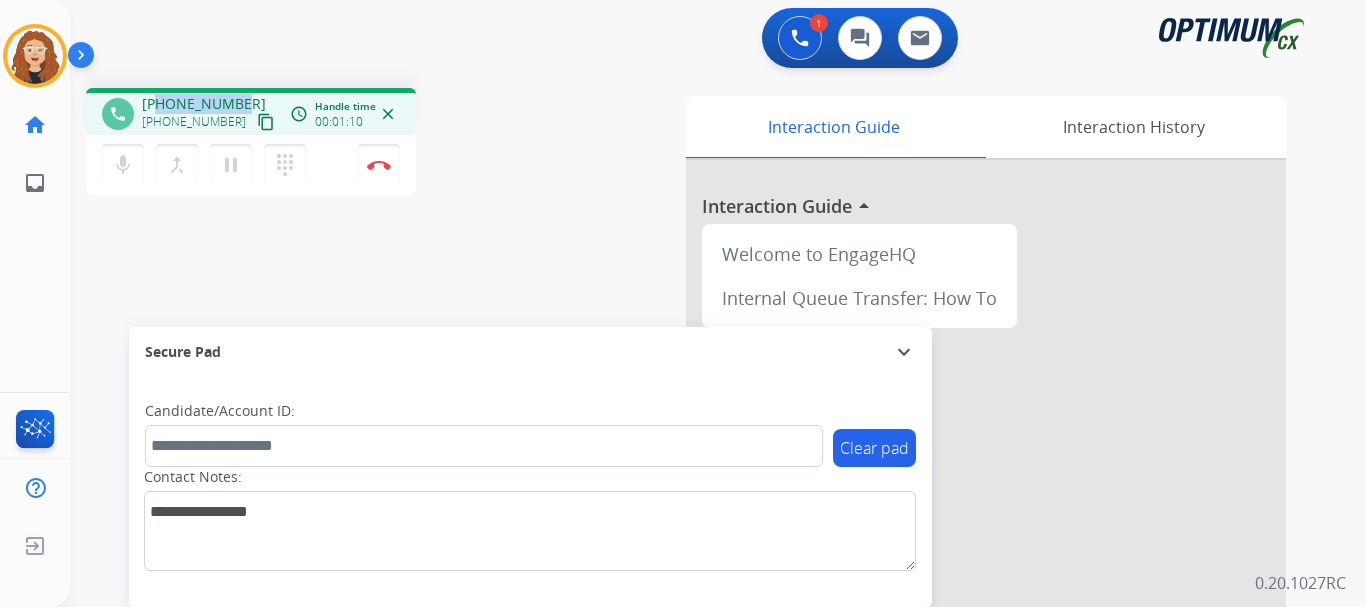 drag, startPoint x: 158, startPoint y: 103, endPoint x: 243, endPoint y: 99, distance: 85.09406 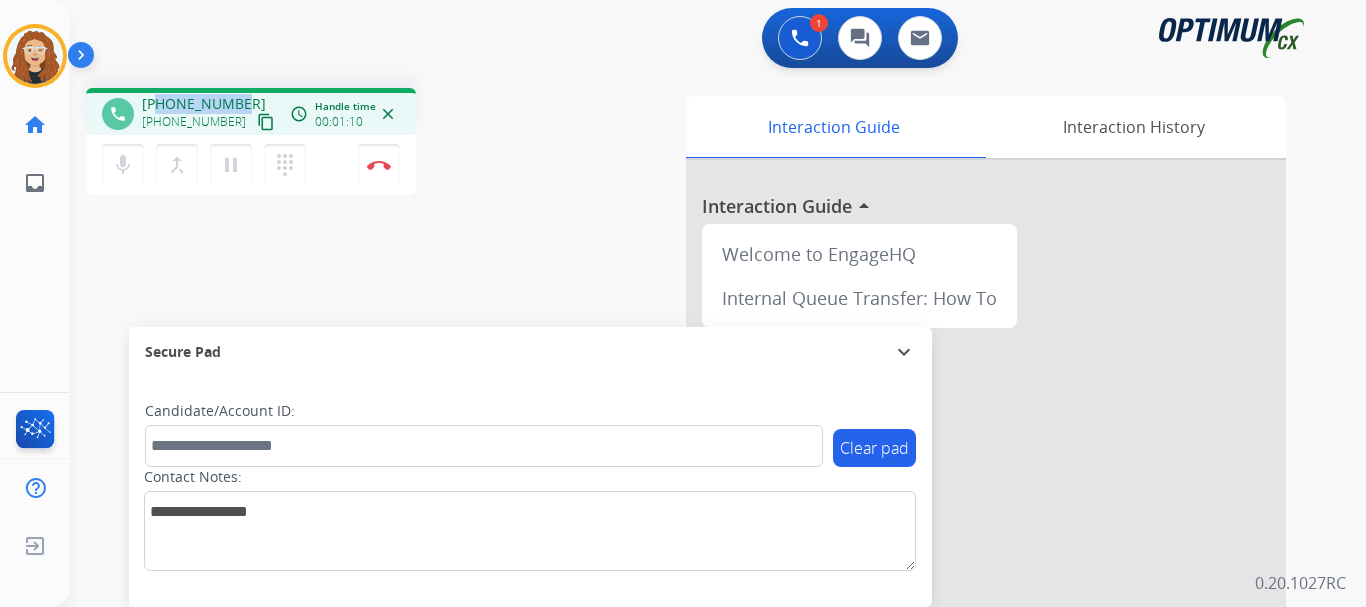 click on "[PHONE_NUMBER] [PHONE_NUMBER] content_copy" at bounding box center [210, 114] 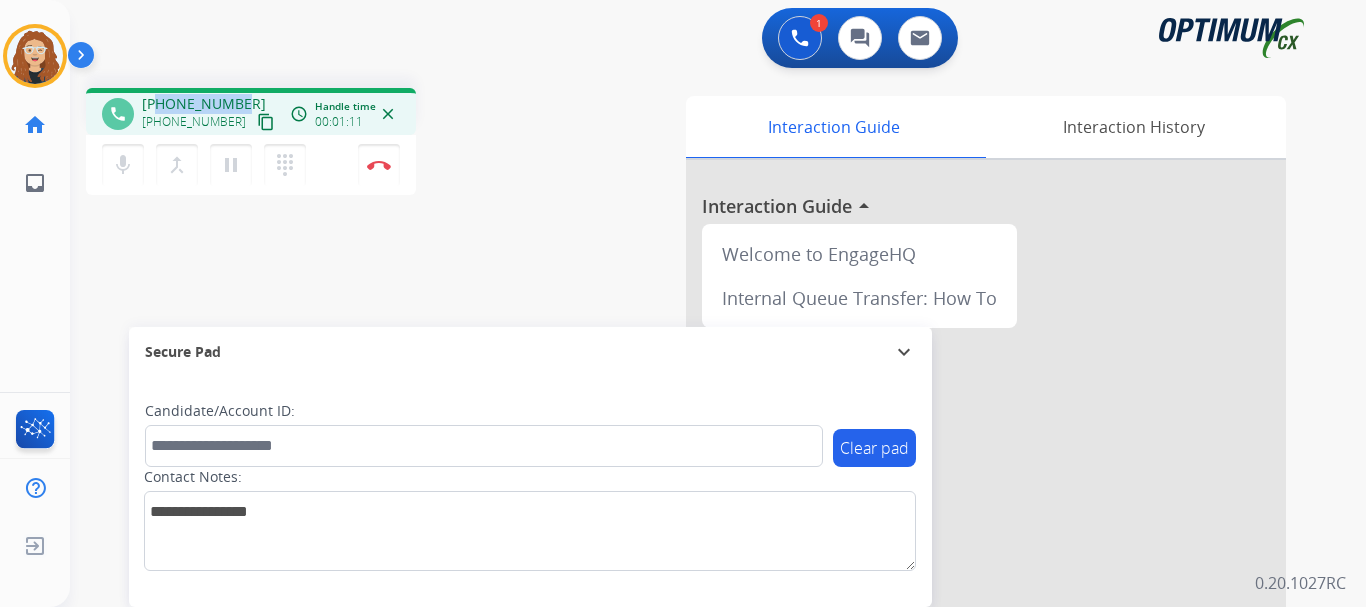 copy on "5164577537" 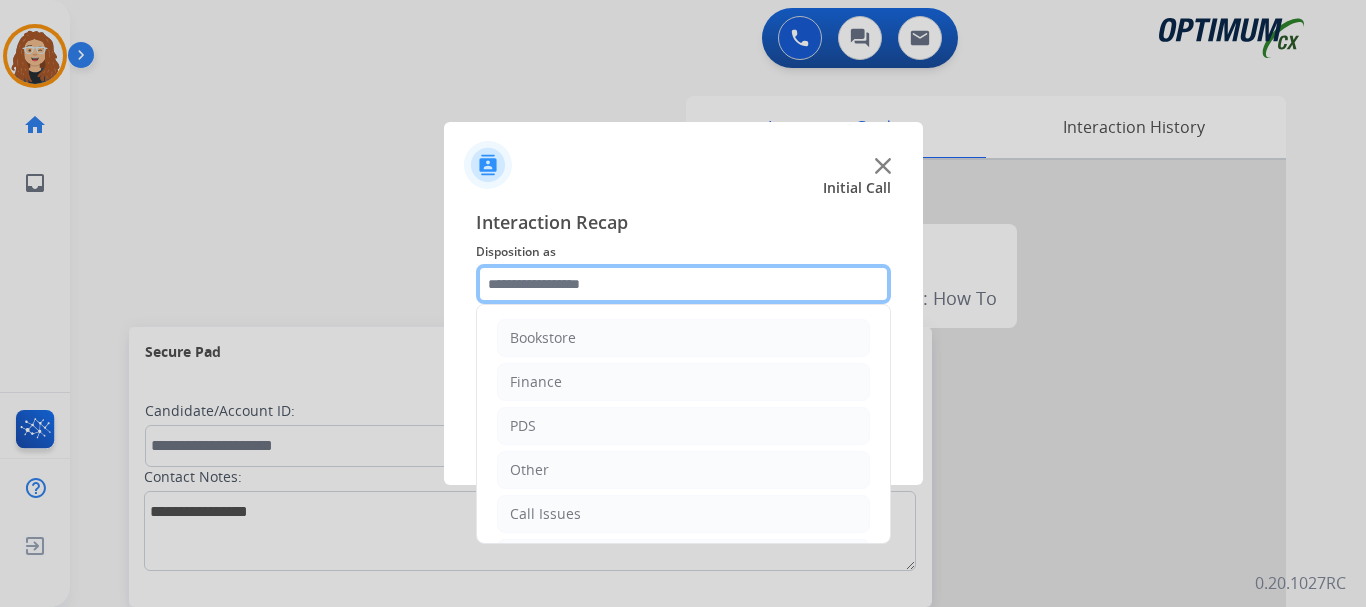 click 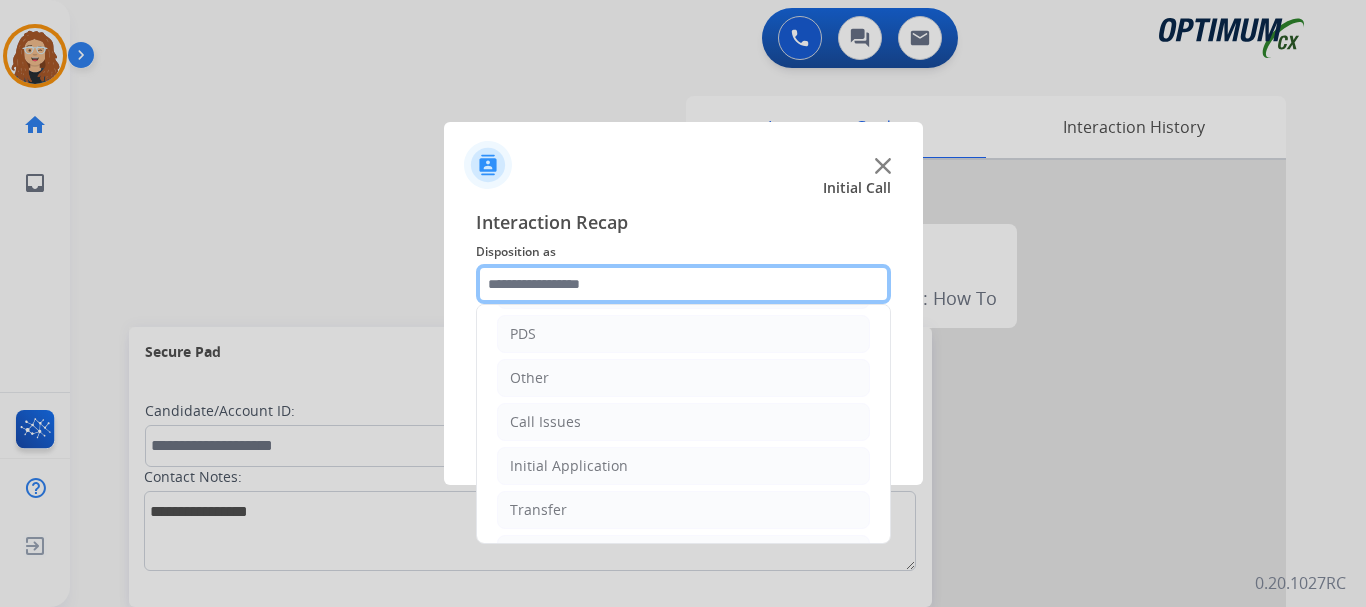 scroll, scrollTop: 136, scrollLeft: 0, axis: vertical 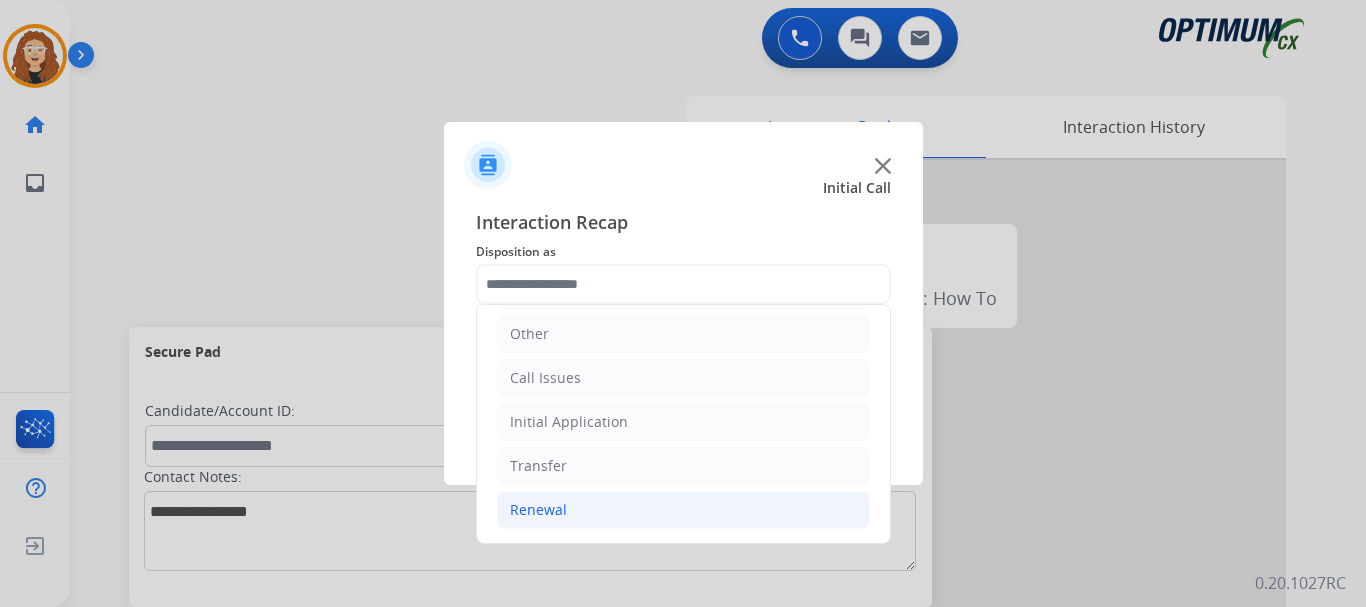 click on "Renewal" 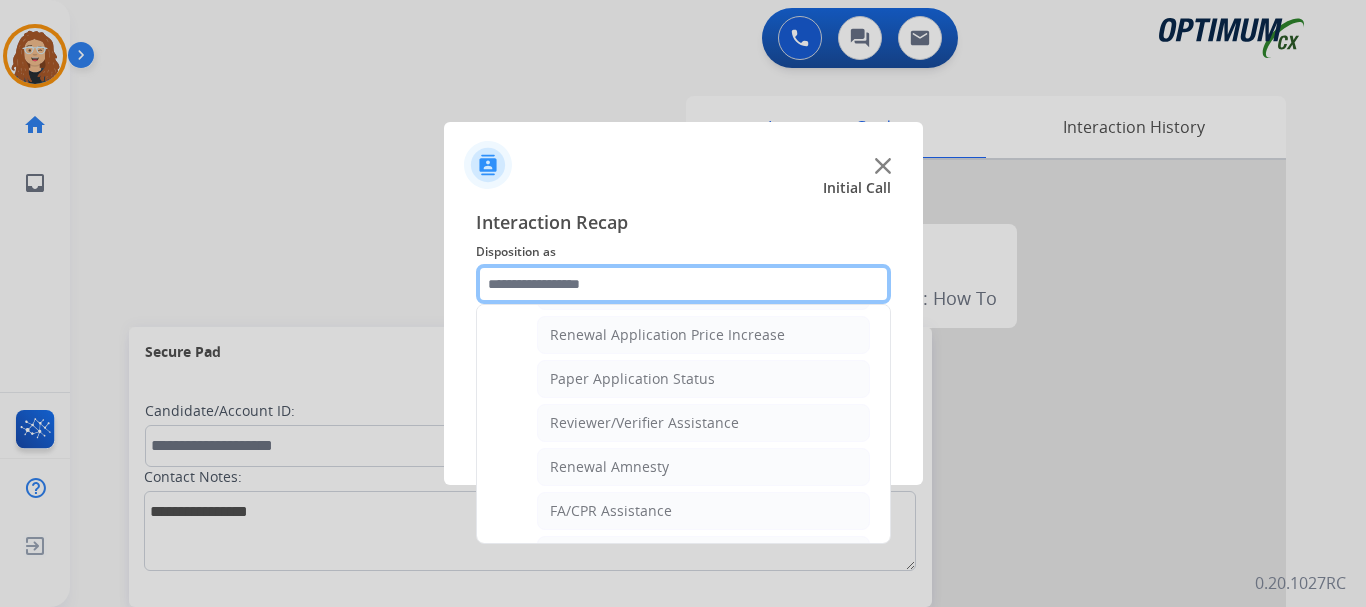 scroll, scrollTop: 687, scrollLeft: 0, axis: vertical 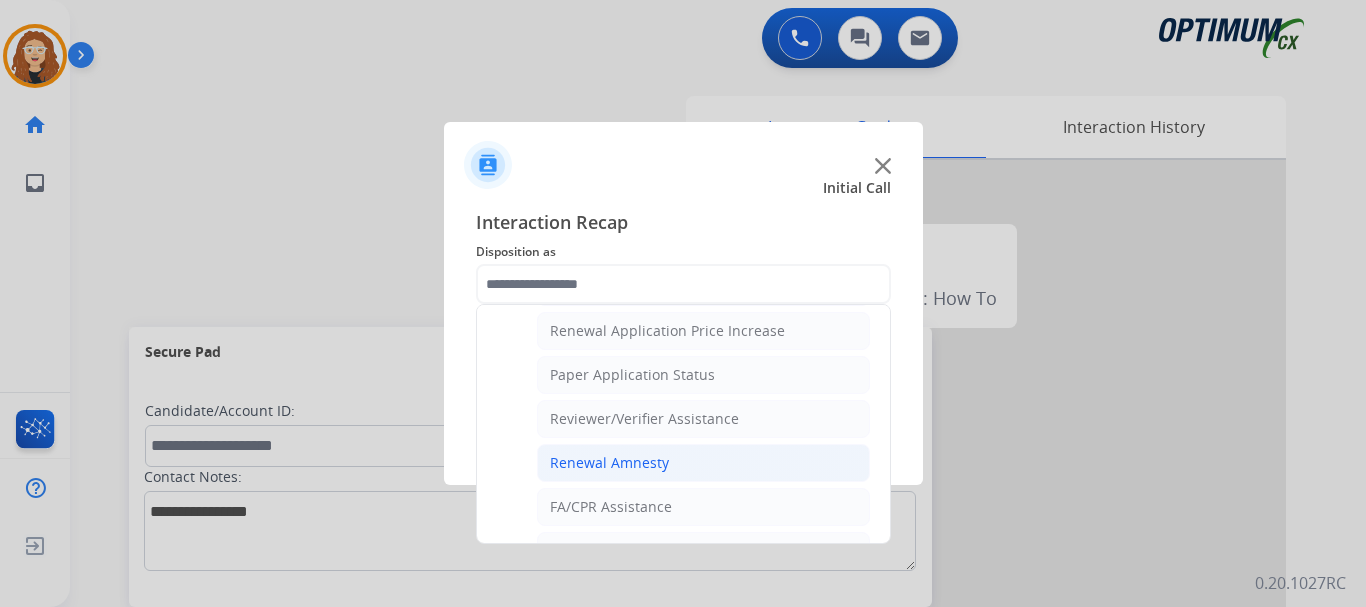 click on "Renewal Amnesty" 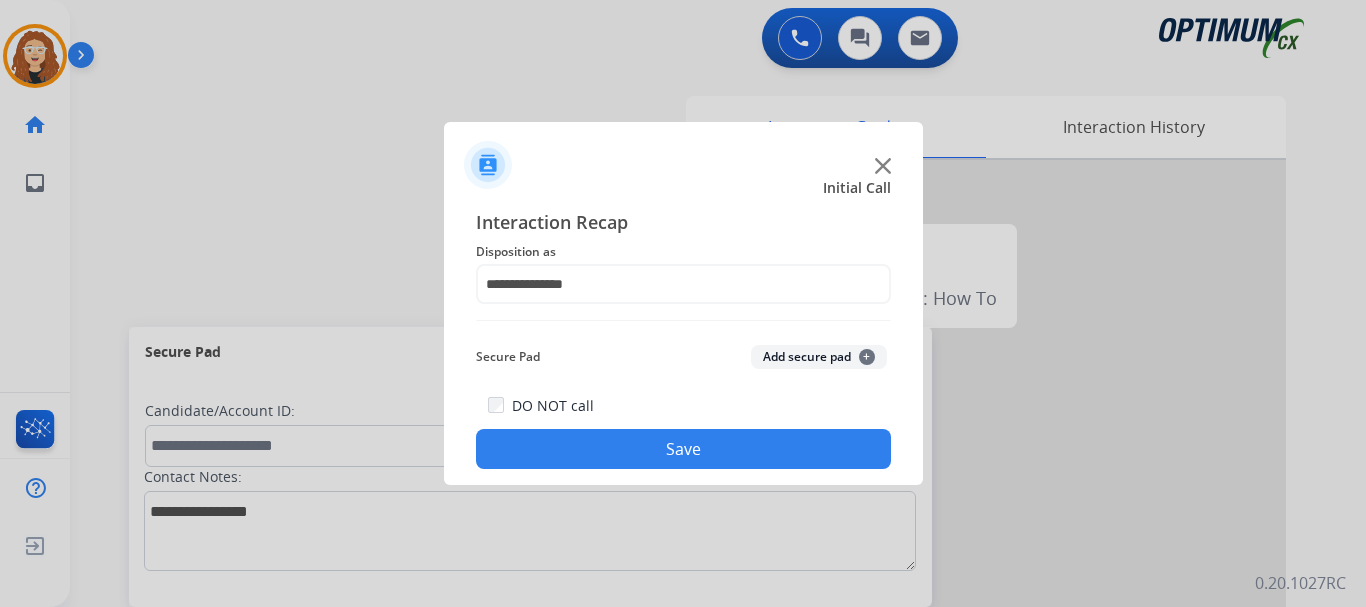 click on "Save" 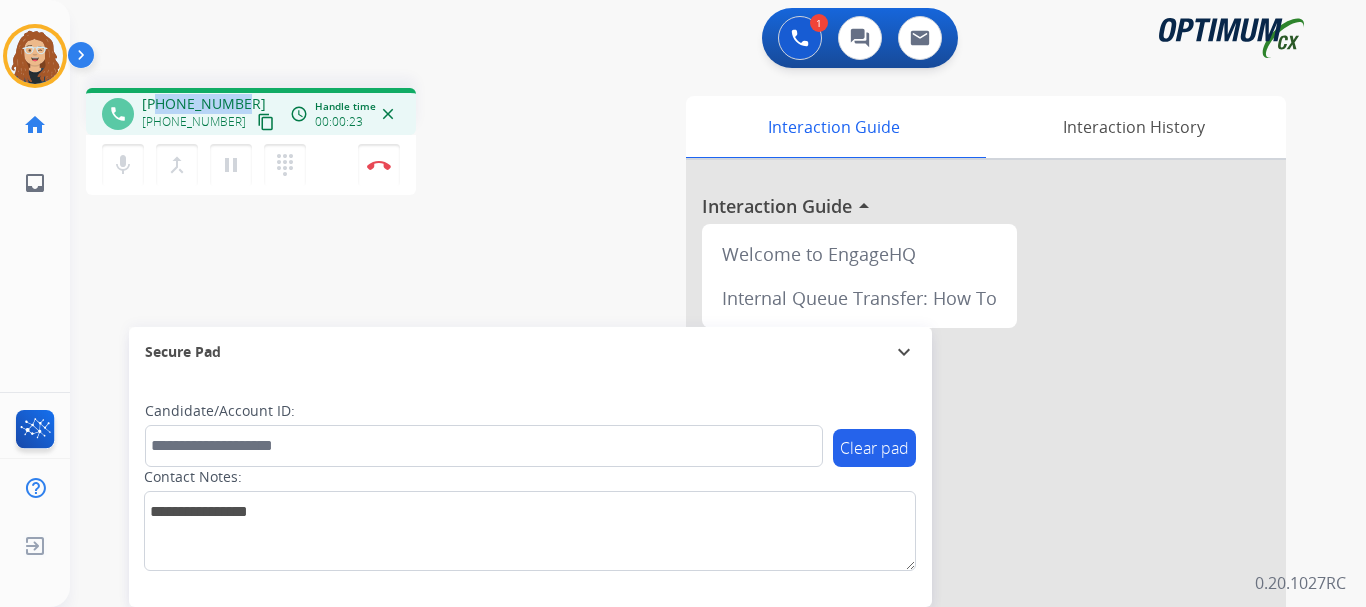 drag, startPoint x: 159, startPoint y: 99, endPoint x: 237, endPoint y: 100, distance: 78.00641 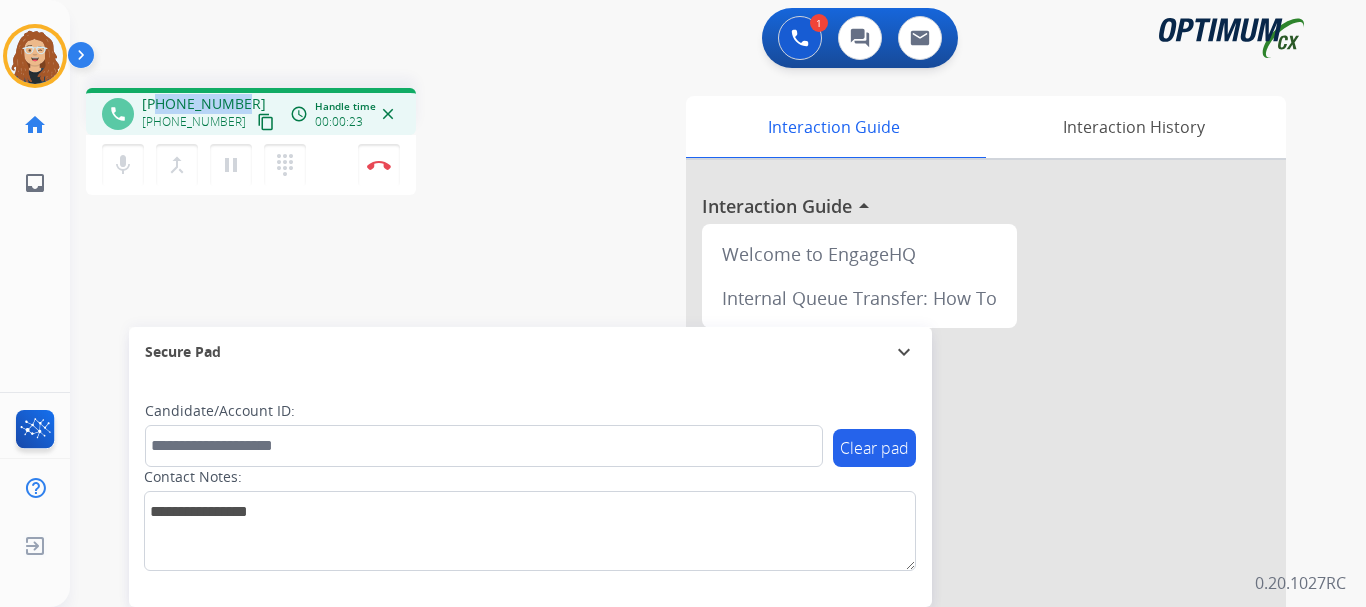 click on "[PHONE_NUMBER]" at bounding box center (204, 104) 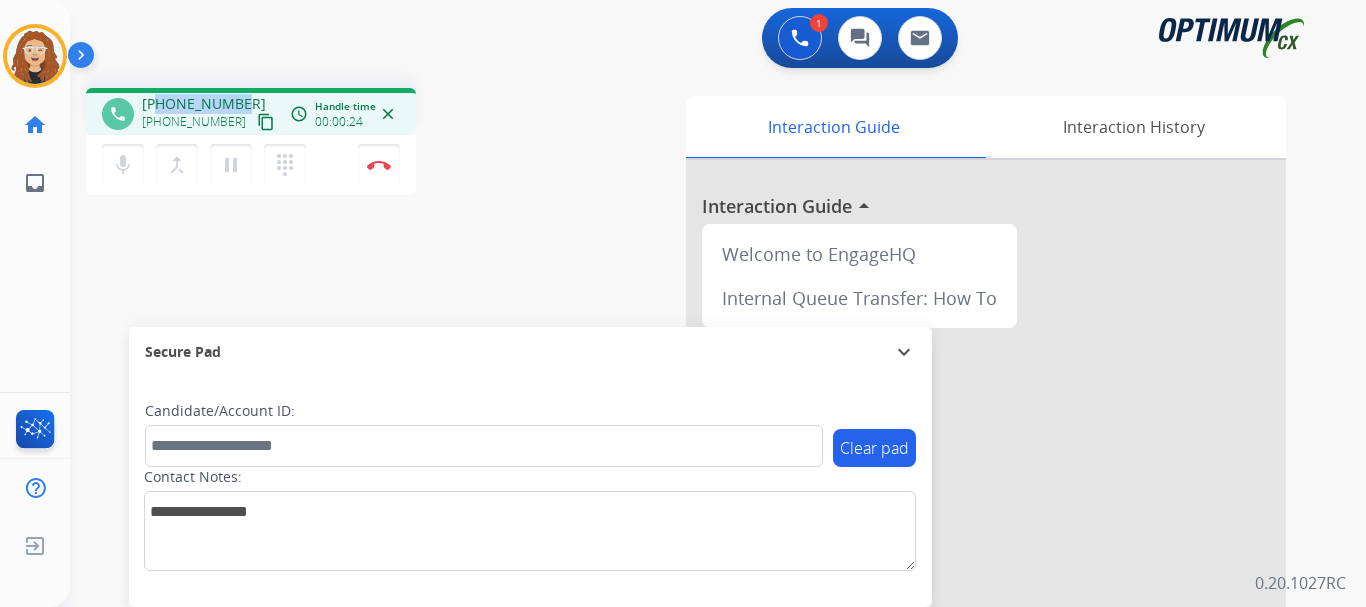 copy on "4015807753" 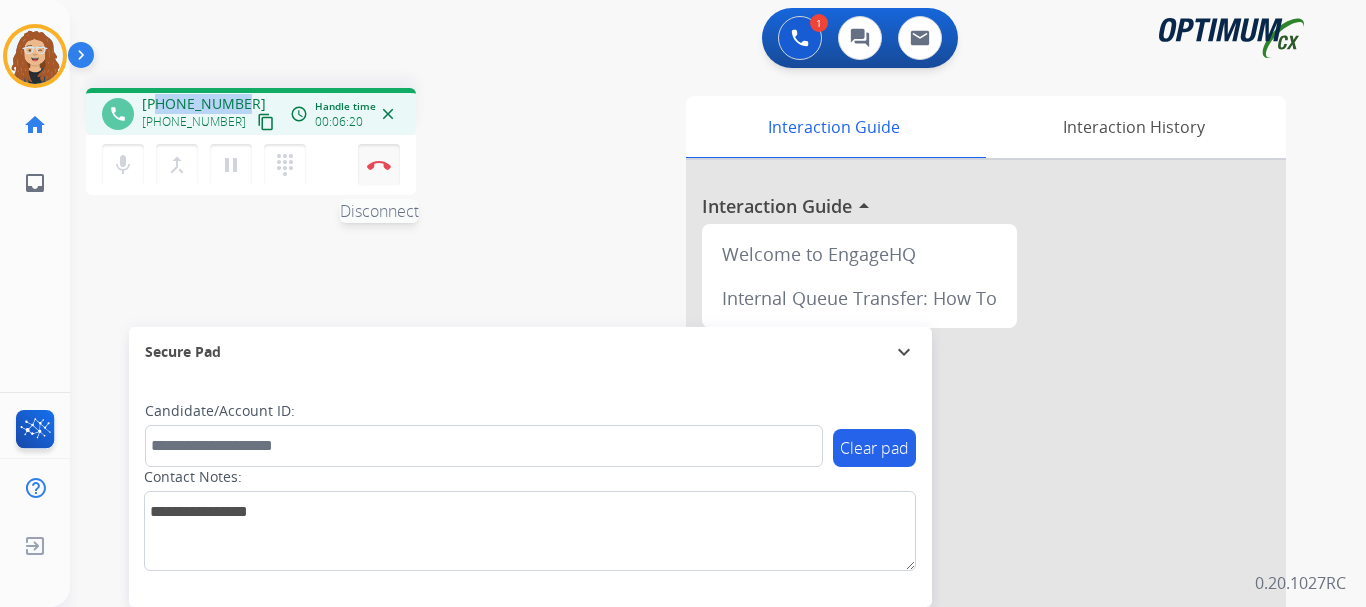 click at bounding box center [379, 165] 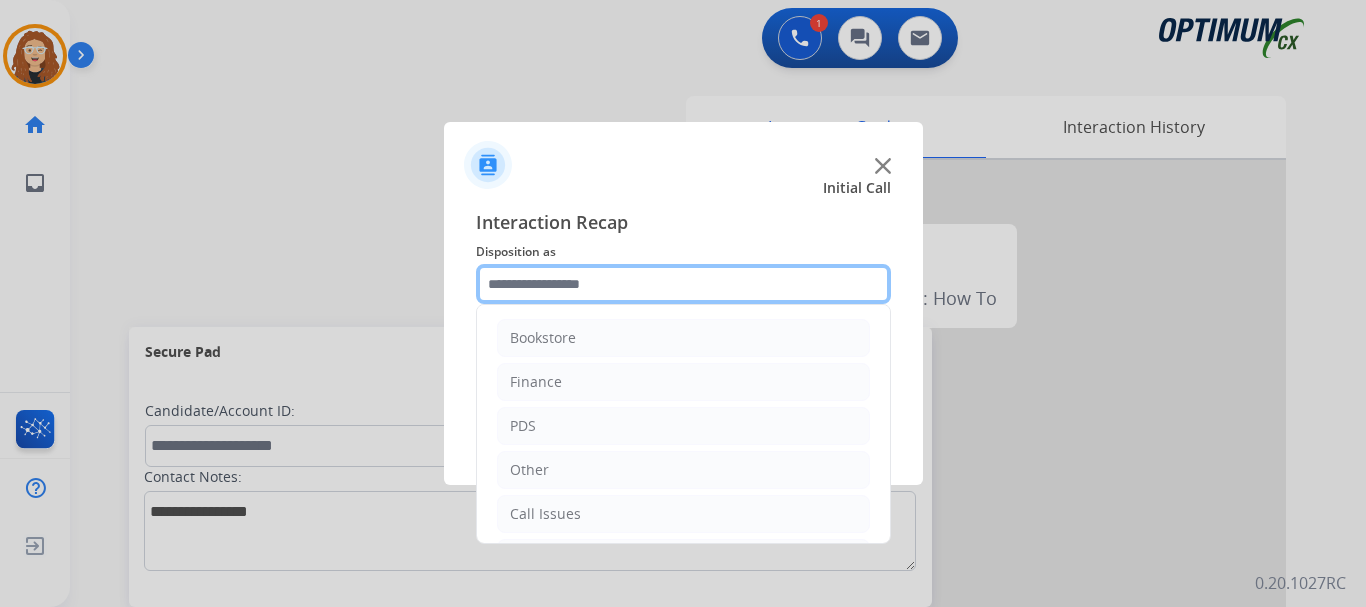 click 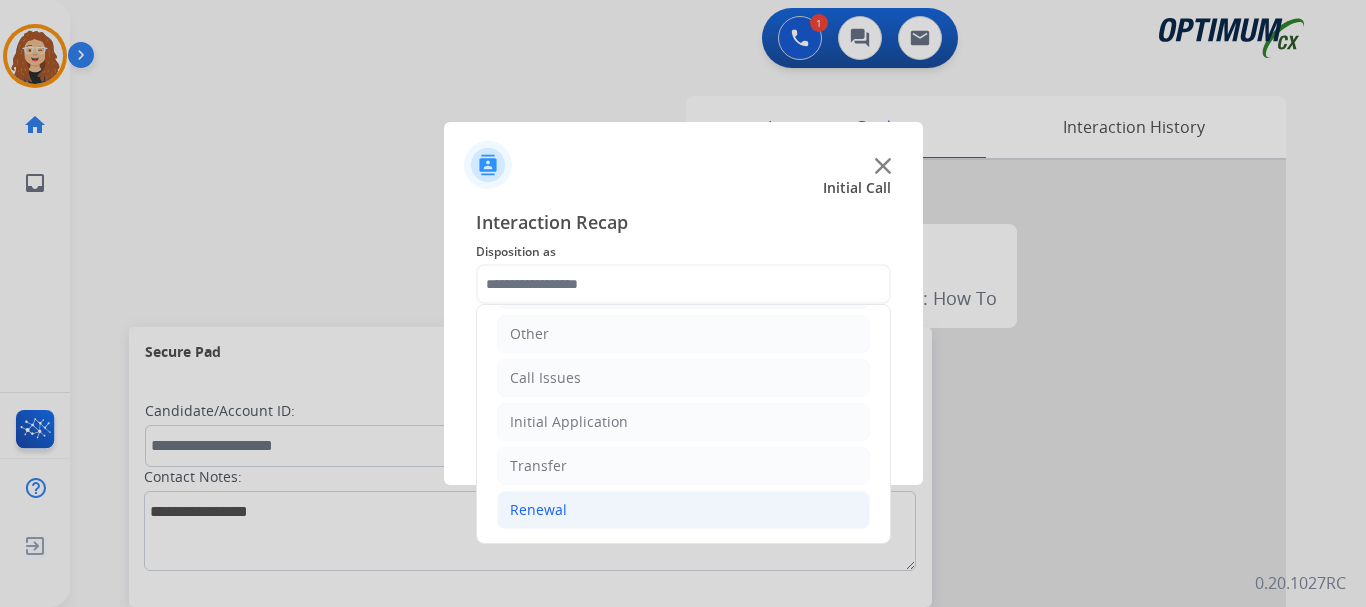 drag, startPoint x: 717, startPoint y: 503, endPoint x: 744, endPoint y: 503, distance: 27 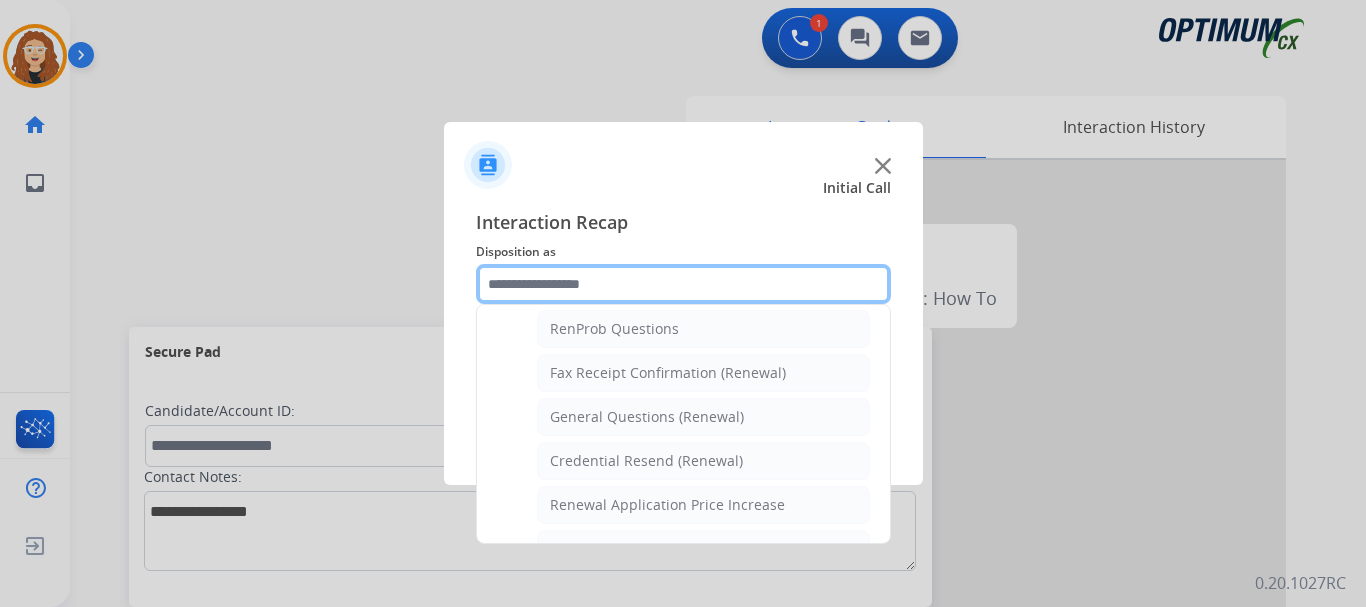 scroll, scrollTop: 526, scrollLeft: 0, axis: vertical 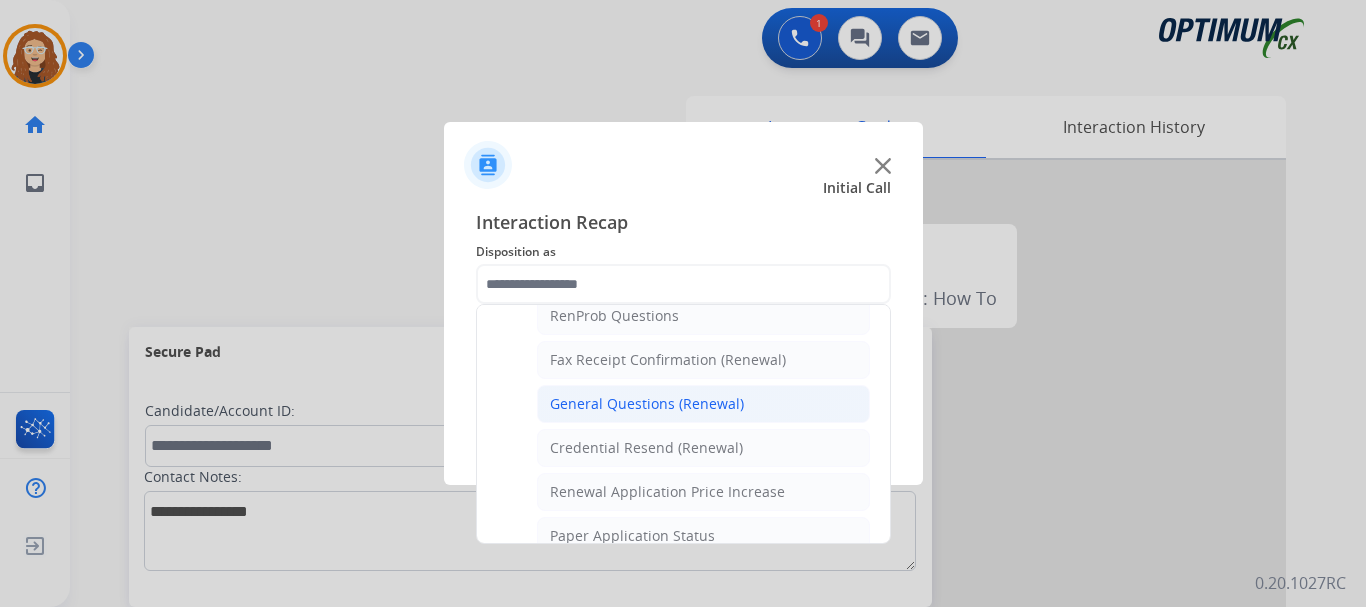 click on "General Questions (Renewal)" 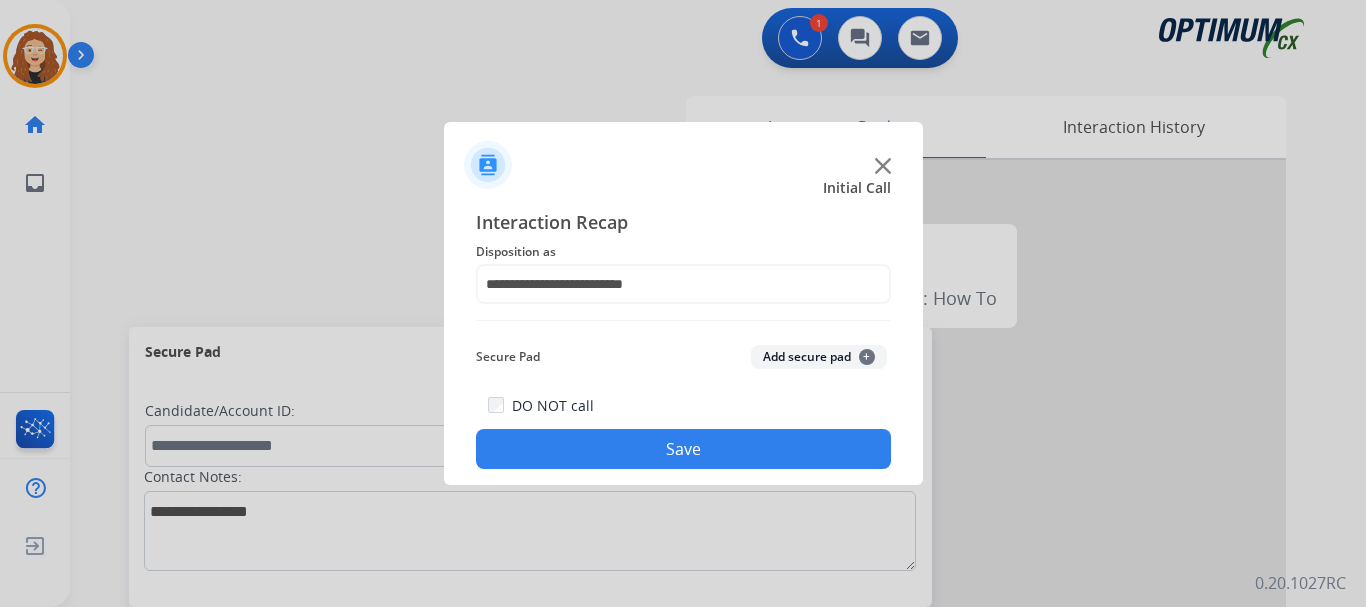 click on "Save" 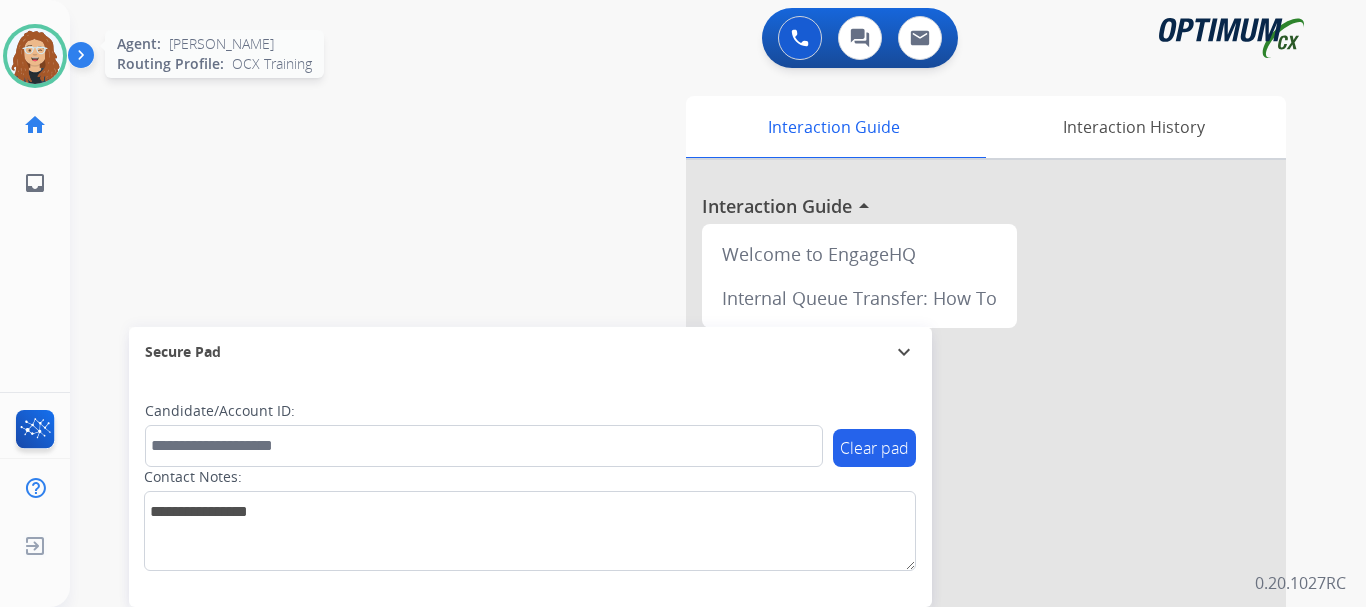 click at bounding box center [35, 56] 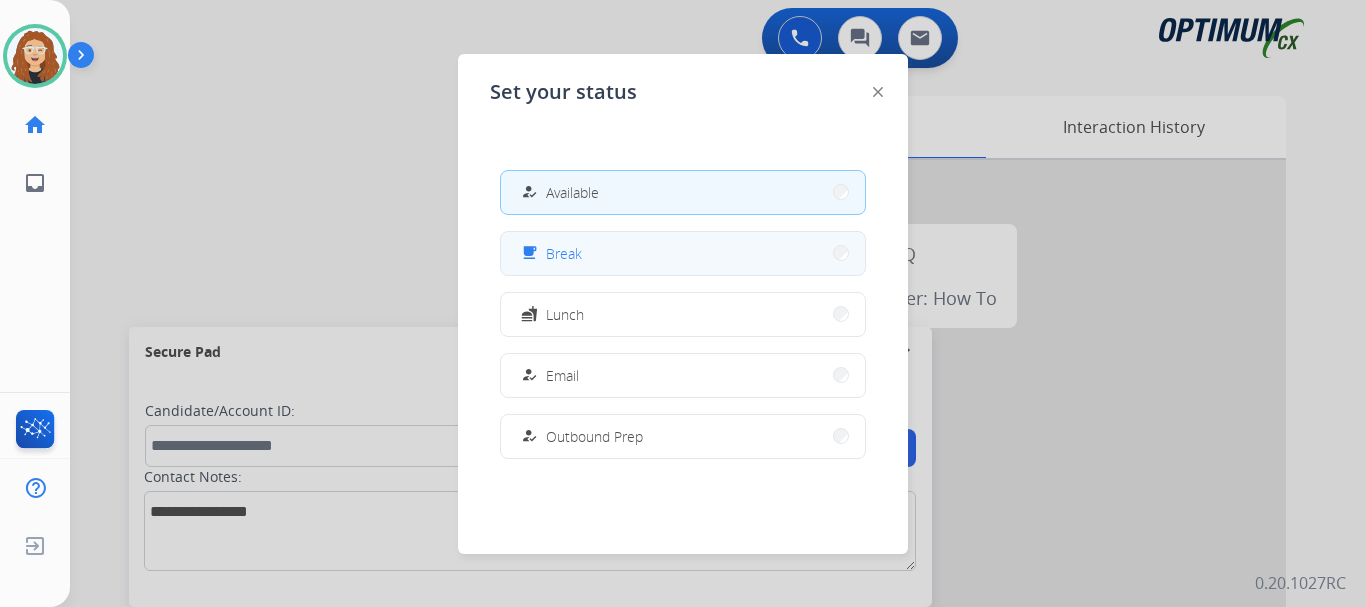click on "free_breakfast Break" at bounding box center [683, 253] 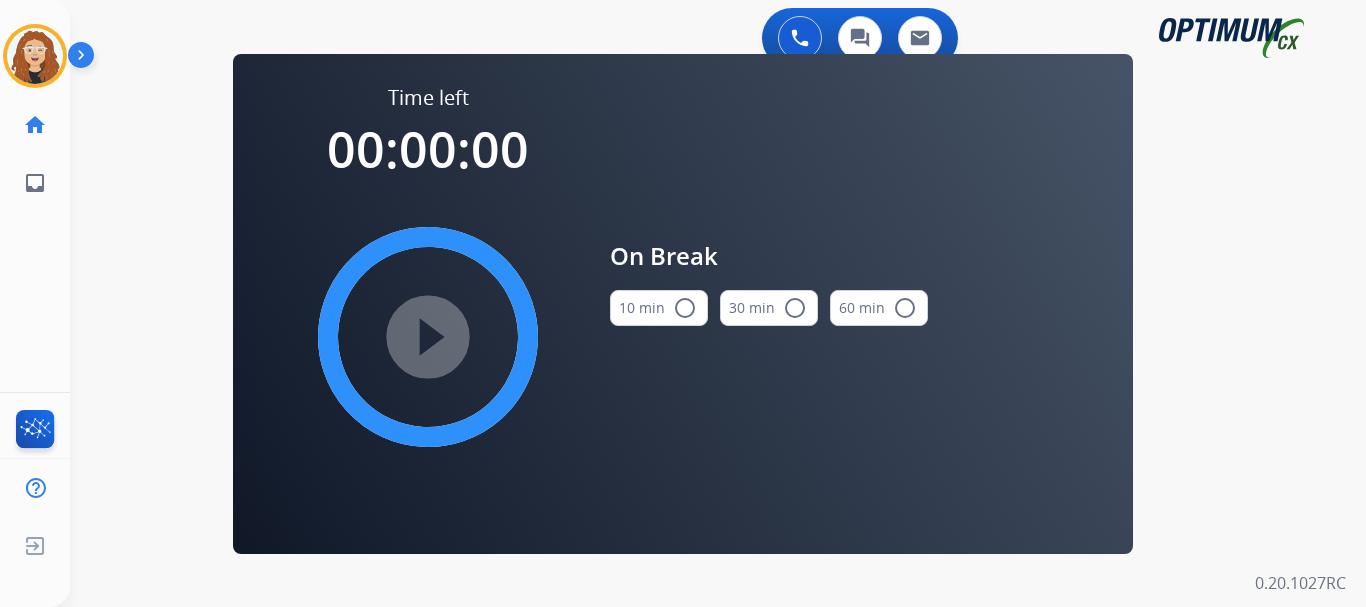 drag, startPoint x: 684, startPoint y: 309, endPoint x: 606, endPoint y: 321, distance: 78.91768 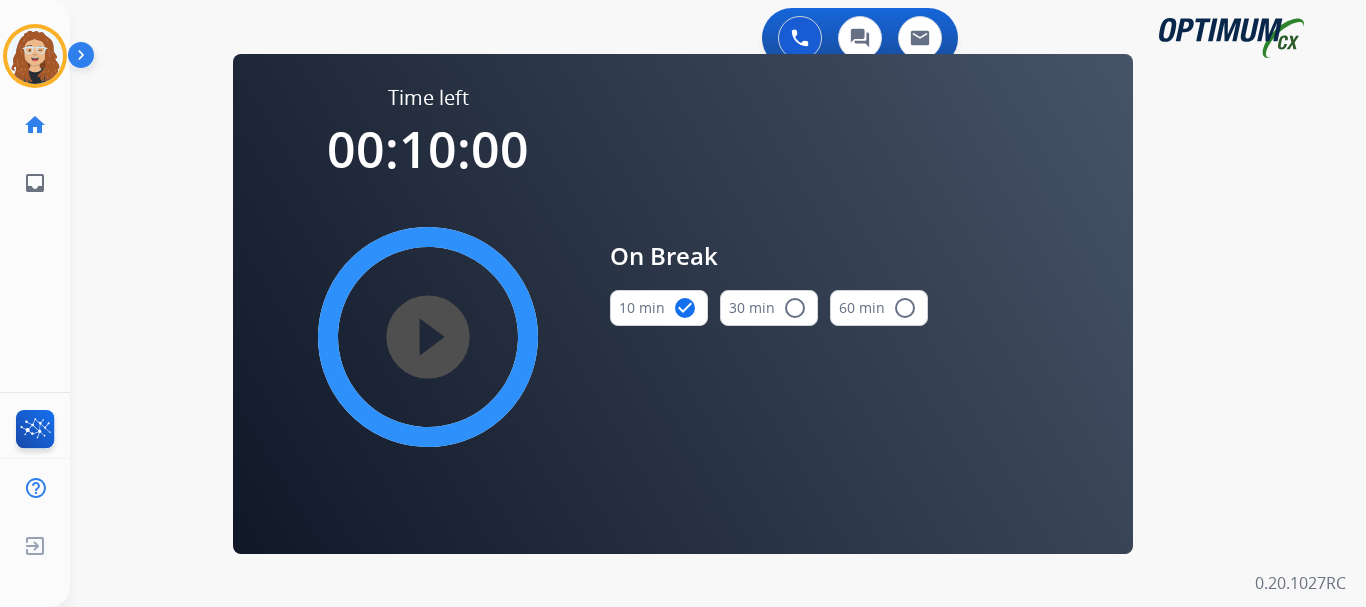 click on "play_circle_filled" at bounding box center (428, 337) 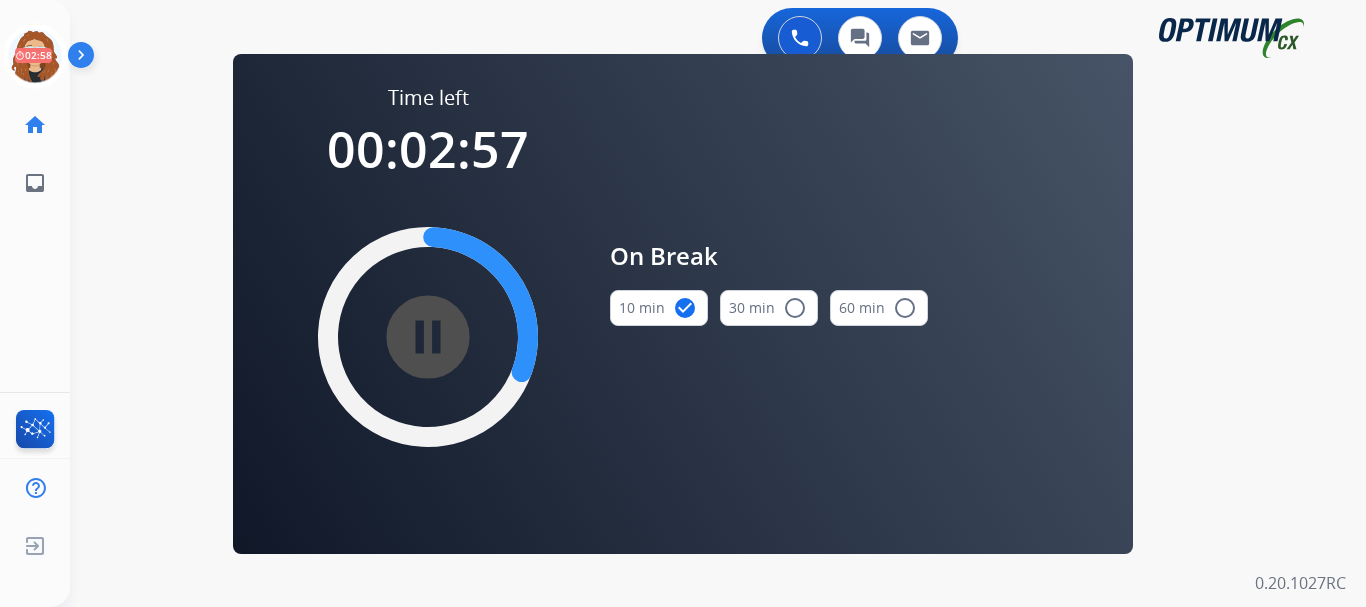 click on "0 Voice Interactions  0  Chat Interactions   0  Email Interactions swap_horiz Break voice bridge close_fullscreen Connect 3-Way Call merge_type Separate 3-Way Call Time left 00:02:57 pause_circle_filled On Break  10 min  check_circle  30 min  radio_button_unchecked  60 min  radio_button_unchecked  Interaction Guide   Interaction History  Interaction Guide arrow_drop_up  Welcome to EngageHQ   Internal Queue Transfer: How To  Secure Pad expand_more Clear pad Candidate/Account ID: Contact Notes:                  0.20.1027RC" at bounding box center (718, 303) 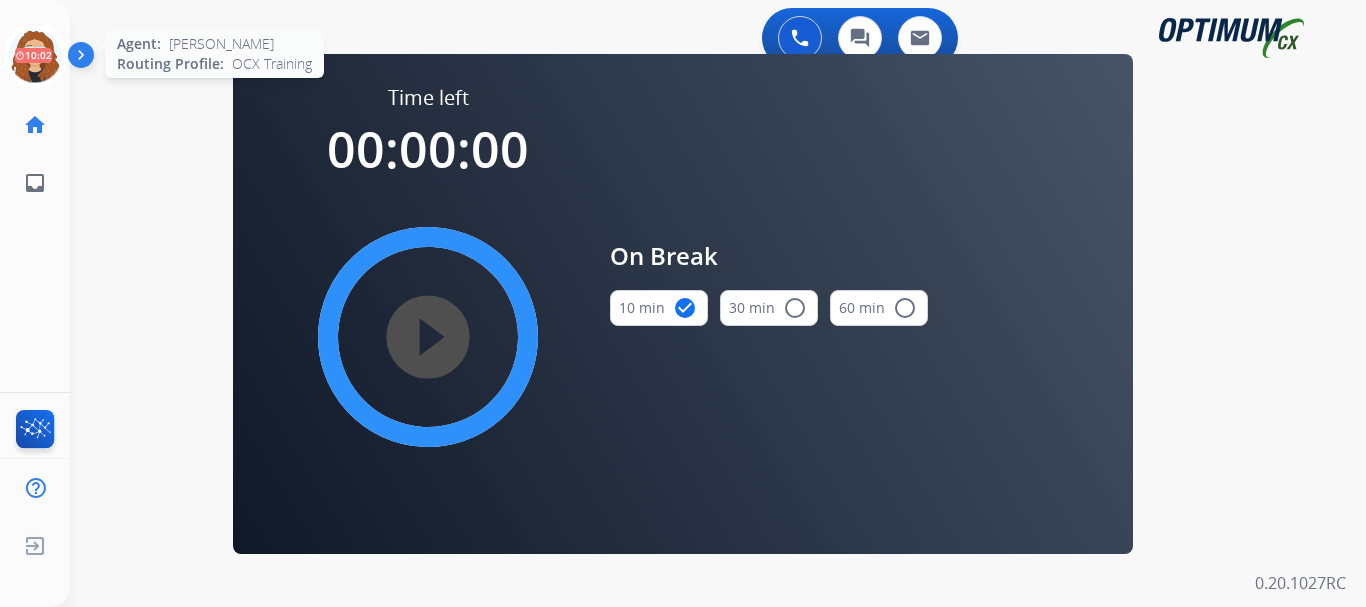 click 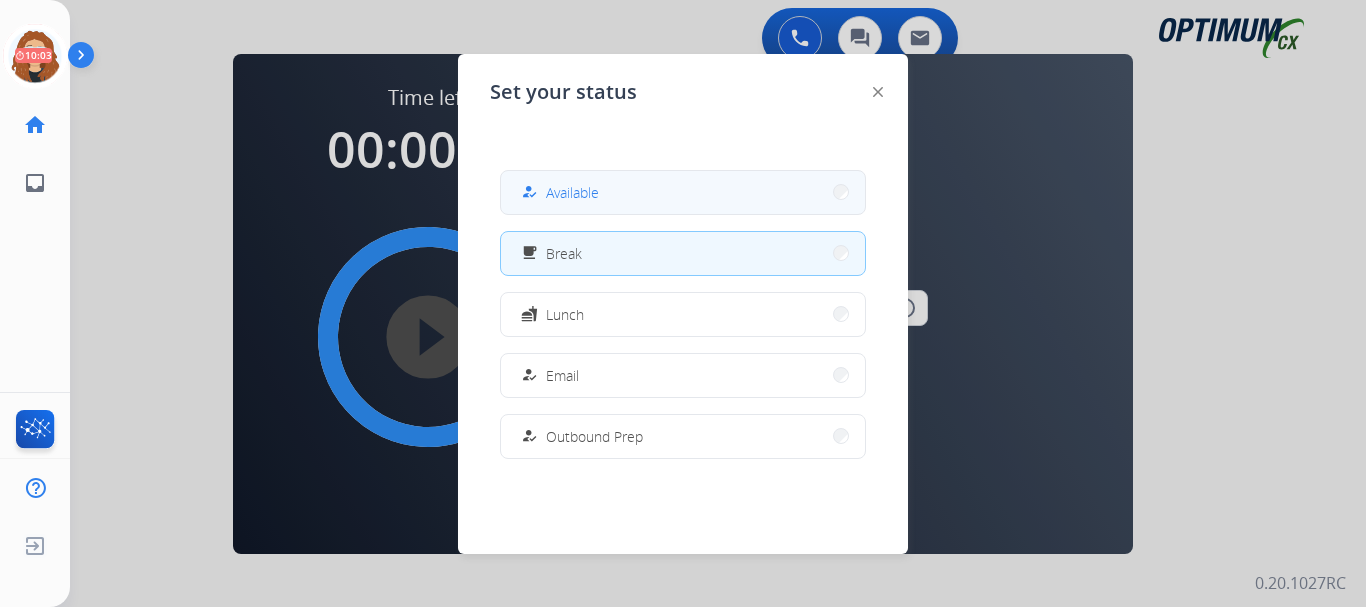 click on "Available" at bounding box center (572, 192) 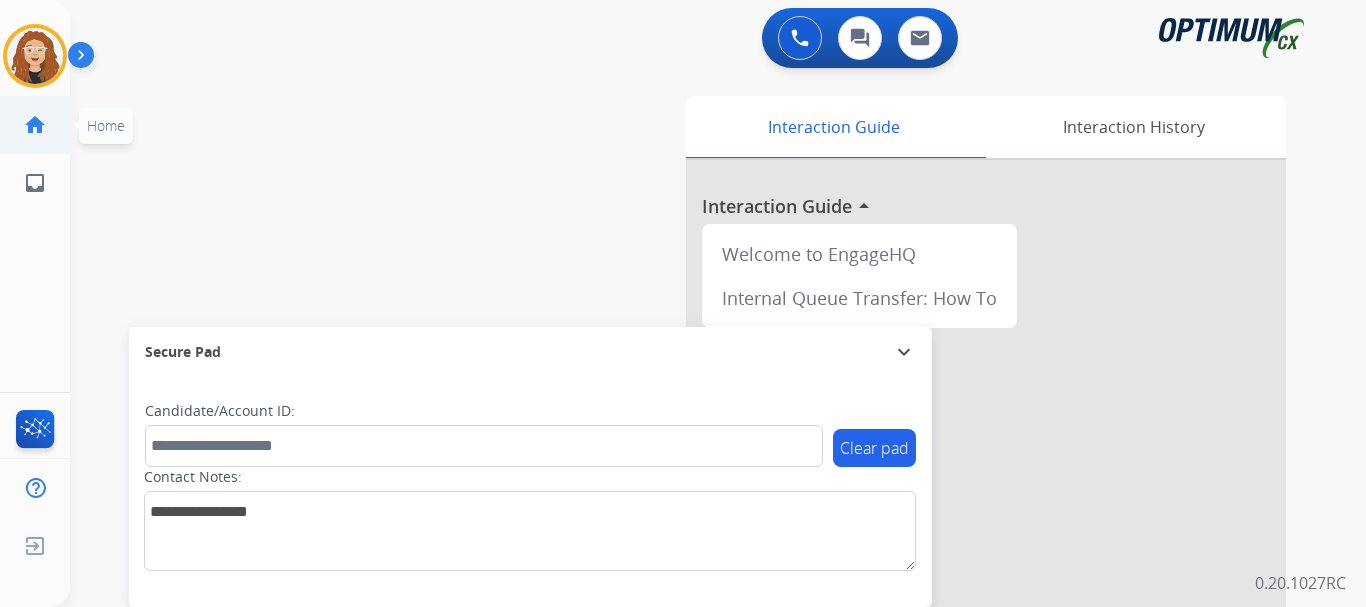 click on "Home" 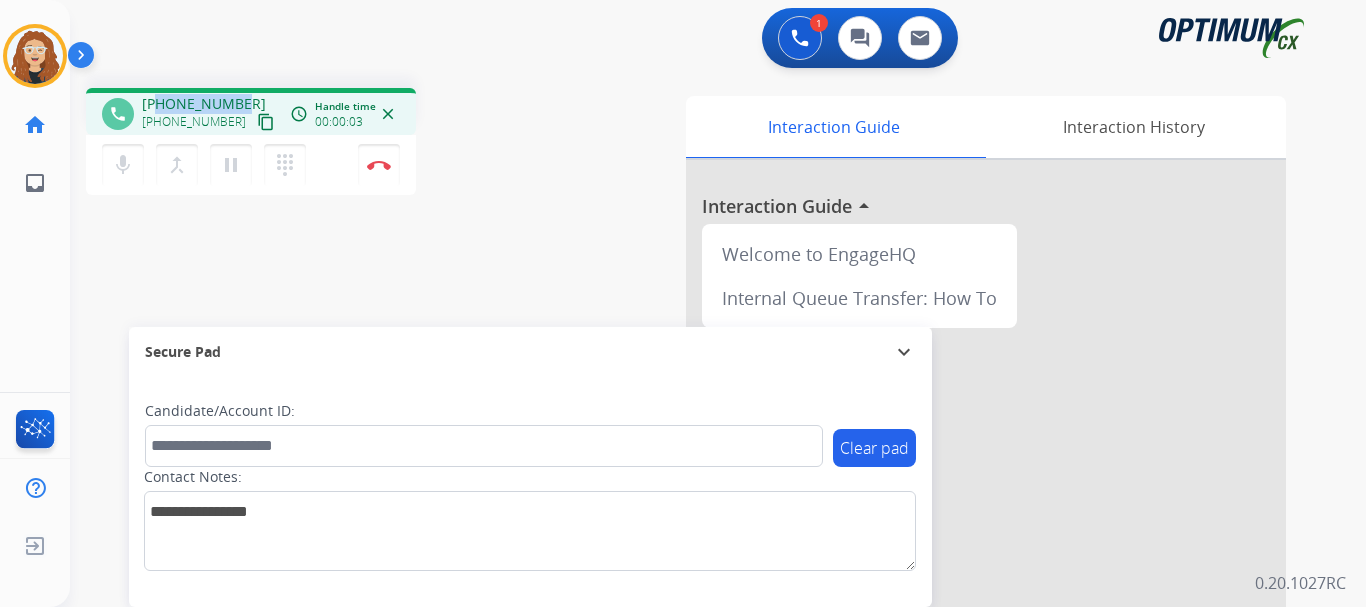 drag, startPoint x: 161, startPoint y: 101, endPoint x: 233, endPoint y: 102, distance: 72.00694 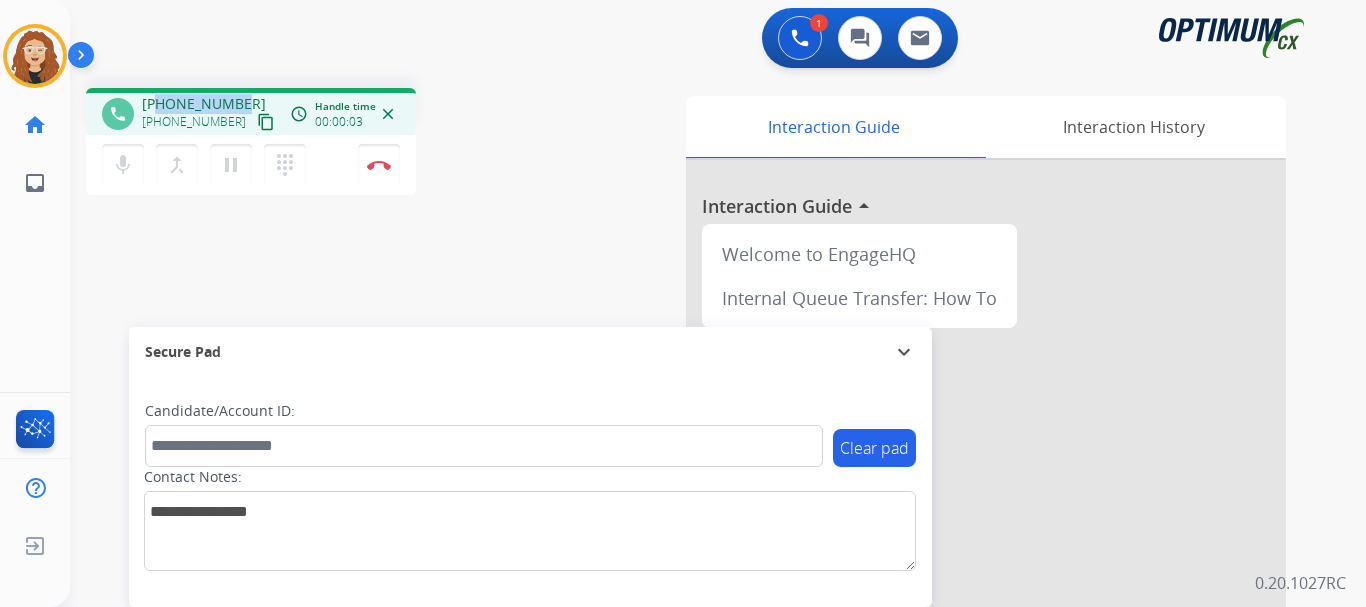click on "[PHONE_NUMBER] [PHONE_NUMBER] content_copy" at bounding box center [210, 114] 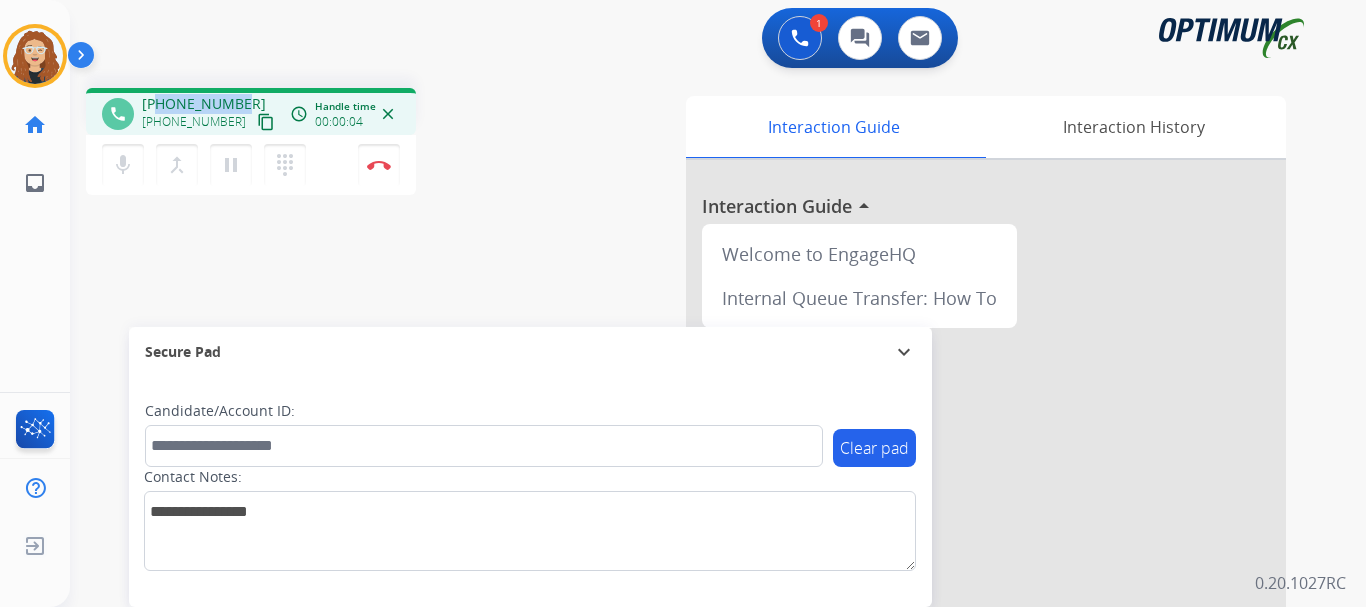 copy on "5713523040" 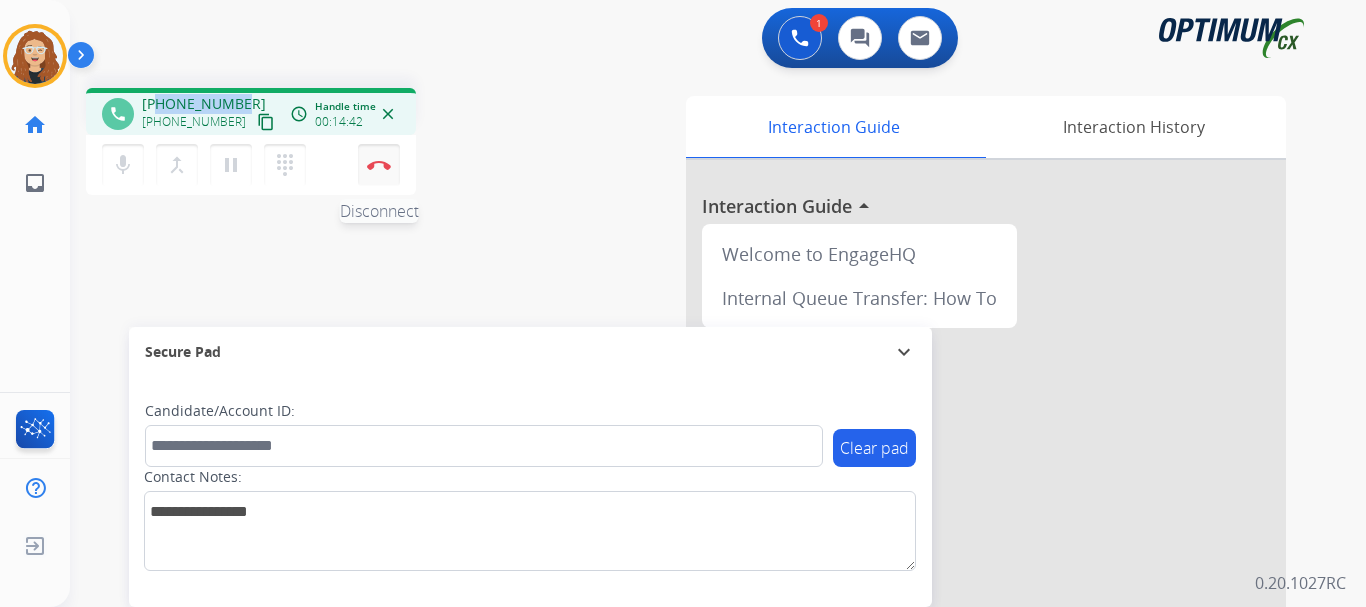 click at bounding box center (379, 165) 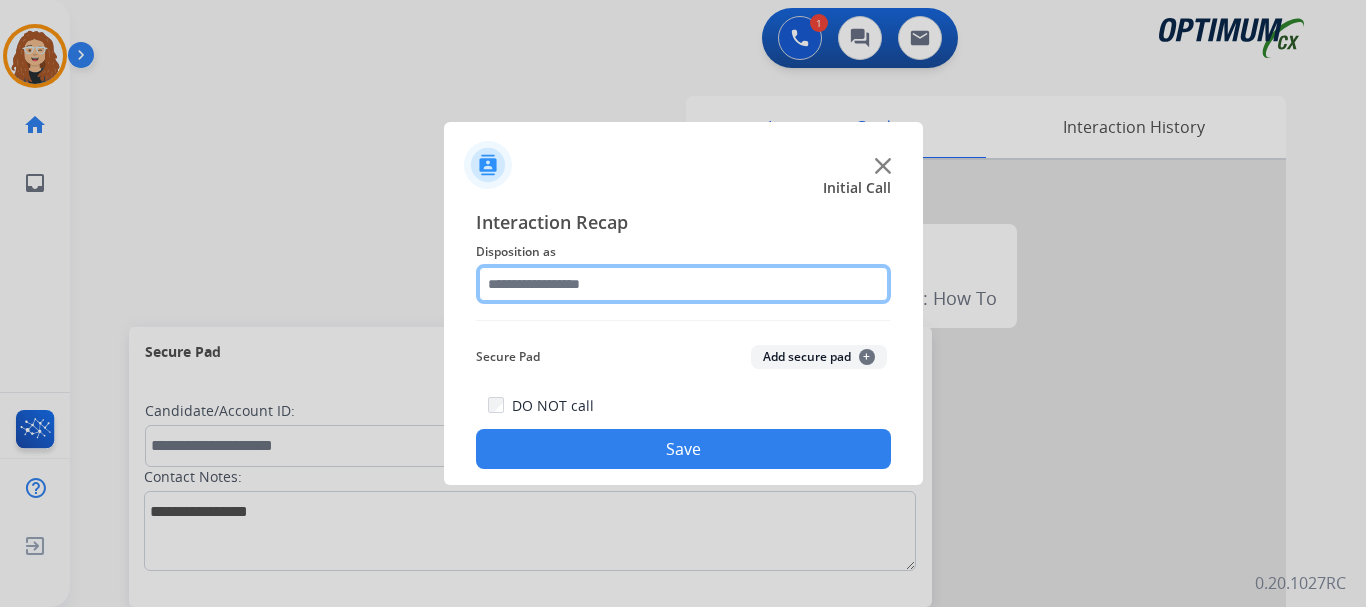 click 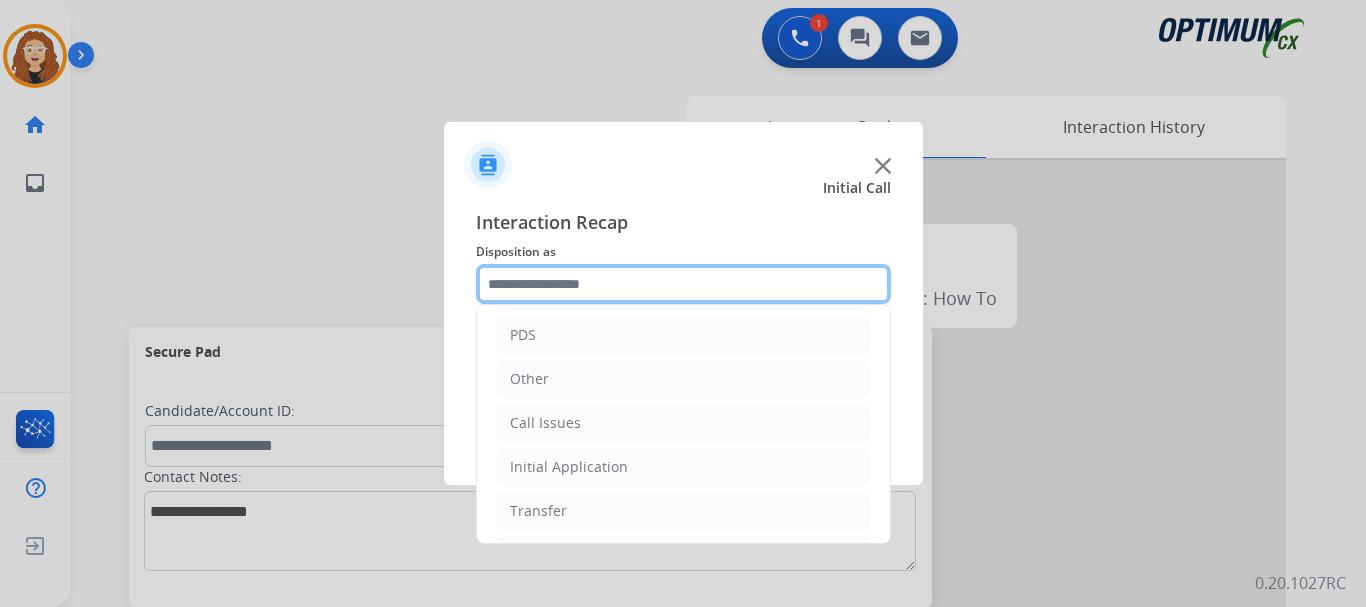 scroll, scrollTop: 136, scrollLeft: 0, axis: vertical 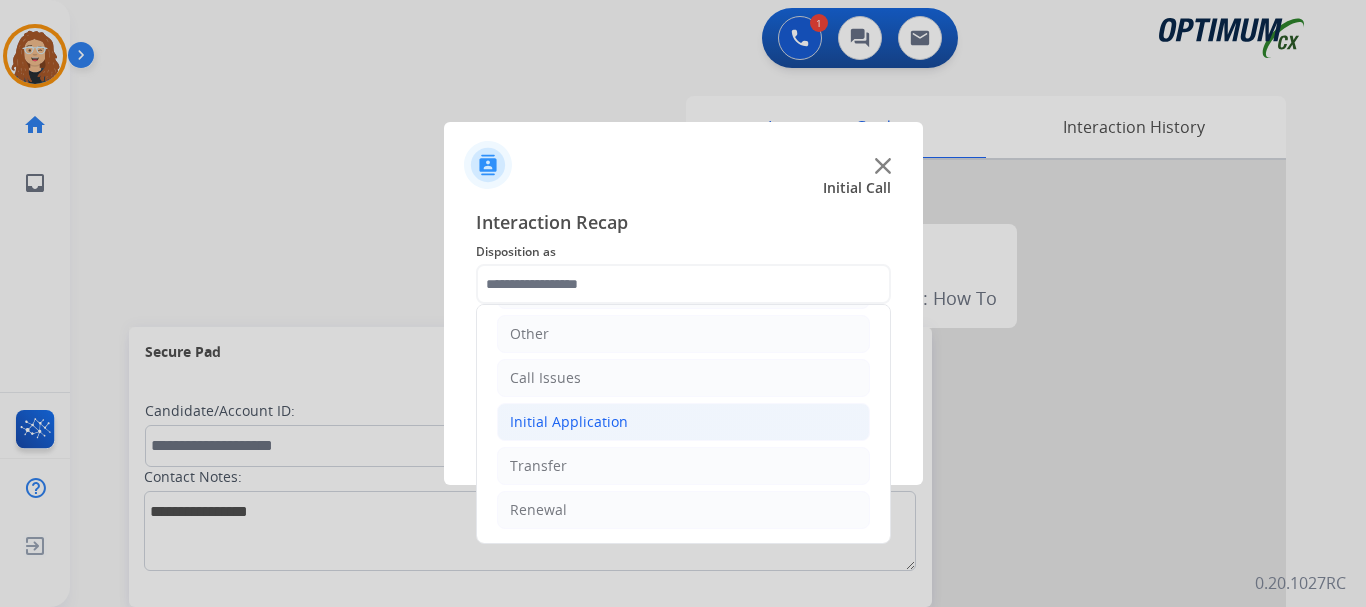 click on "Initial Application" 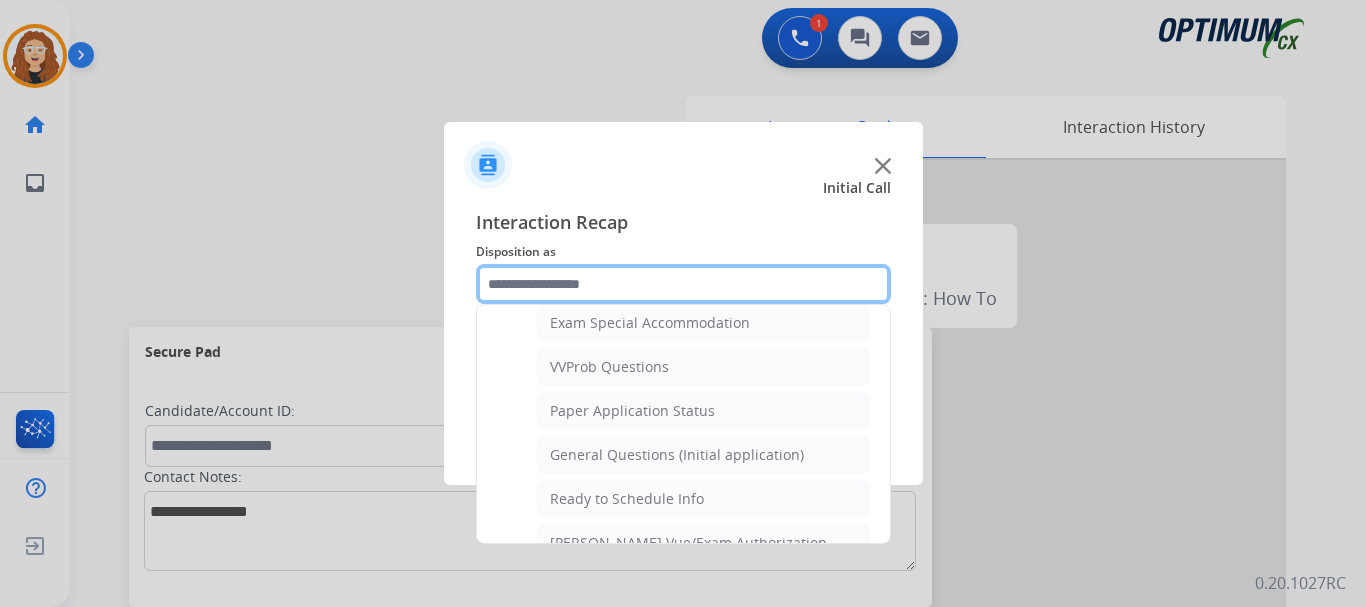 scroll, scrollTop: 1060, scrollLeft: 0, axis: vertical 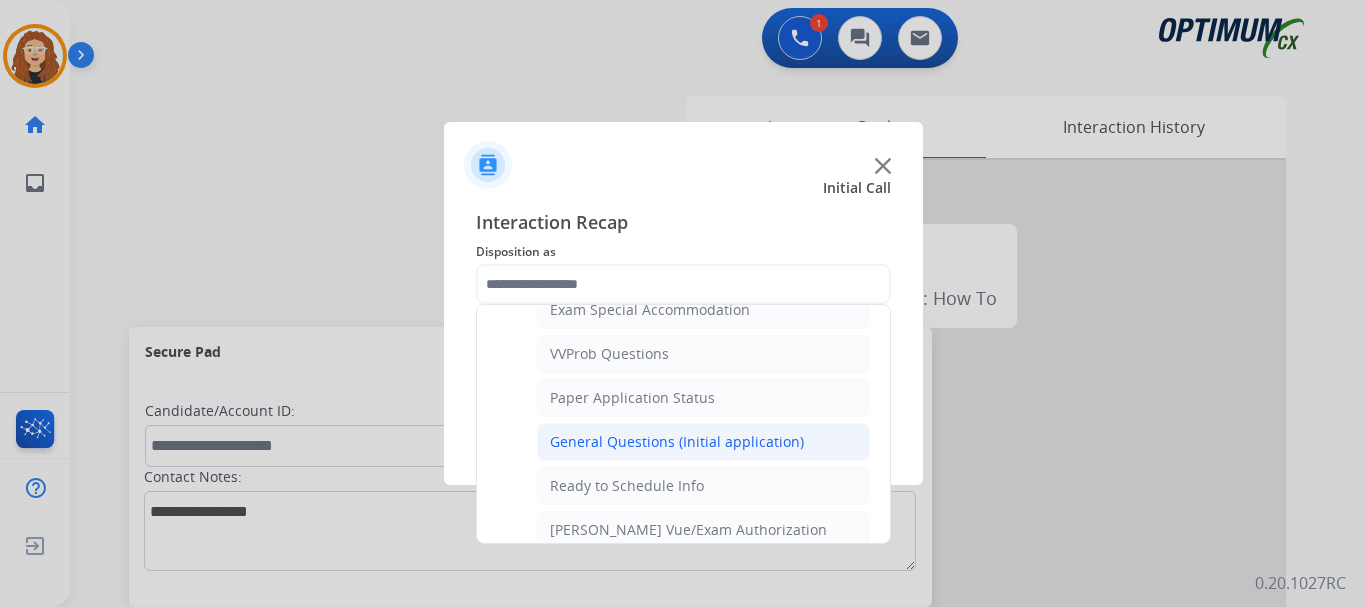 click on "General Questions (Initial application)" 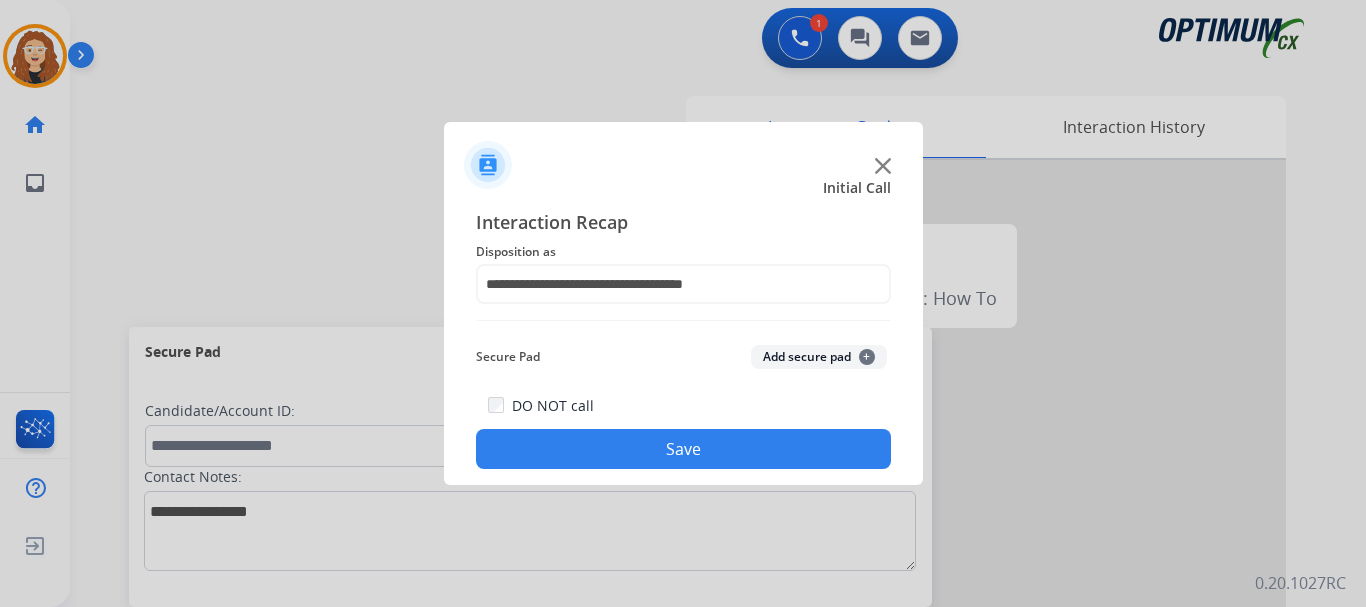 click on "Save" 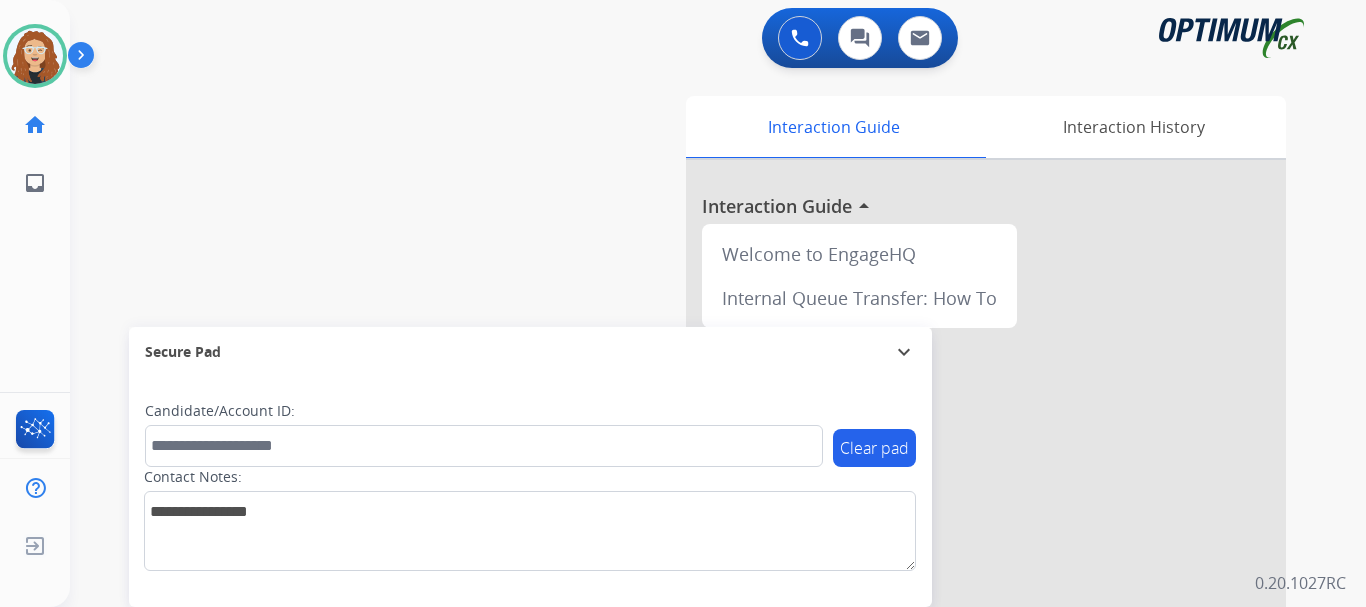 click on "swap_horiz Break voice bridge close_fullscreen Connect 3-Way Call merge_type Separate 3-Way Call  Interaction Guide   Interaction History  Interaction Guide arrow_drop_up  Welcome to EngageHQ   Internal Queue Transfer: How To  Secure Pad expand_more Clear pad Candidate/Account ID: Contact Notes:" at bounding box center [694, 489] 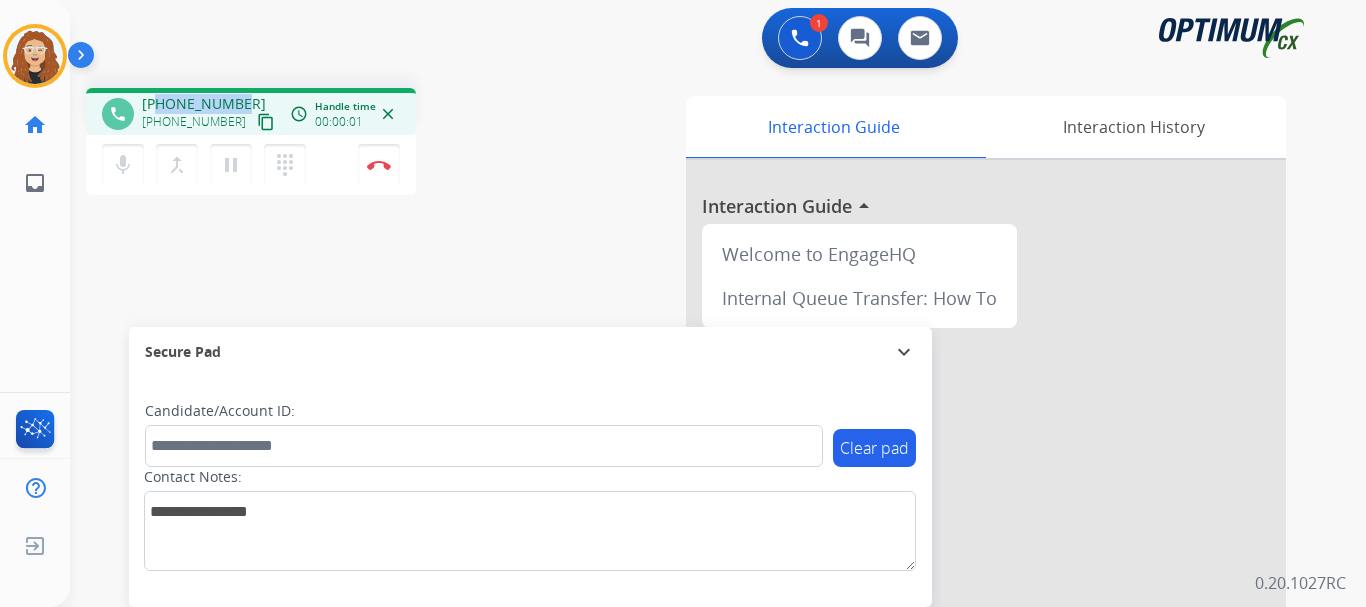 drag, startPoint x: 161, startPoint y: 102, endPoint x: 242, endPoint y: 95, distance: 81.3019 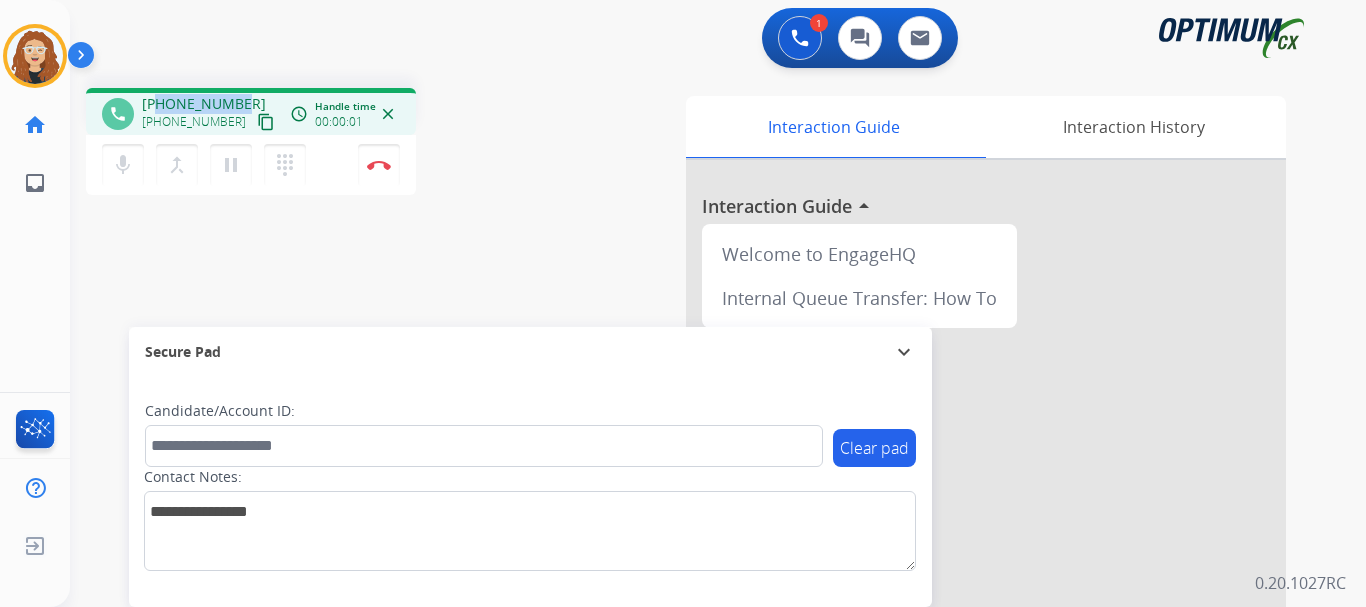 click on "[PHONE_NUMBER] [PHONE_NUMBER] content_copy" at bounding box center (210, 114) 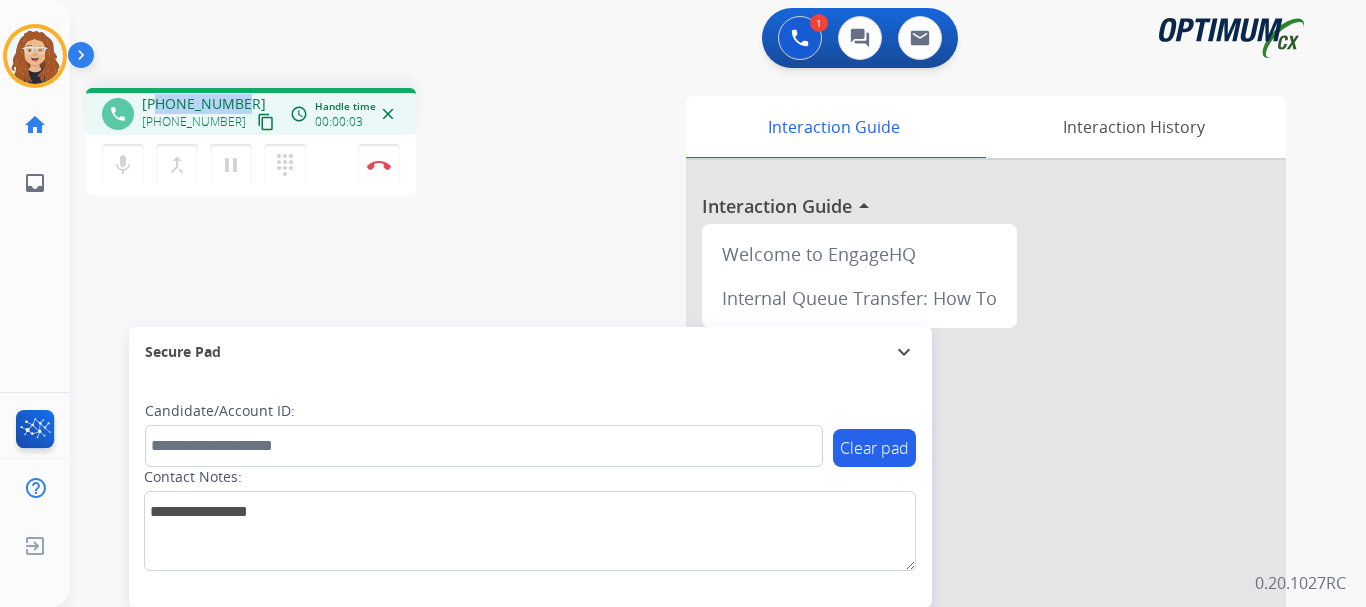 copy on "2023610457" 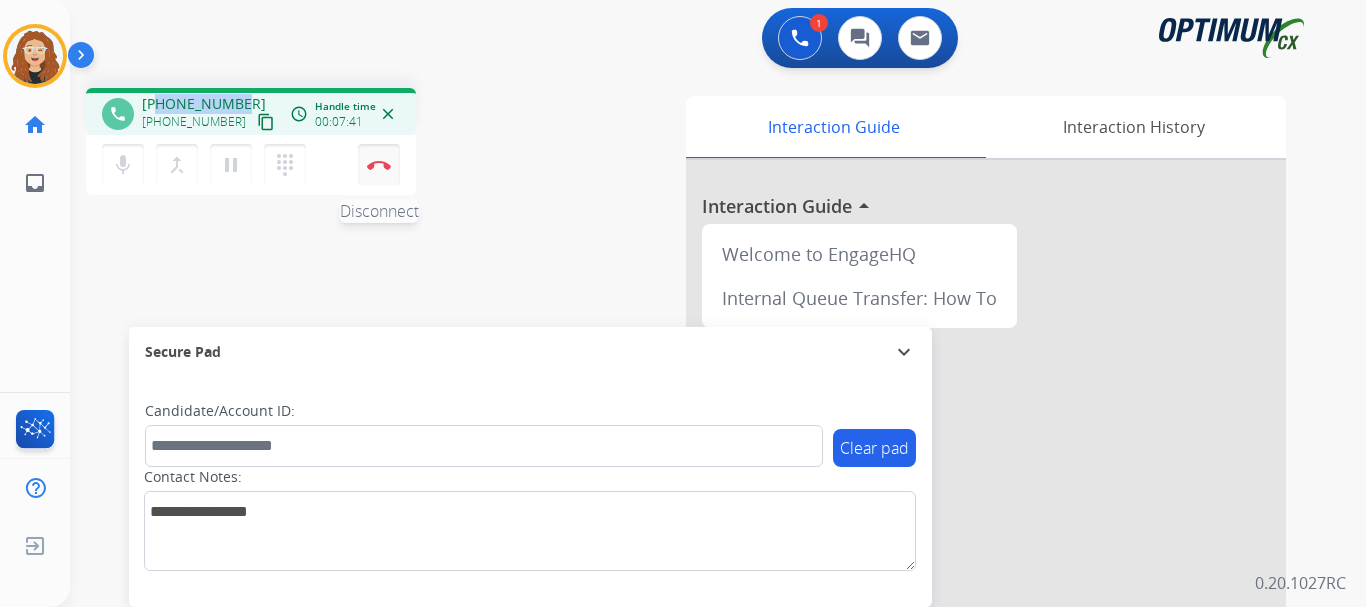 click at bounding box center [379, 165] 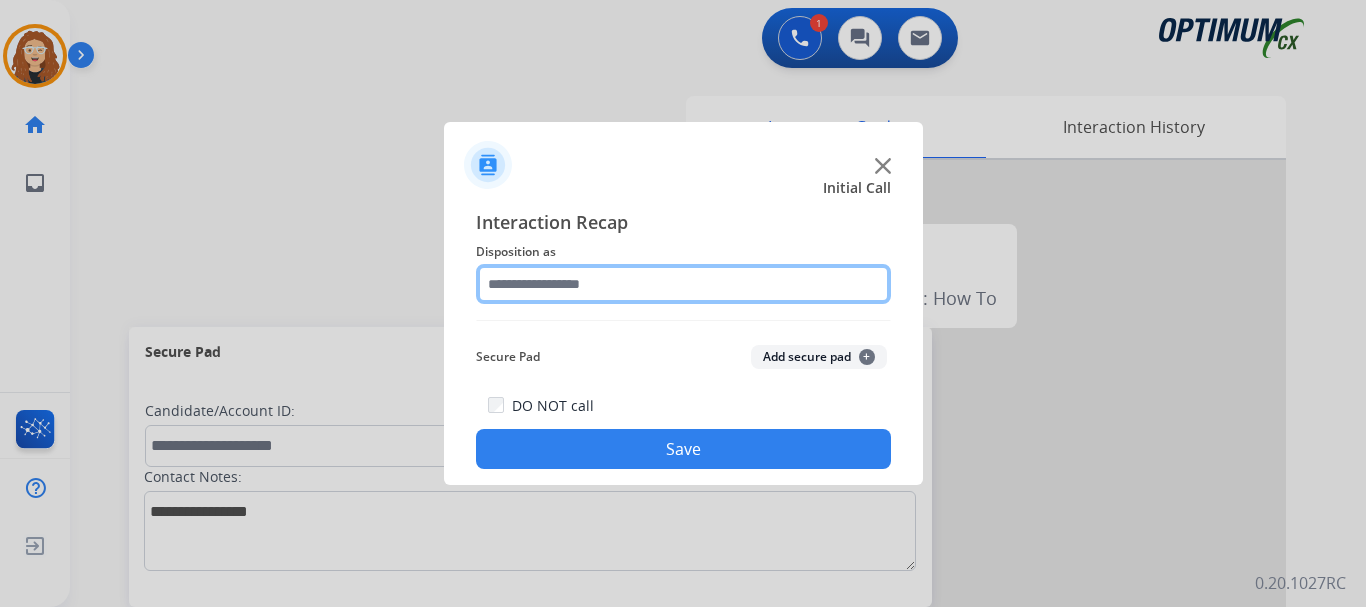 click 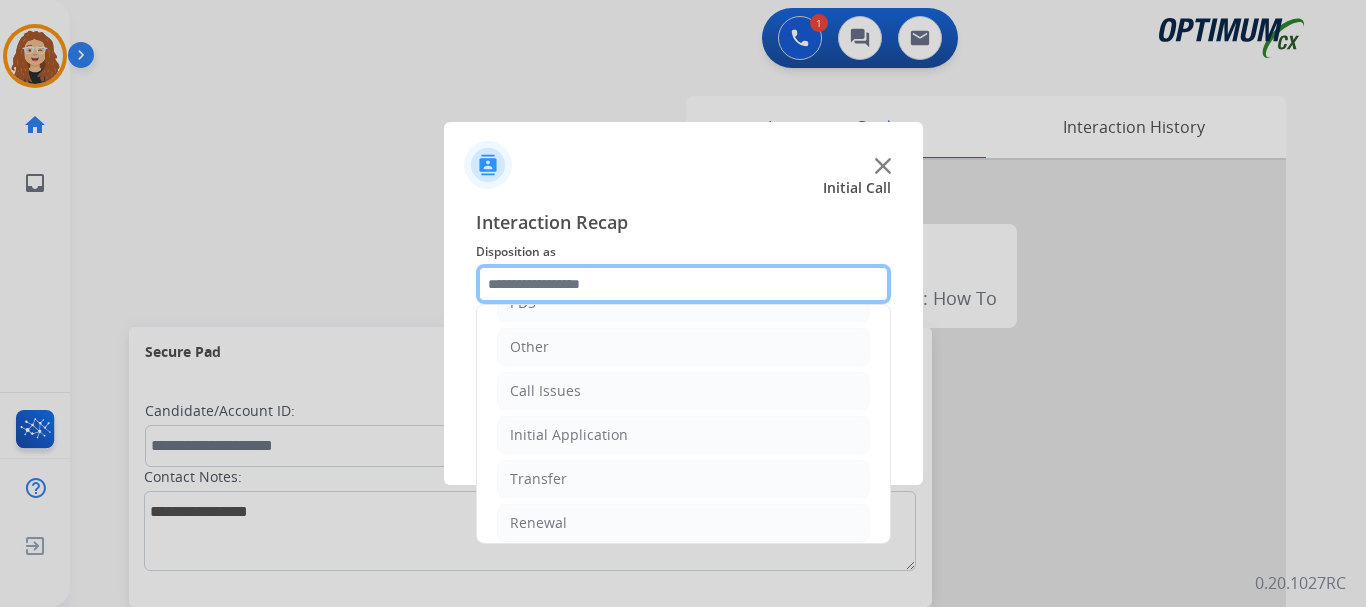 scroll, scrollTop: 136, scrollLeft: 0, axis: vertical 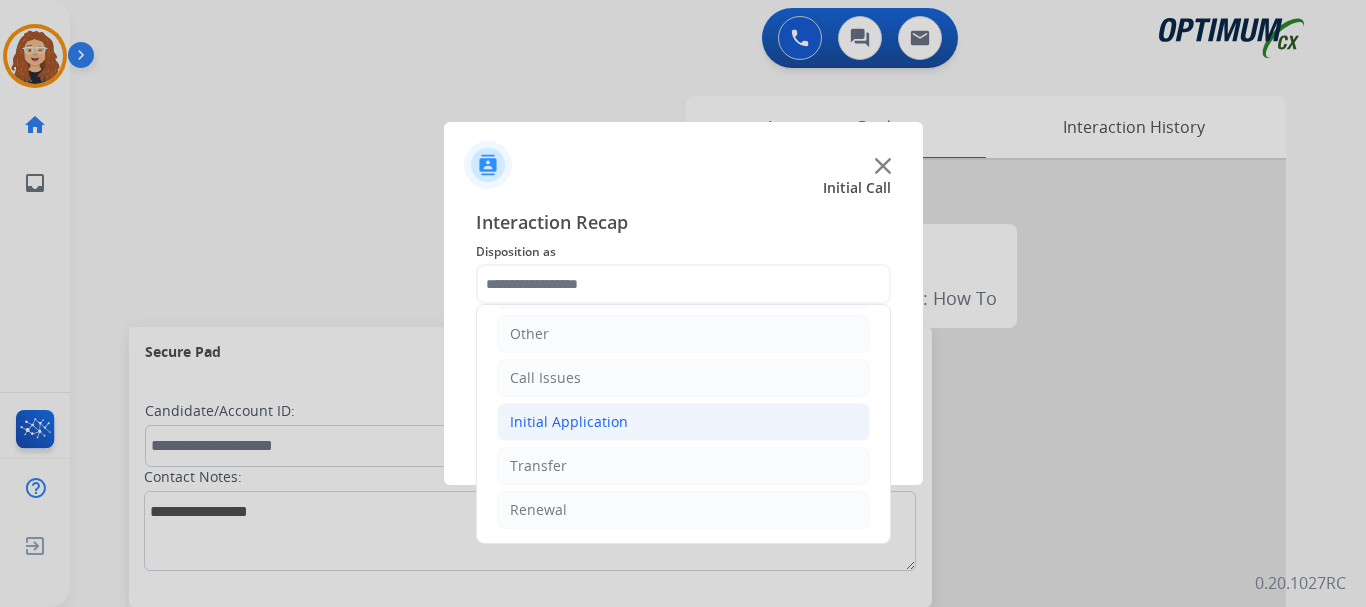 click on "Initial Application" 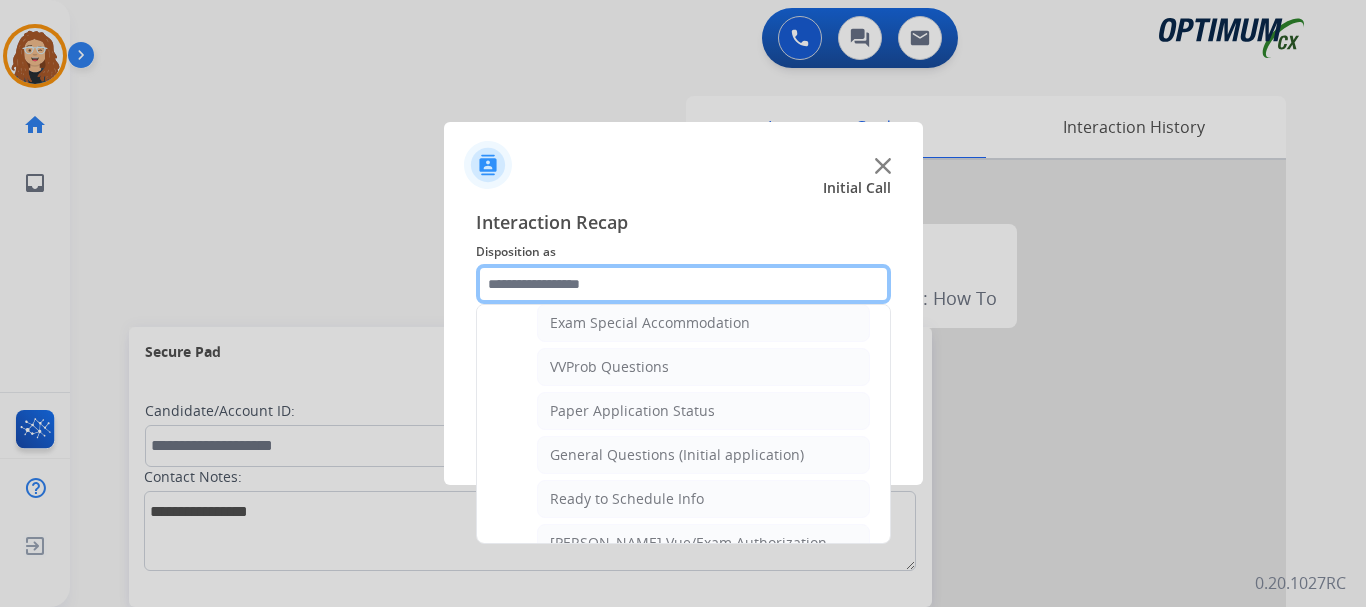 scroll, scrollTop: 1054, scrollLeft: 0, axis: vertical 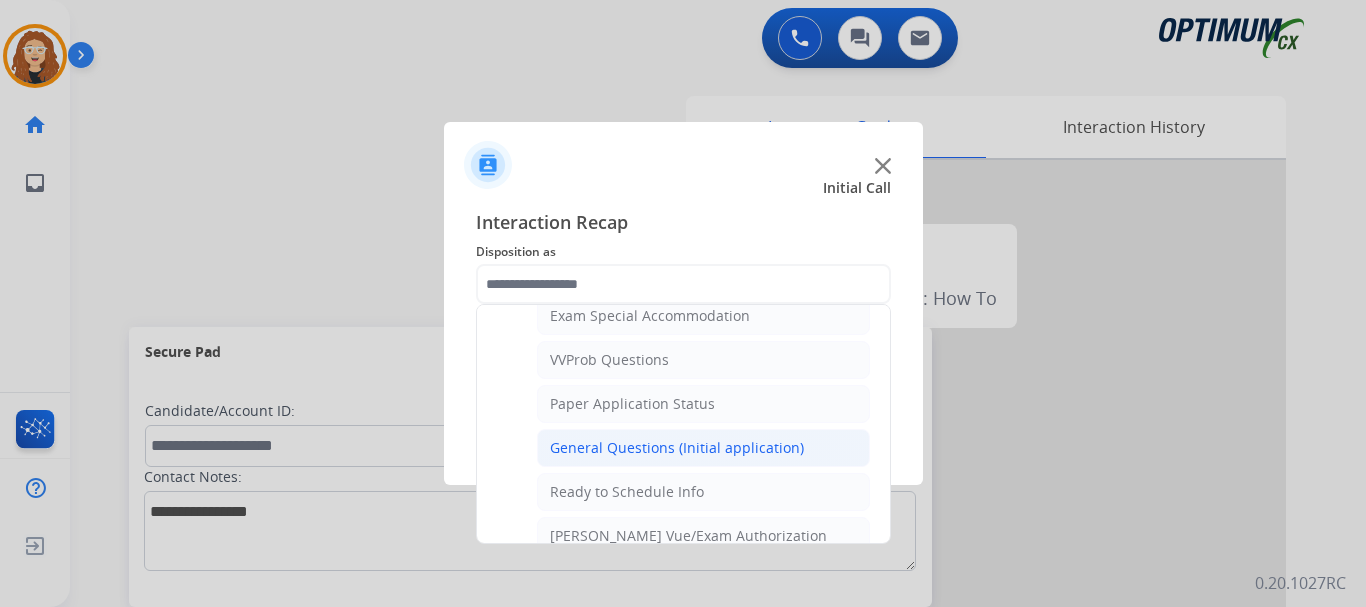 click on "General Questions (Initial application)" 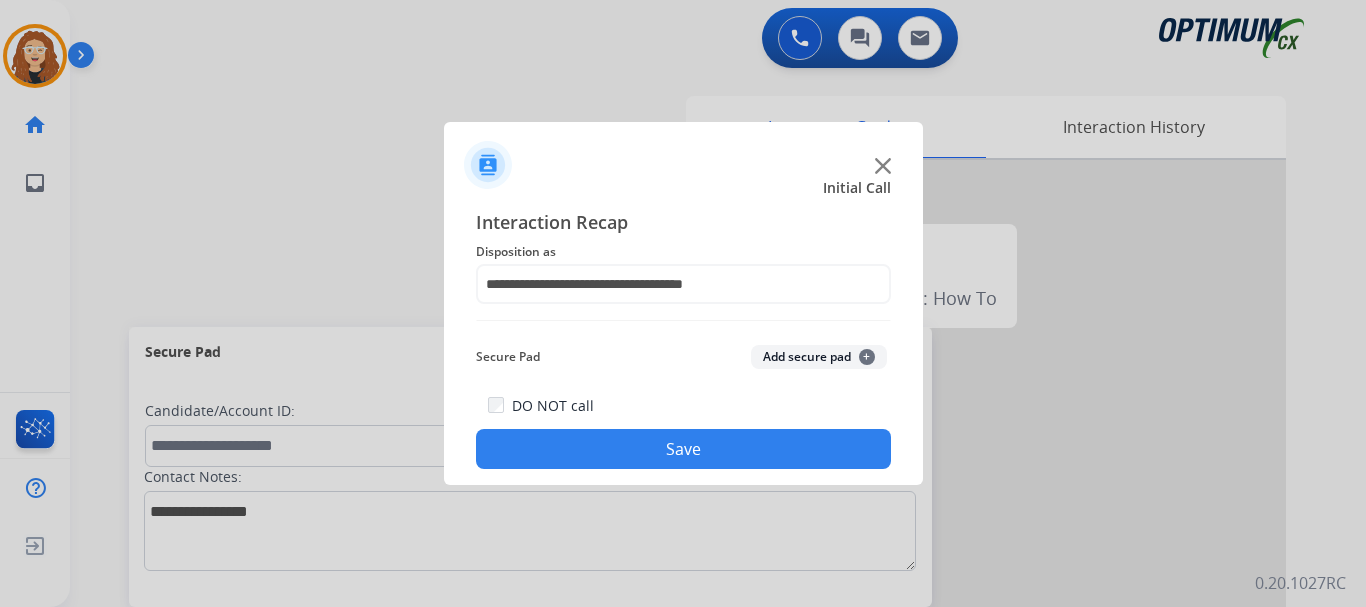 click on "Save" 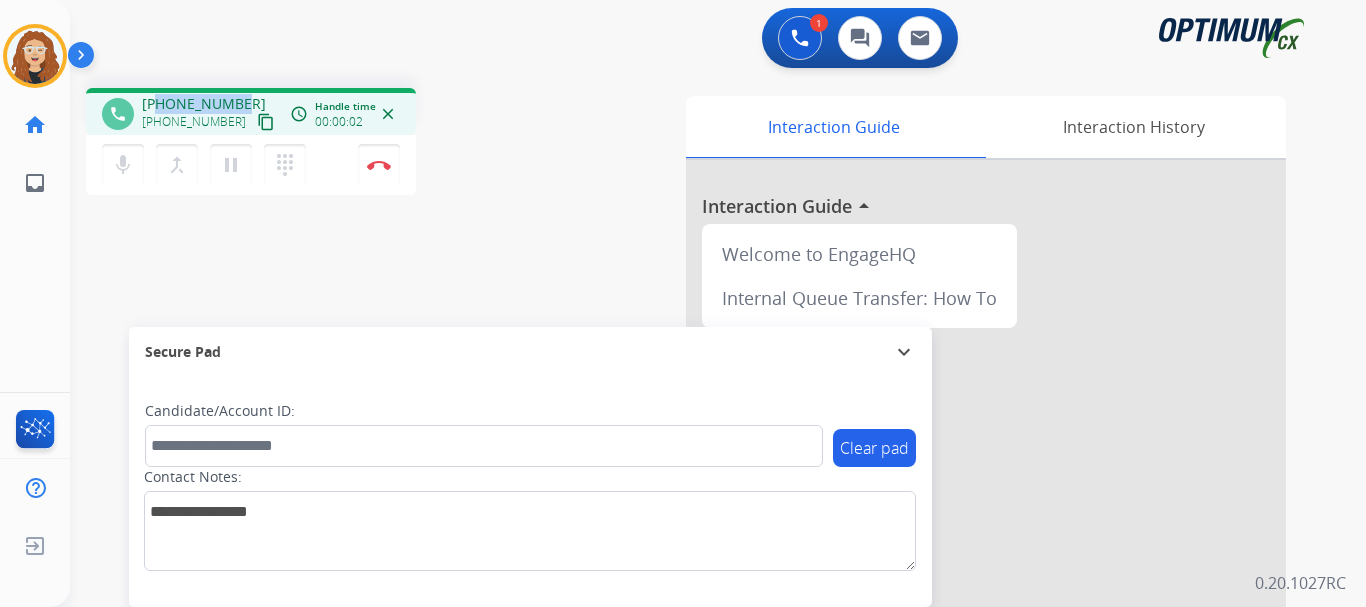 drag, startPoint x: 159, startPoint y: 103, endPoint x: 243, endPoint y: 96, distance: 84.29116 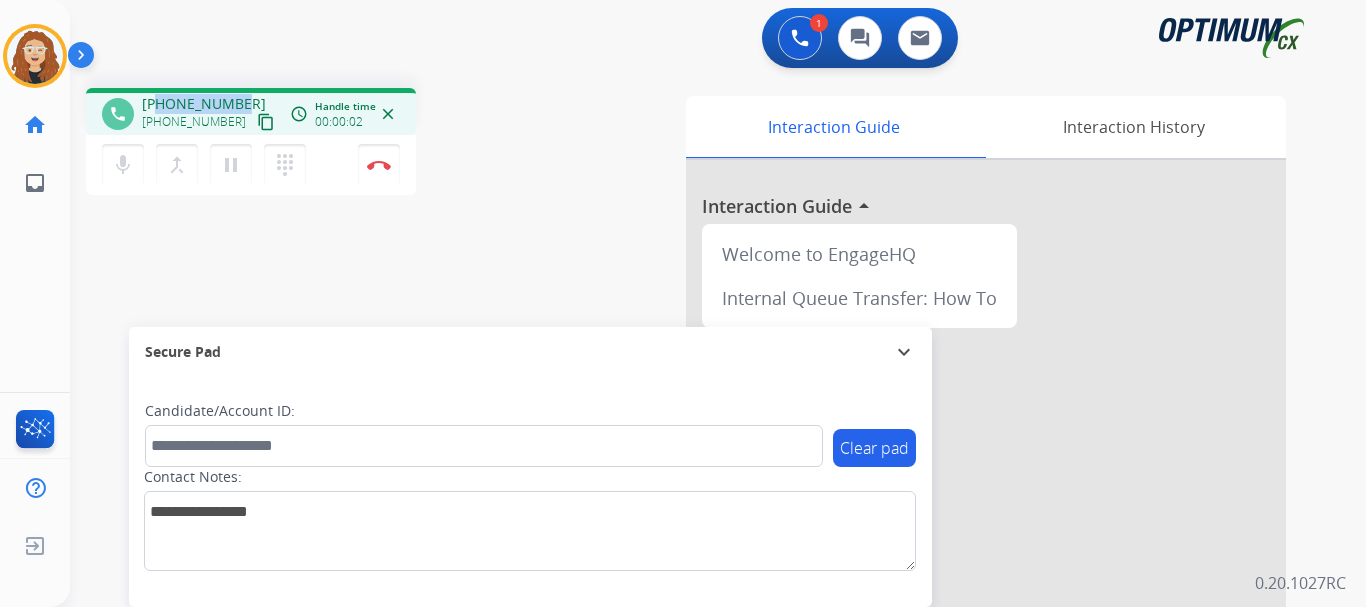 click on "[PHONE_NUMBER] [PHONE_NUMBER] content_copy" at bounding box center [210, 114] 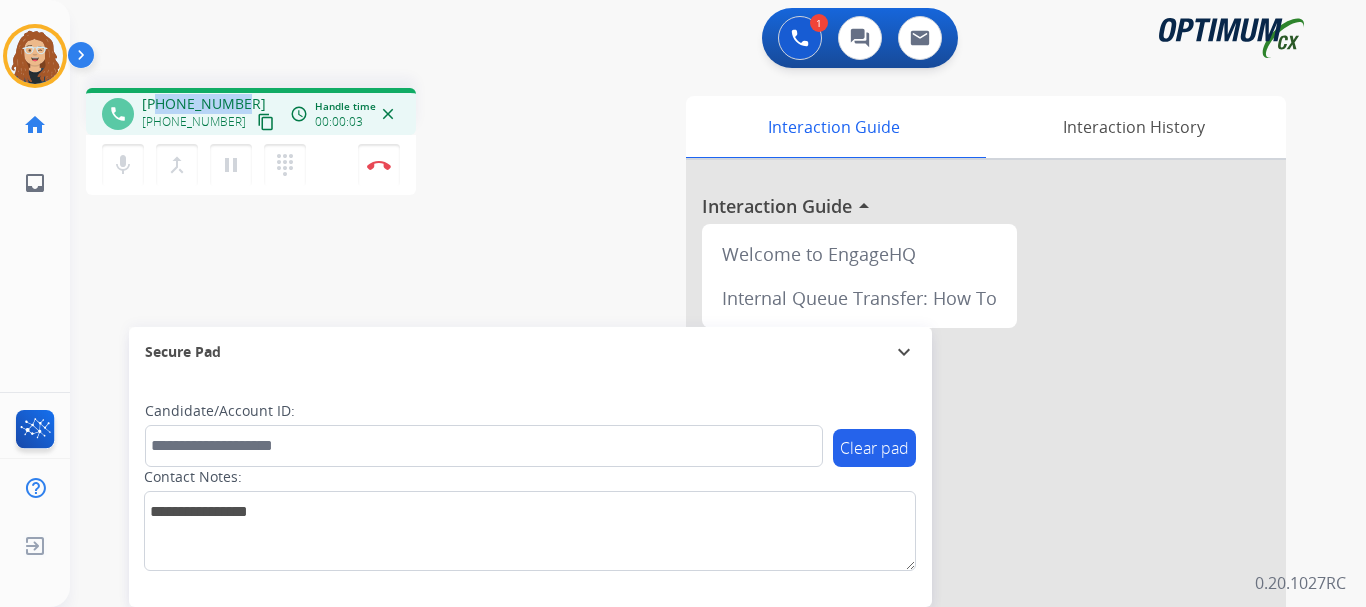 copy on "5808895193" 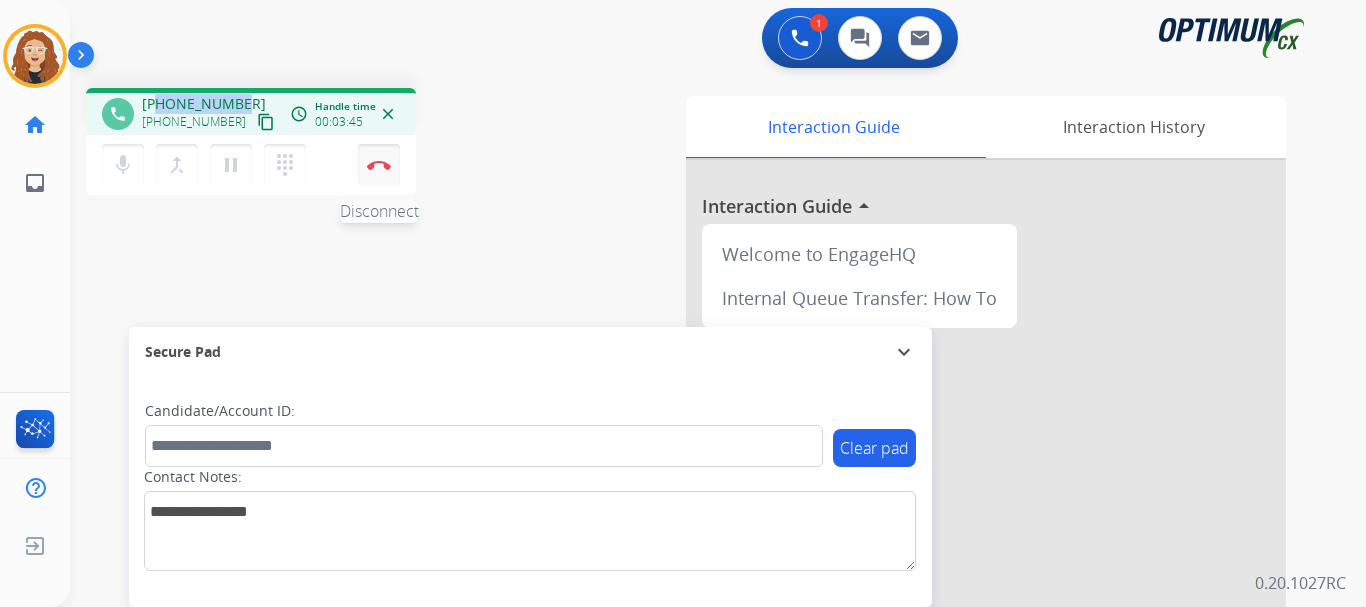 click on "Disconnect" at bounding box center [379, 165] 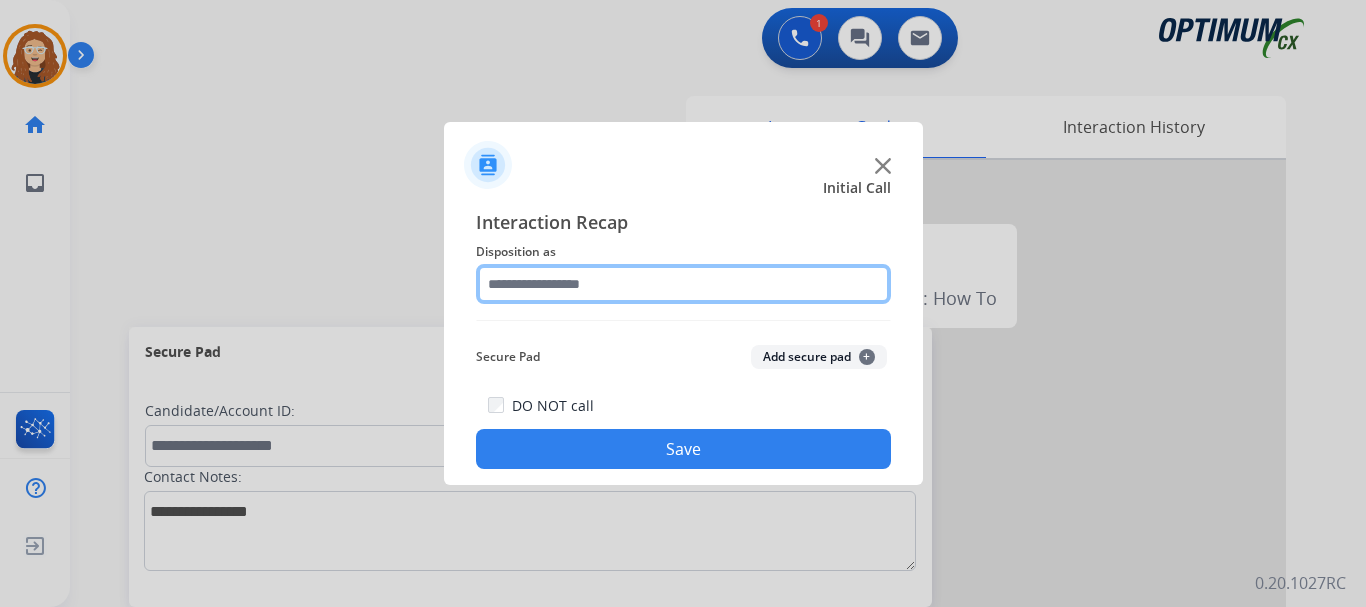 click 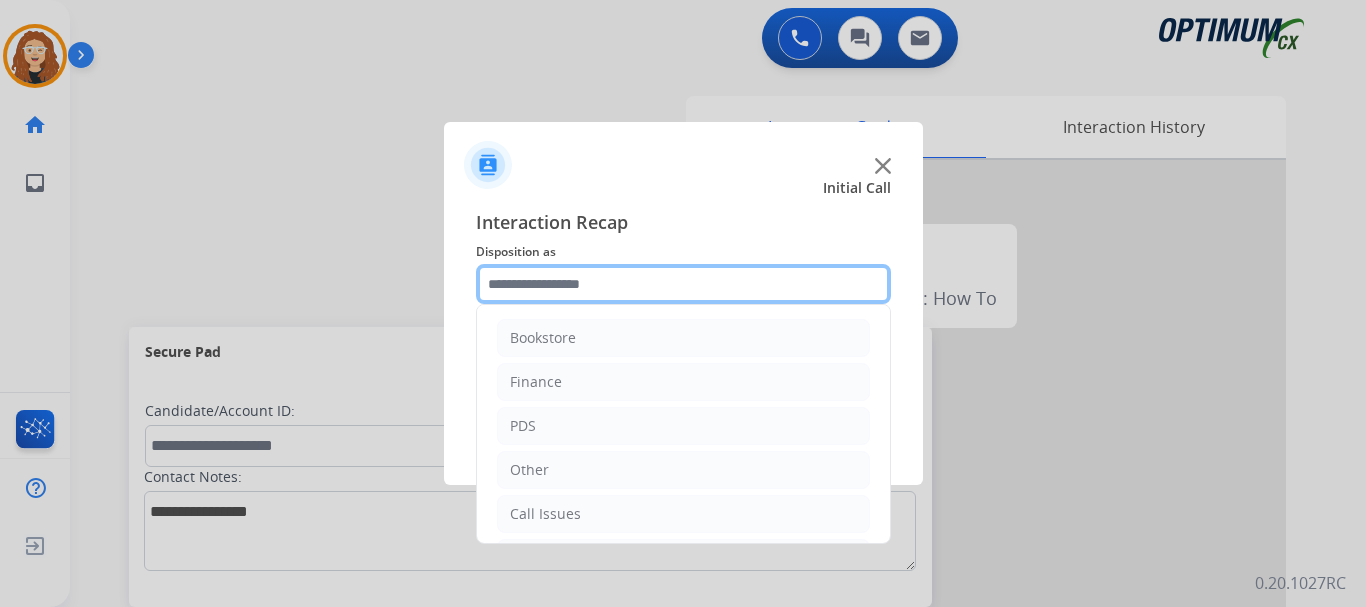 scroll, scrollTop: 136, scrollLeft: 0, axis: vertical 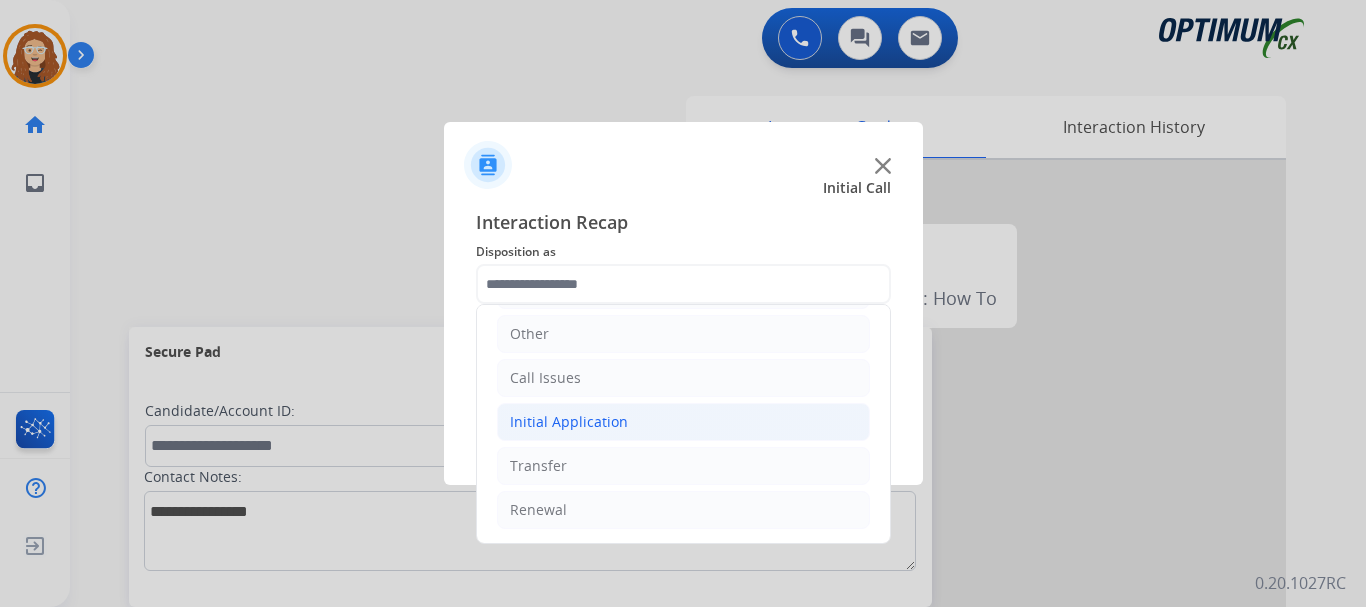 click on "Initial Application" 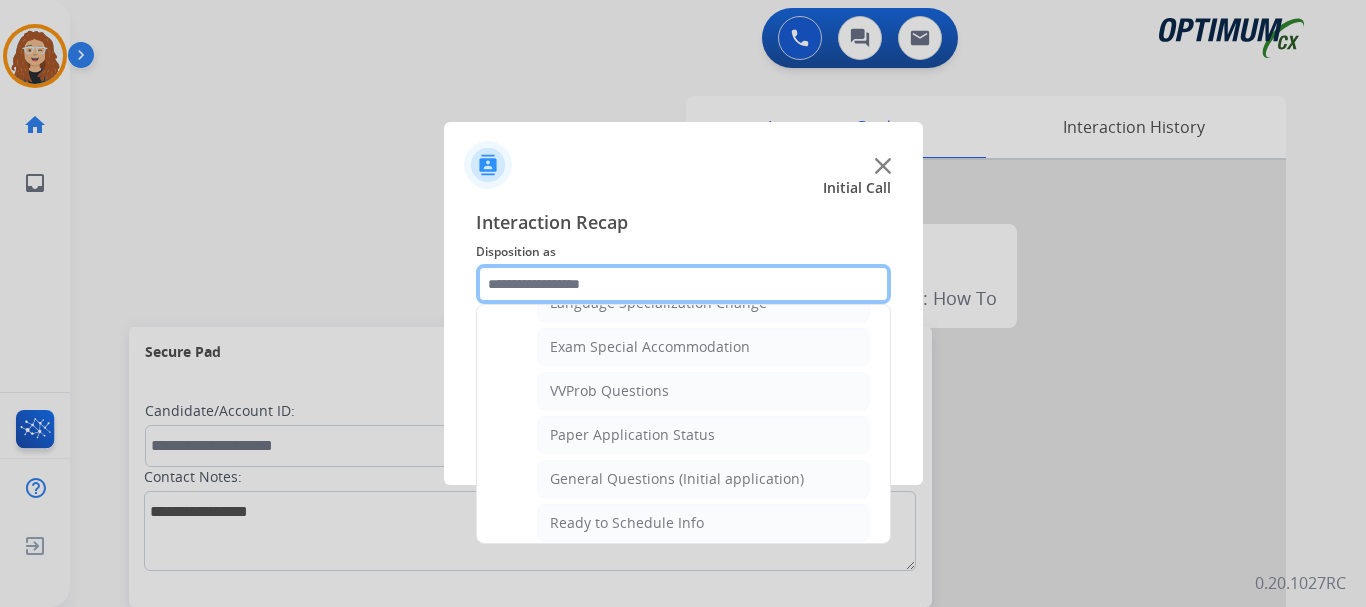 scroll, scrollTop: 1047, scrollLeft: 0, axis: vertical 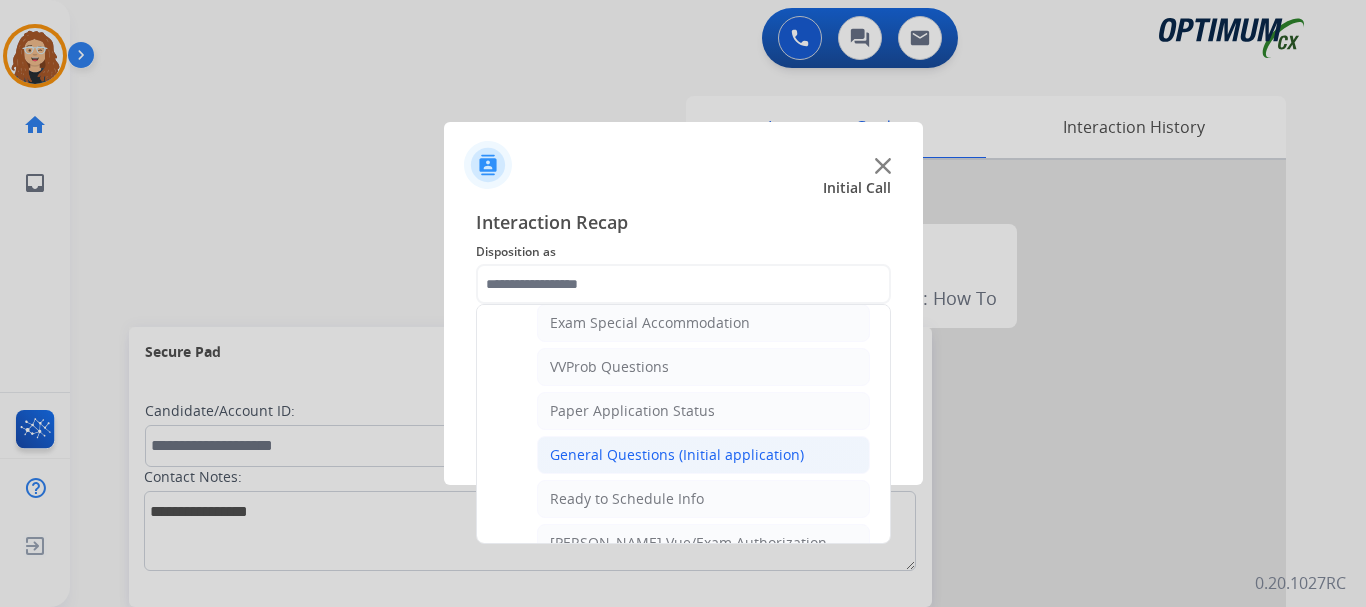 click on "General Questions (Initial application)" 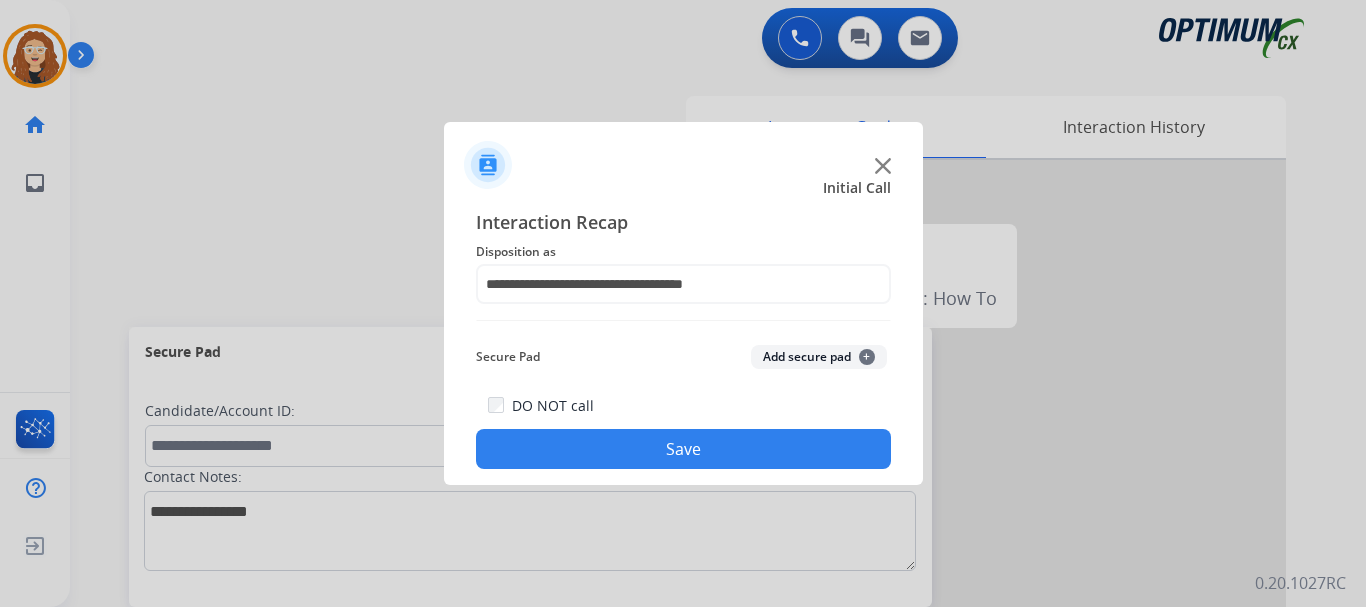 click on "Save" 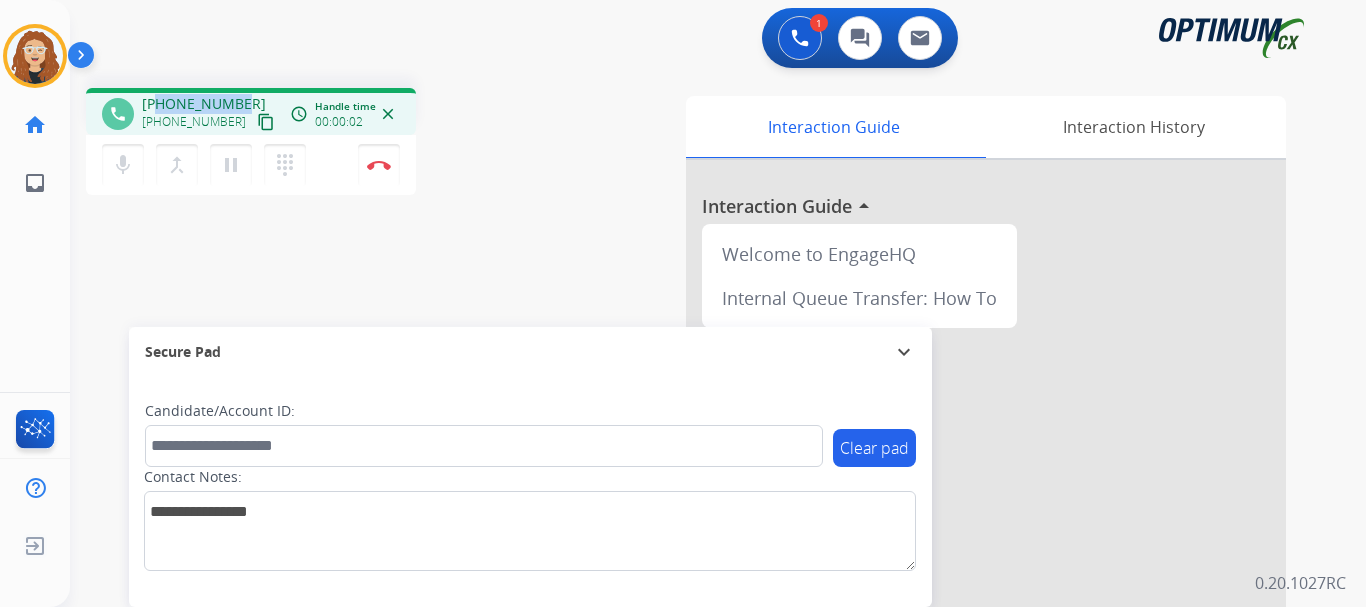 drag, startPoint x: 160, startPoint y: 102, endPoint x: 237, endPoint y: 98, distance: 77.10383 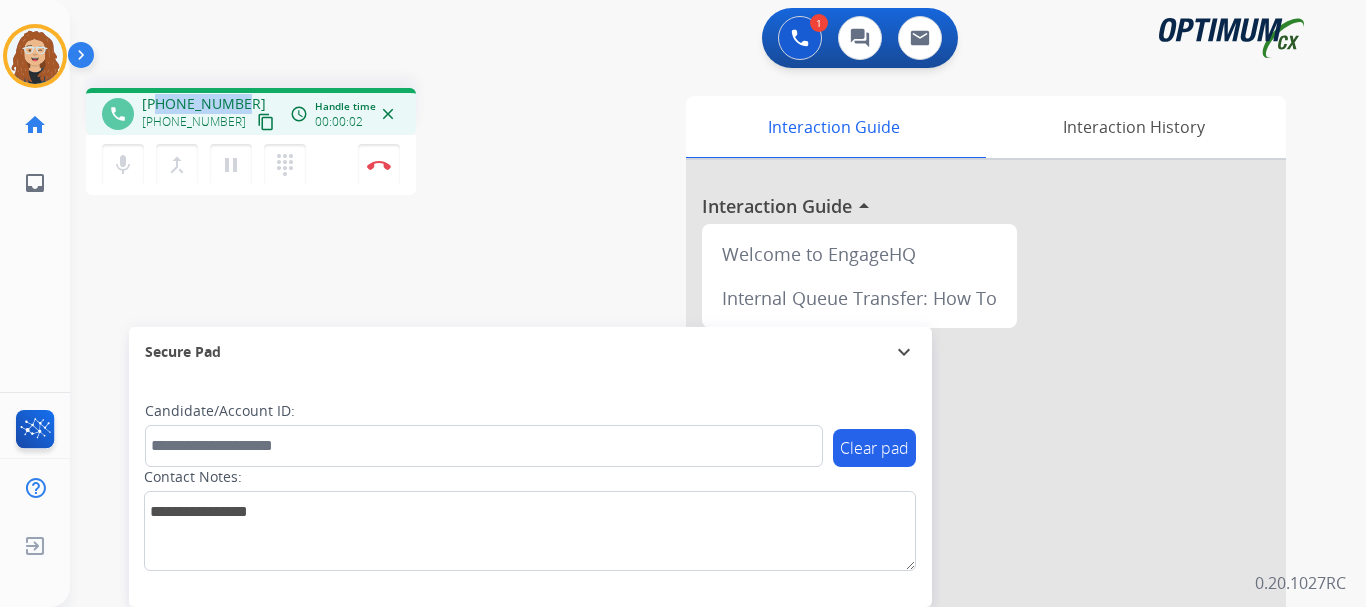click on "[PHONE_NUMBER] [PHONE_NUMBER] content_copy" at bounding box center [210, 114] 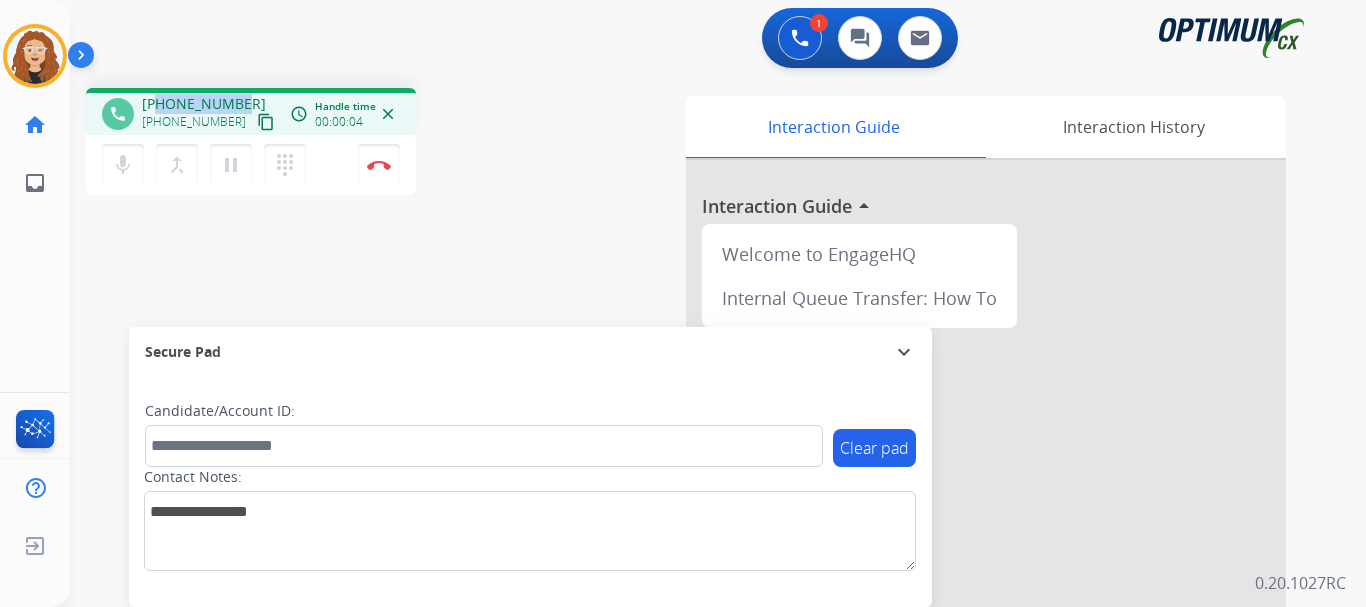copy on "3129272432" 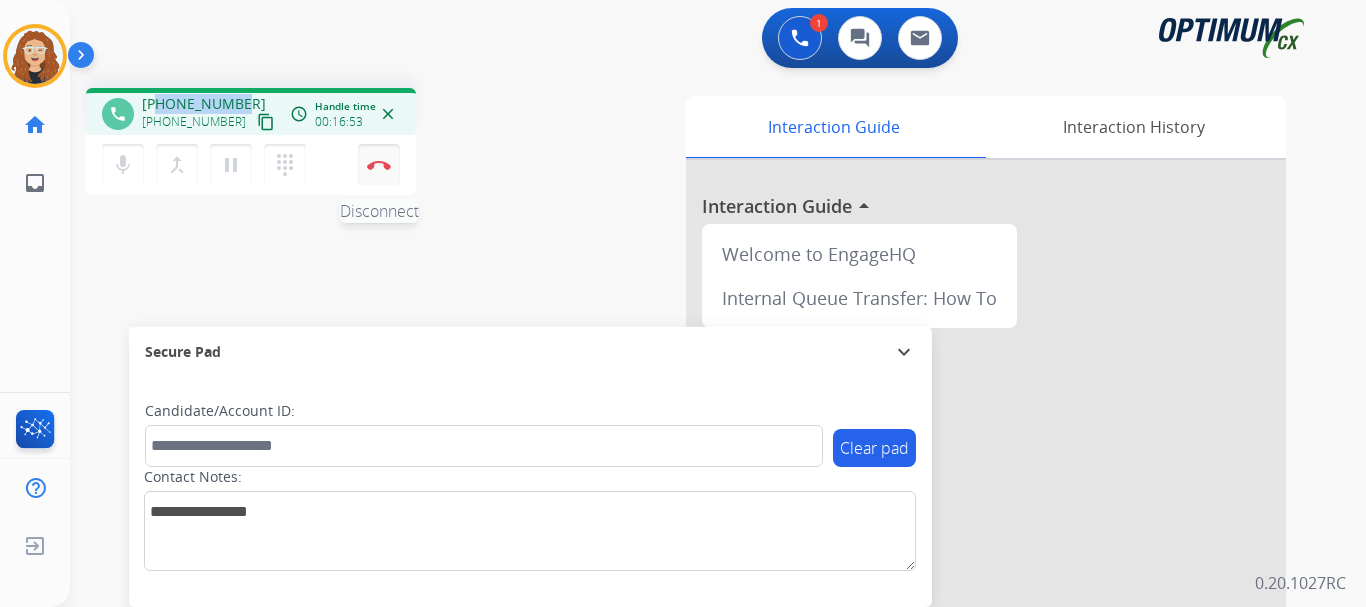 click at bounding box center [379, 165] 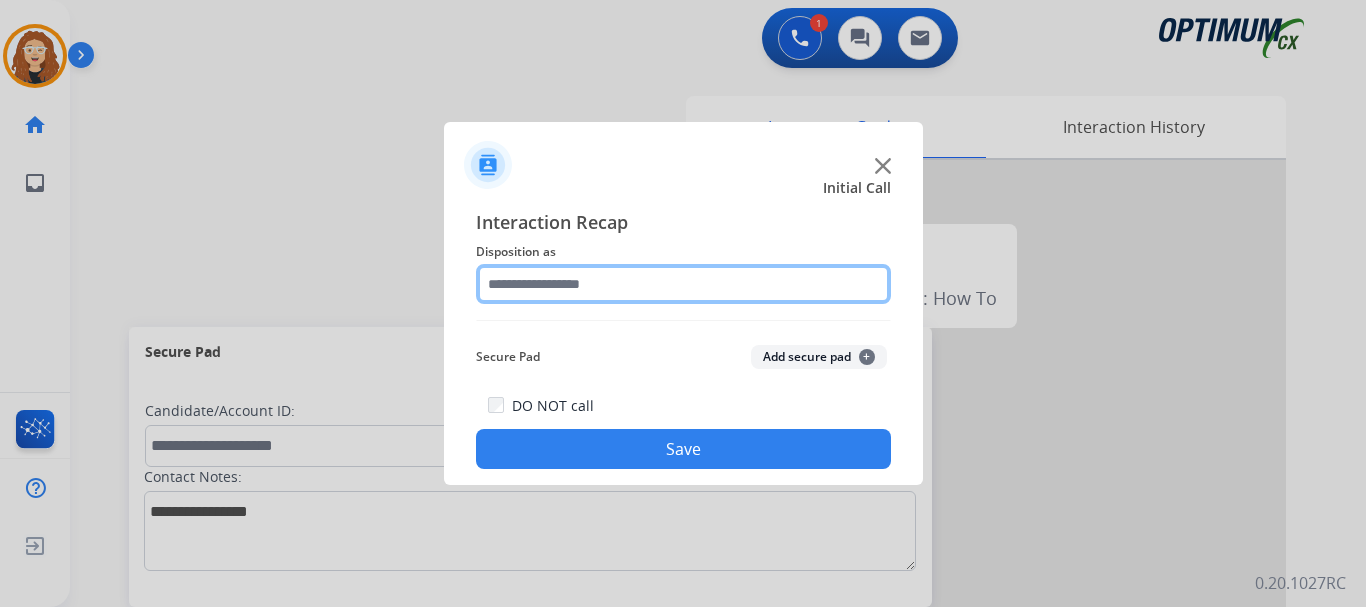 click 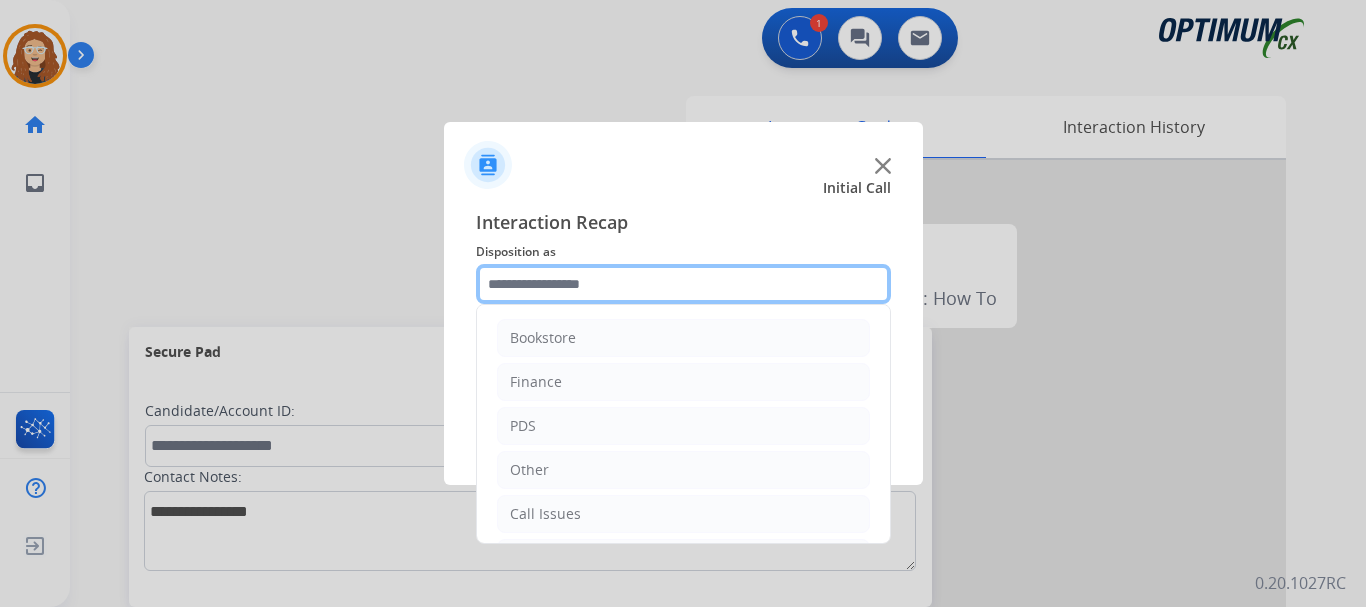 scroll, scrollTop: 136, scrollLeft: 0, axis: vertical 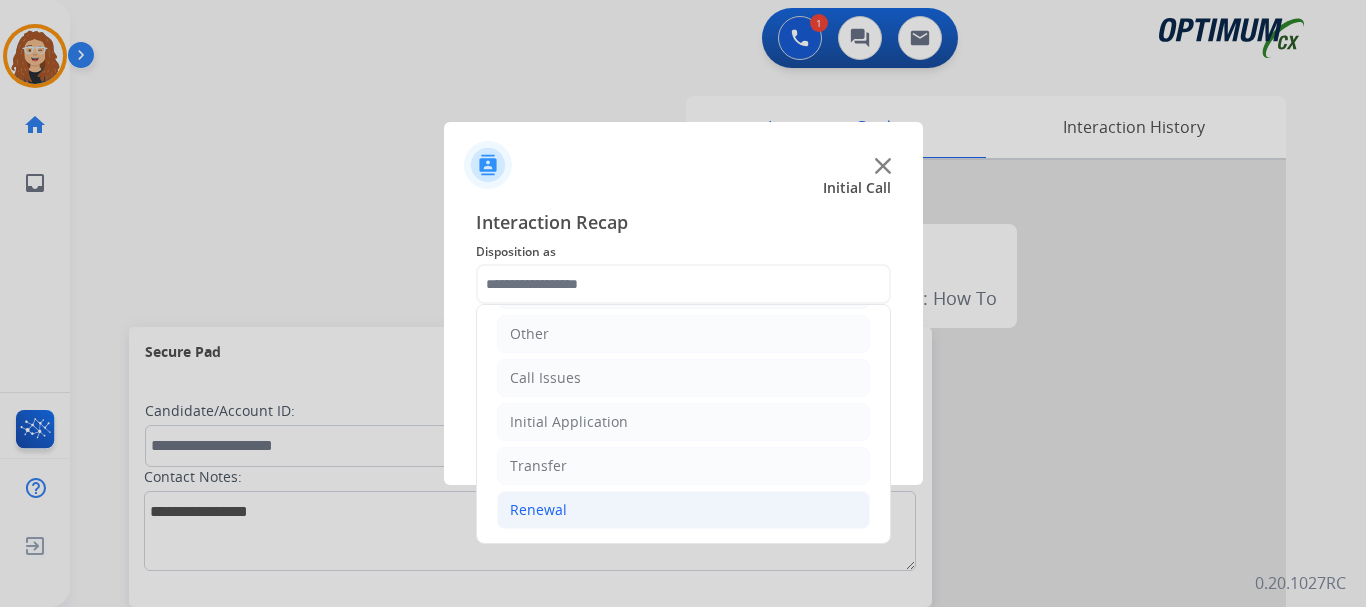 drag, startPoint x: 697, startPoint y: 511, endPoint x: 735, endPoint y: 514, distance: 38.118237 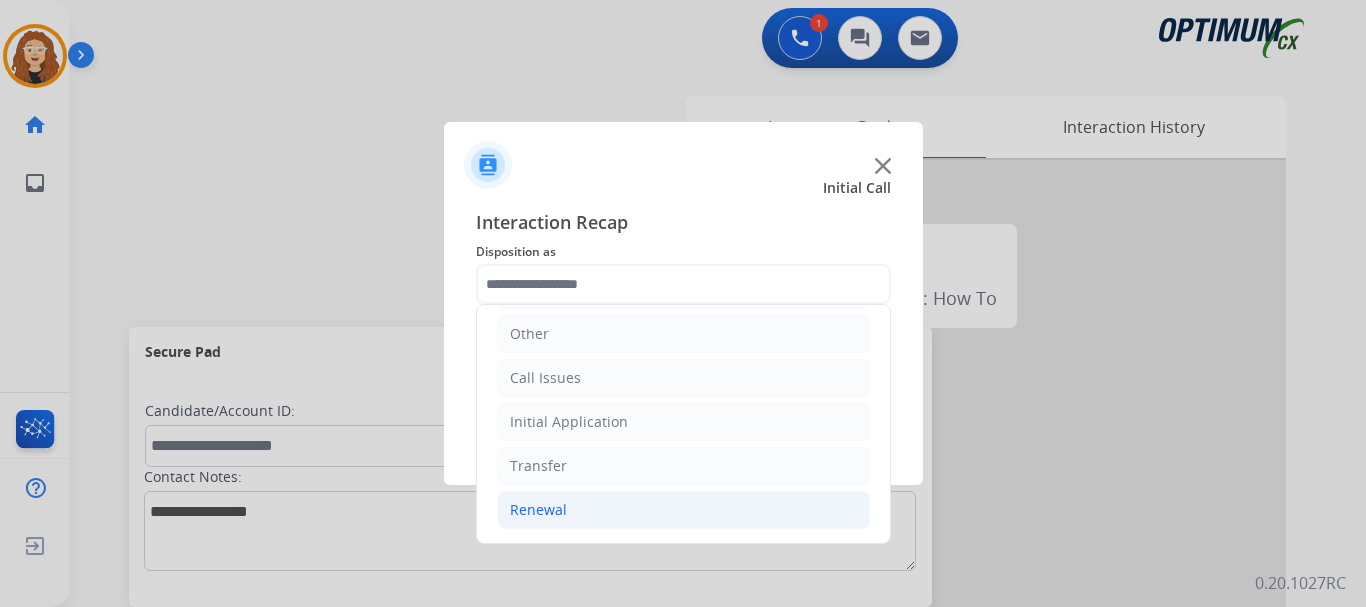click on "Renewal" 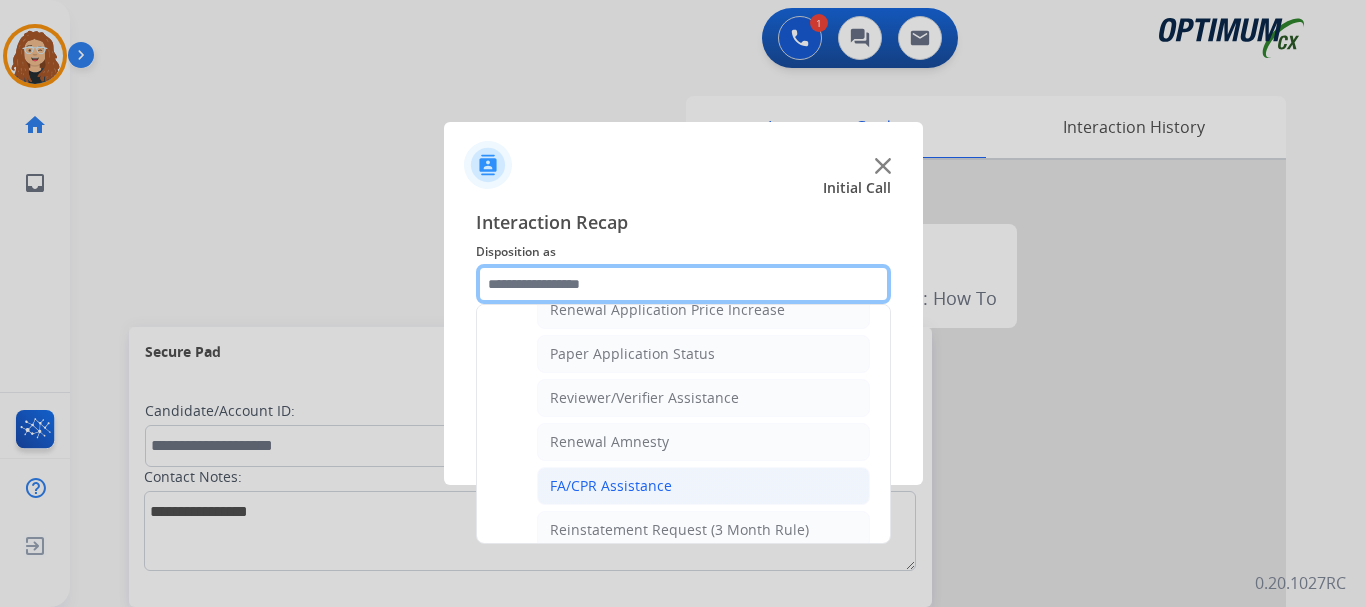 scroll, scrollTop: 709, scrollLeft: 0, axis: vertical 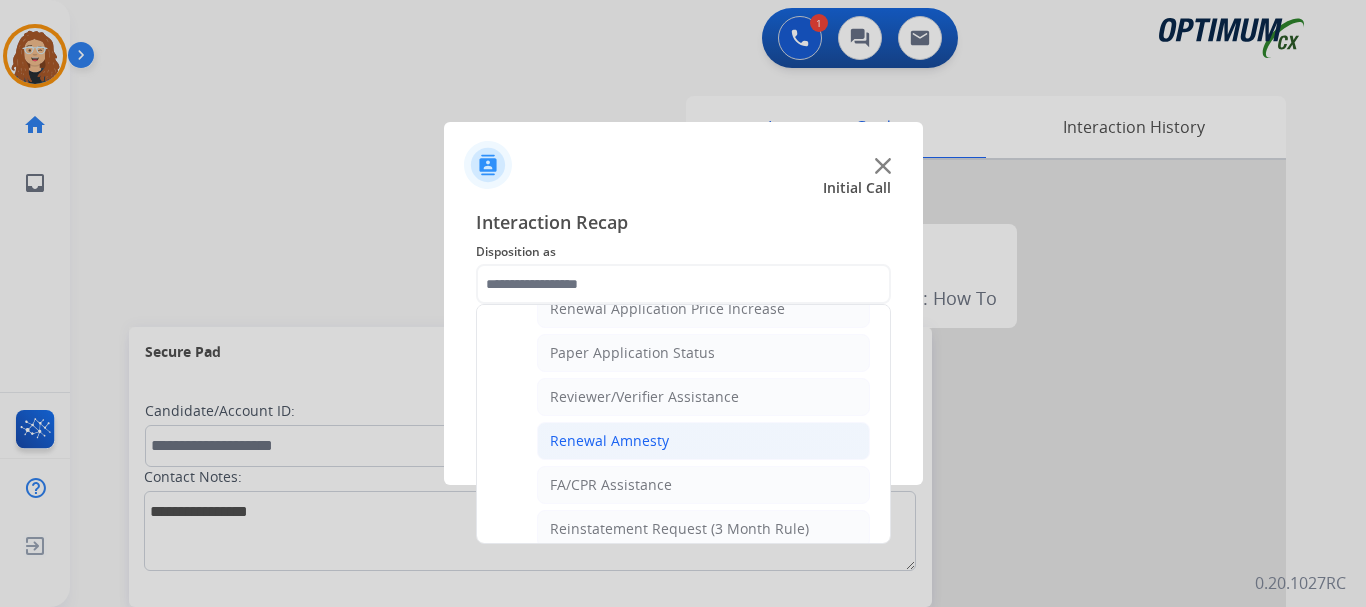 click on "Renewal Amnesty" 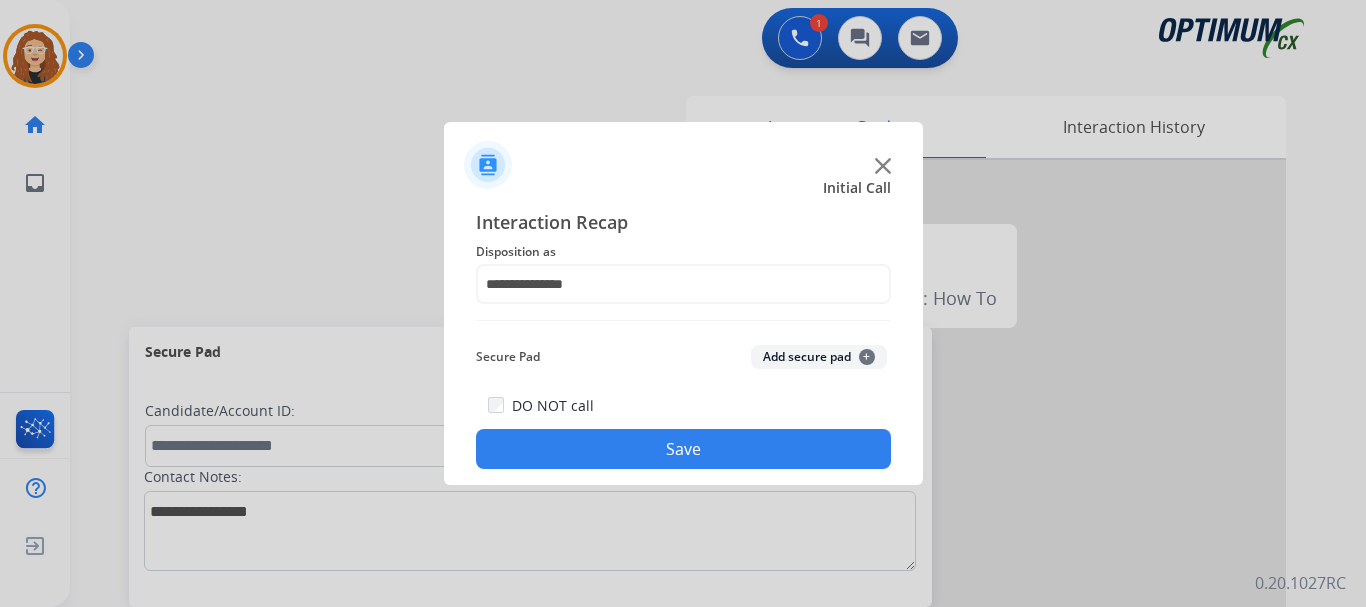 click on "Save" 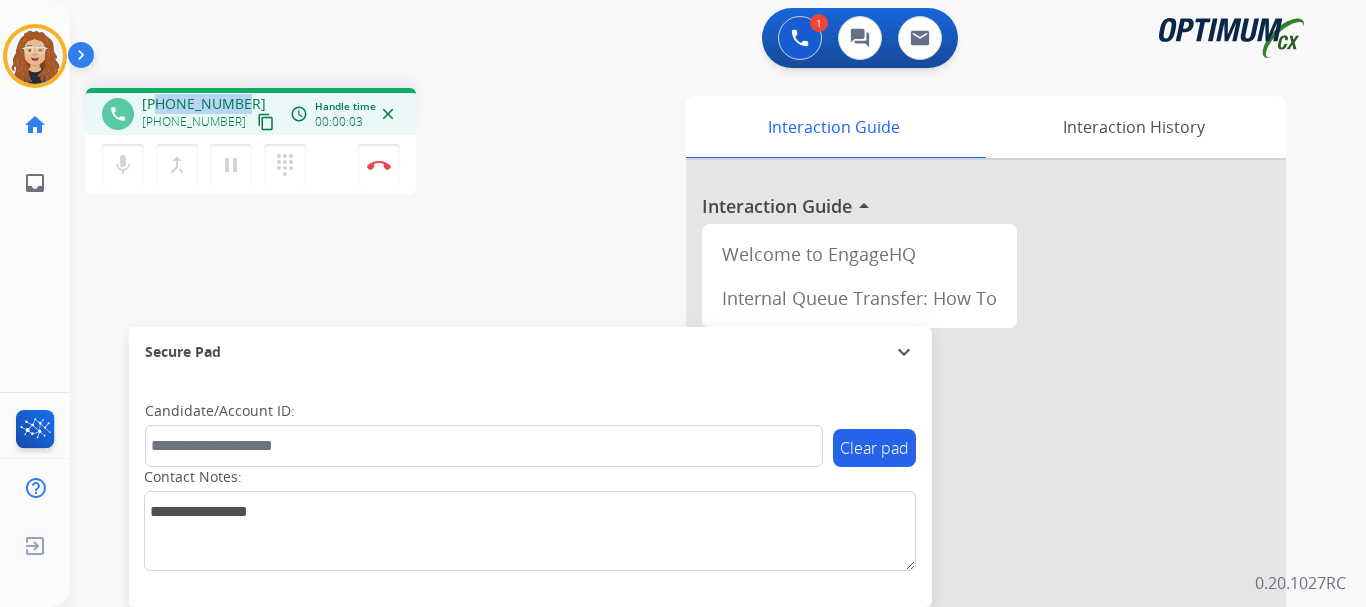 drag, startPoint x: 160, startPoint y: 105, endPoint x: 239, endPoint y: 96, distance: 79.51101 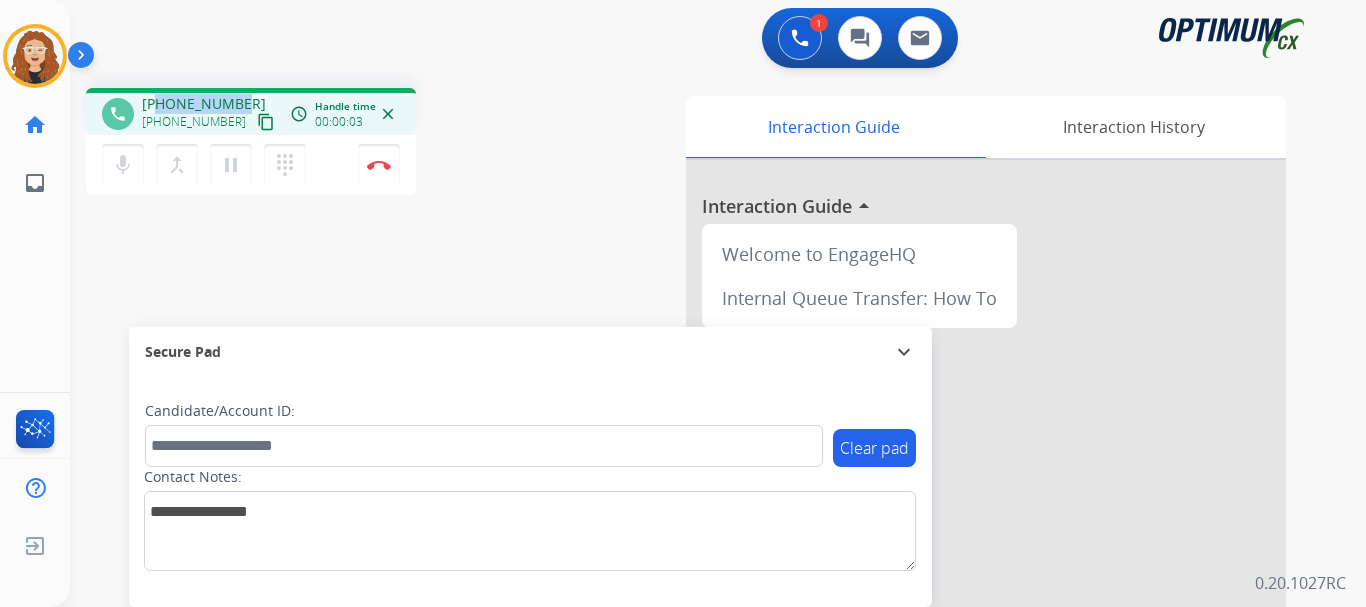 click on "[PHONE_NUMBER] [PHONE_NUMBER] content_copy" at bounding box center [210, 114] 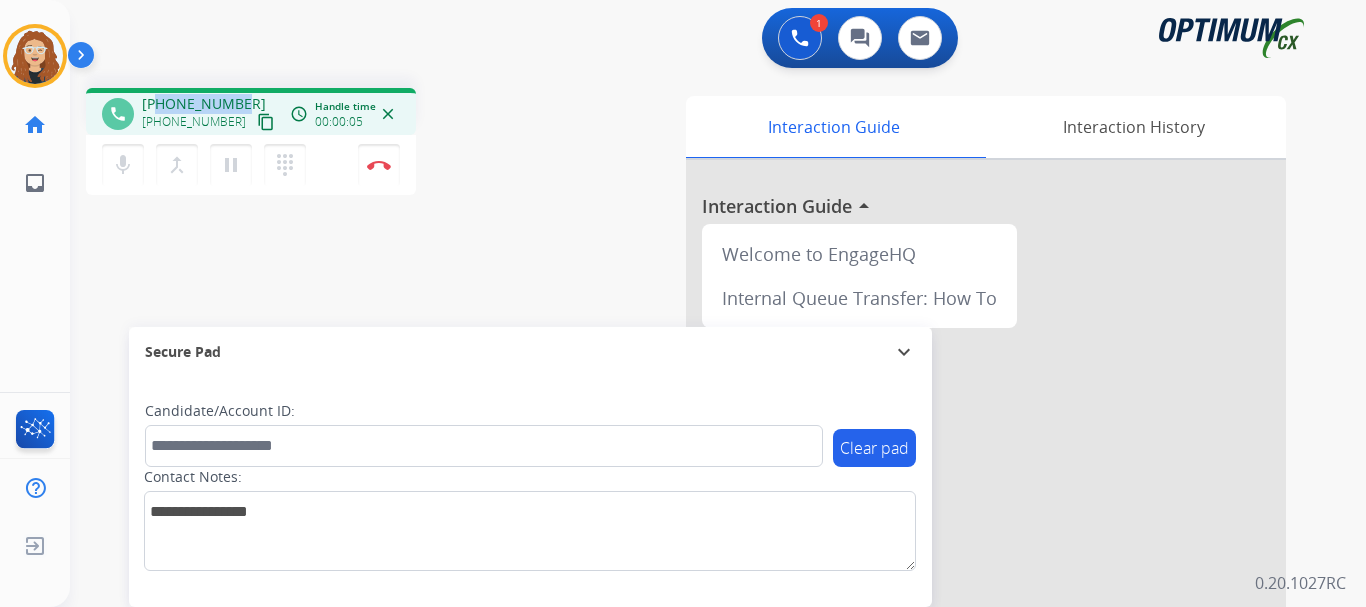 copy on "4195093632" 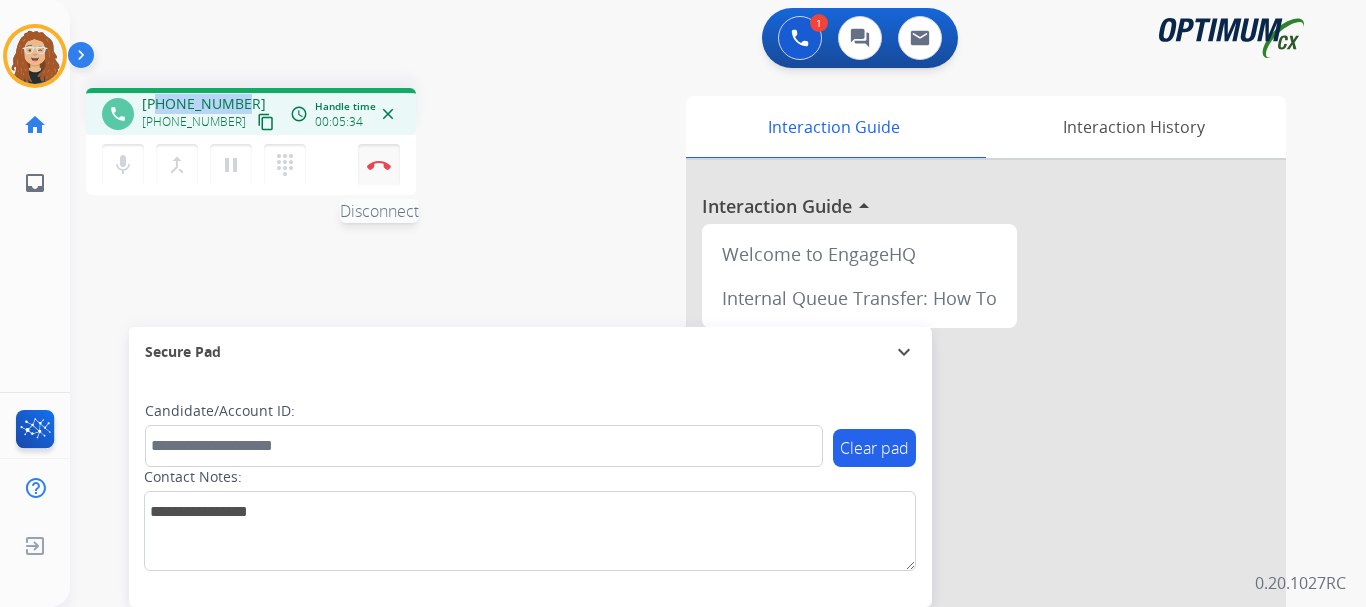 click on "Disconnect" at bounding box center (379, 165) 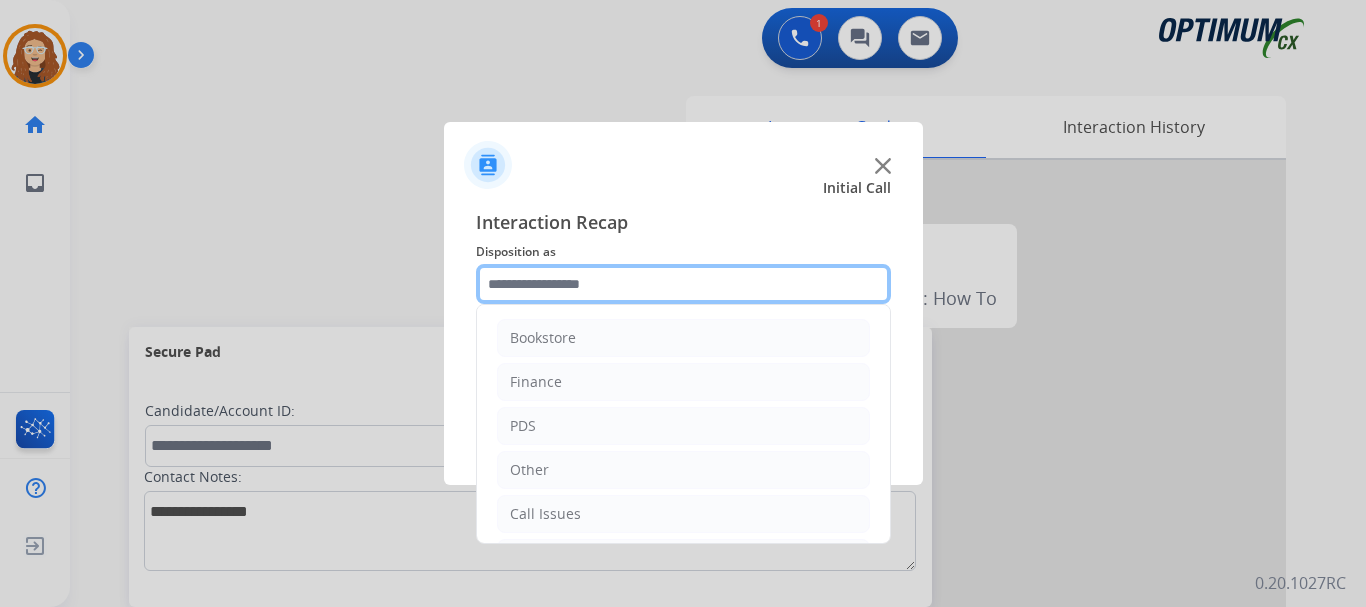 click 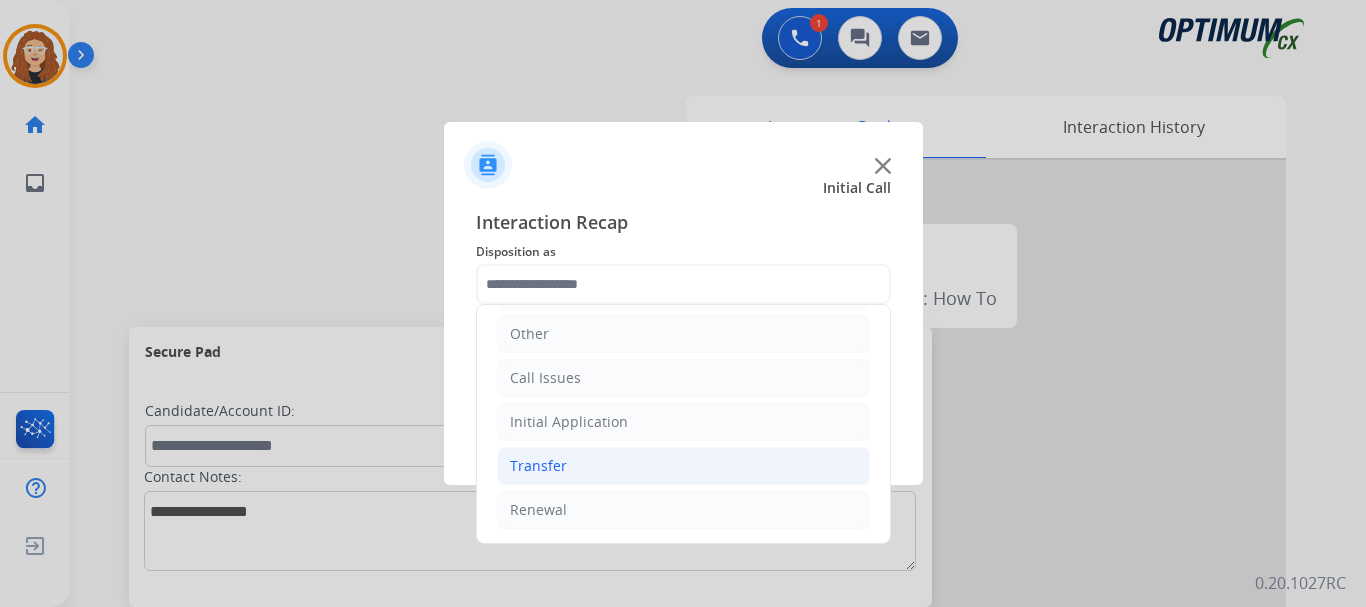 drag, startPoint x: 695, startPoint y: 520, endPoint x: 828, endPoint y: 450, distance: 150.29637 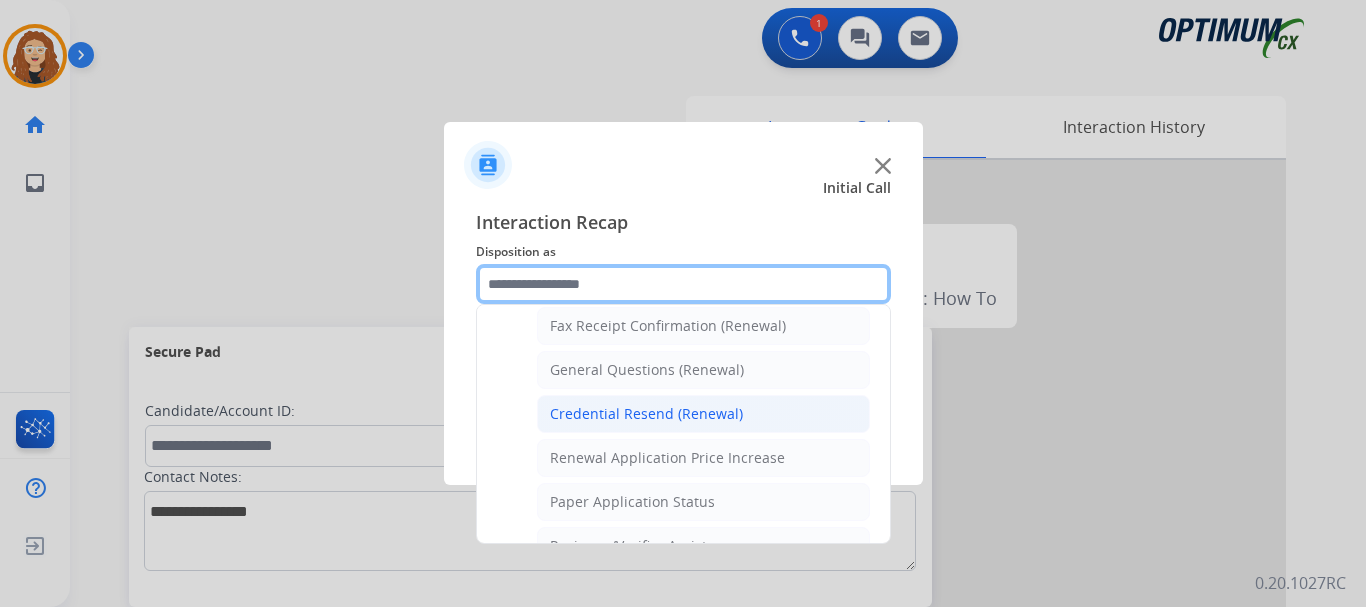 scroll, scrollTop: 551, scrollLeft: 0, axis: vertical 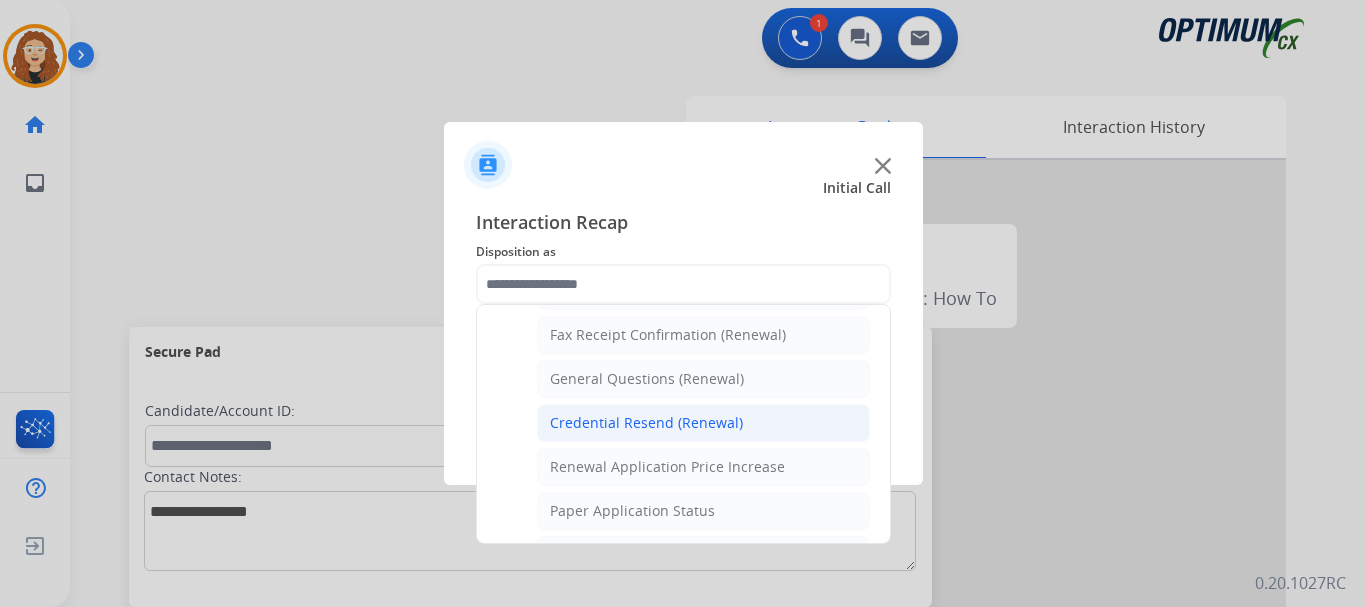 click on "Credential Resend (Renewal)" 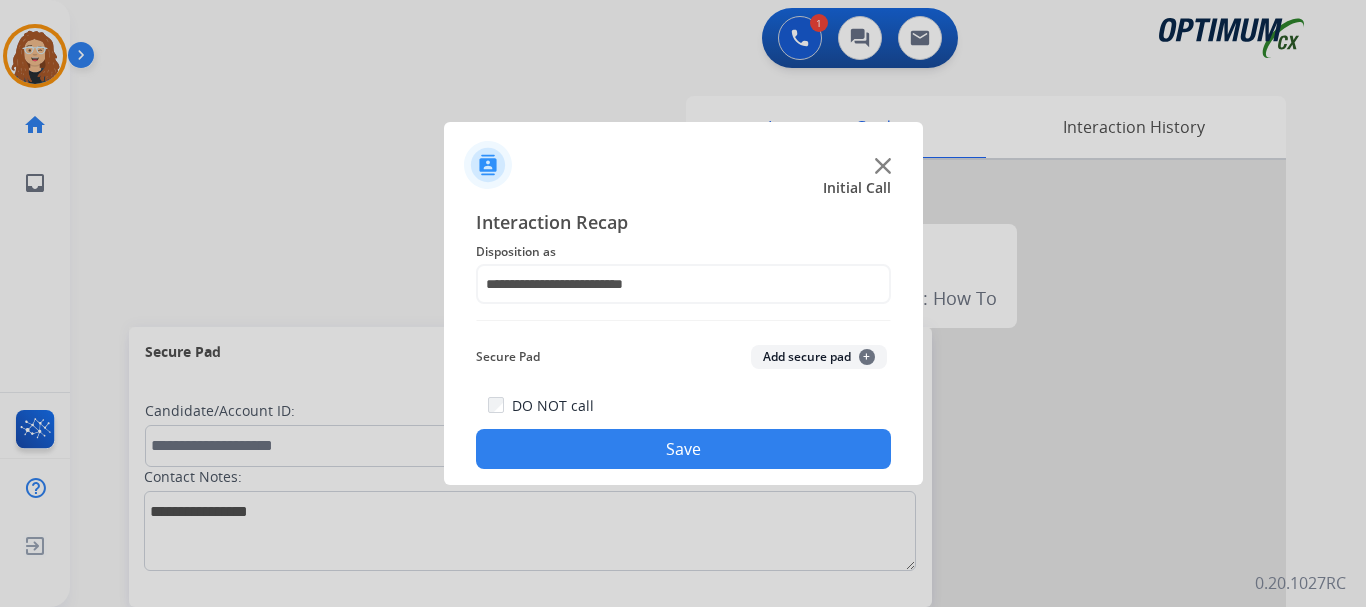 click on "Save" 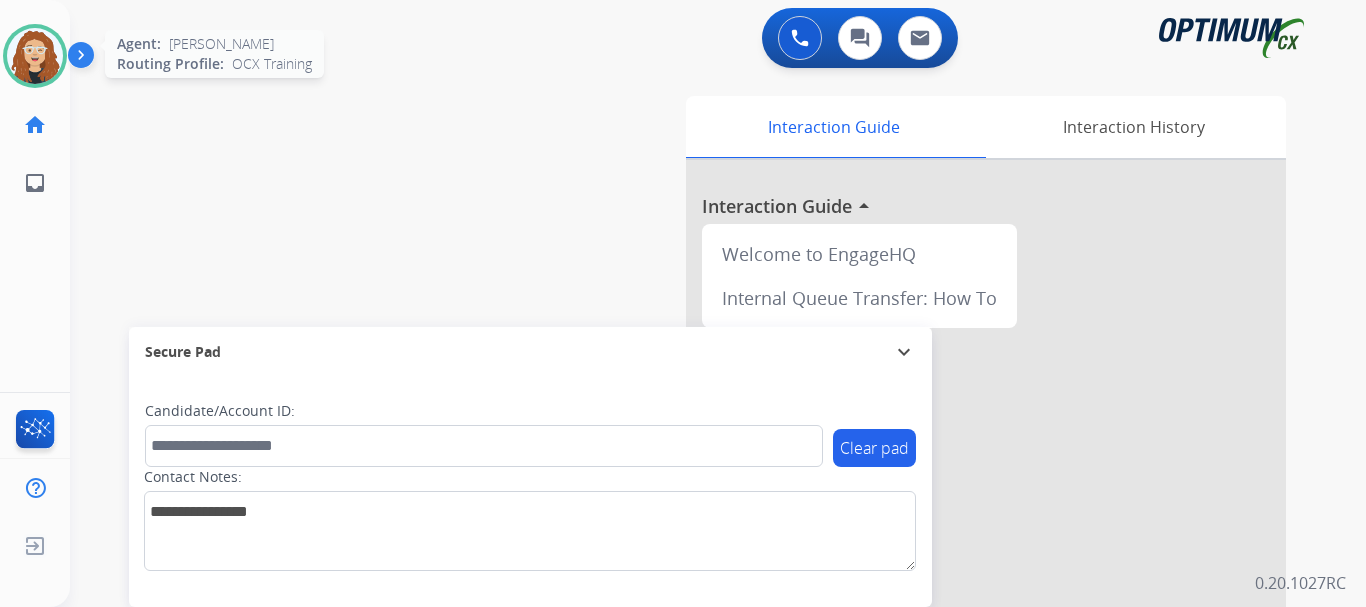 click at bounding box center (35, 56) 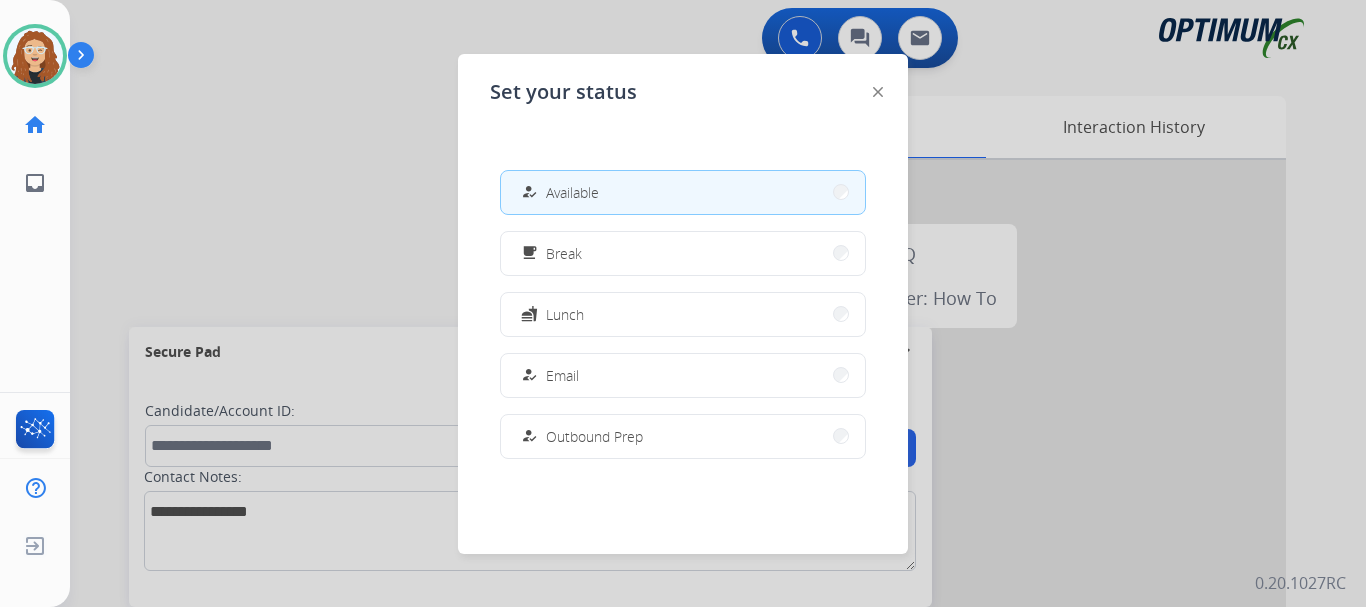 click on "fastfood Lunch" at bounding box center (683, 314) 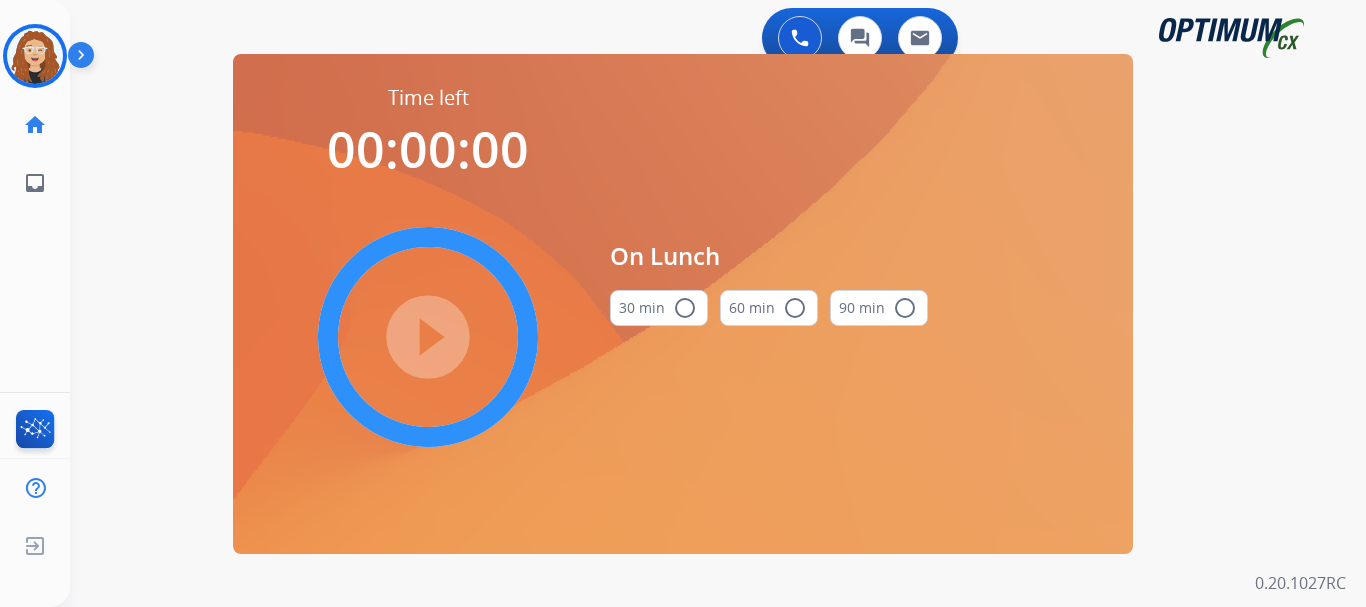 click on "radio_button_unchecked" at bounding box center (685, 308) 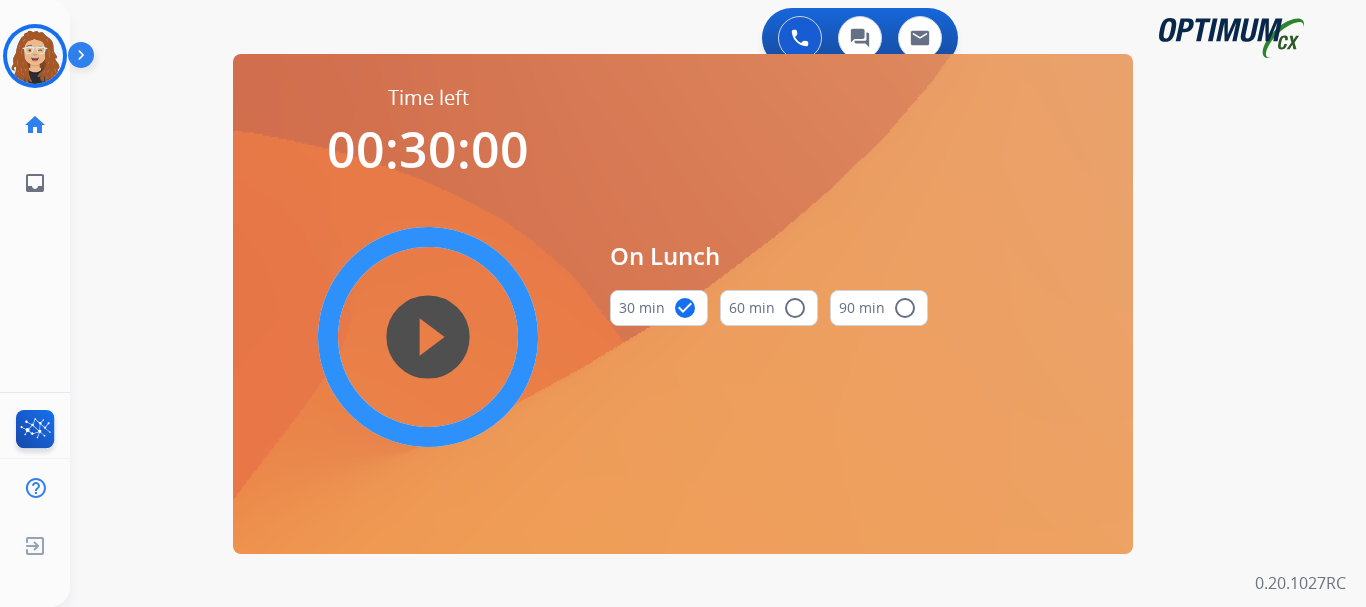 click on "play_circle_filled" at bounding box center (428, 337) 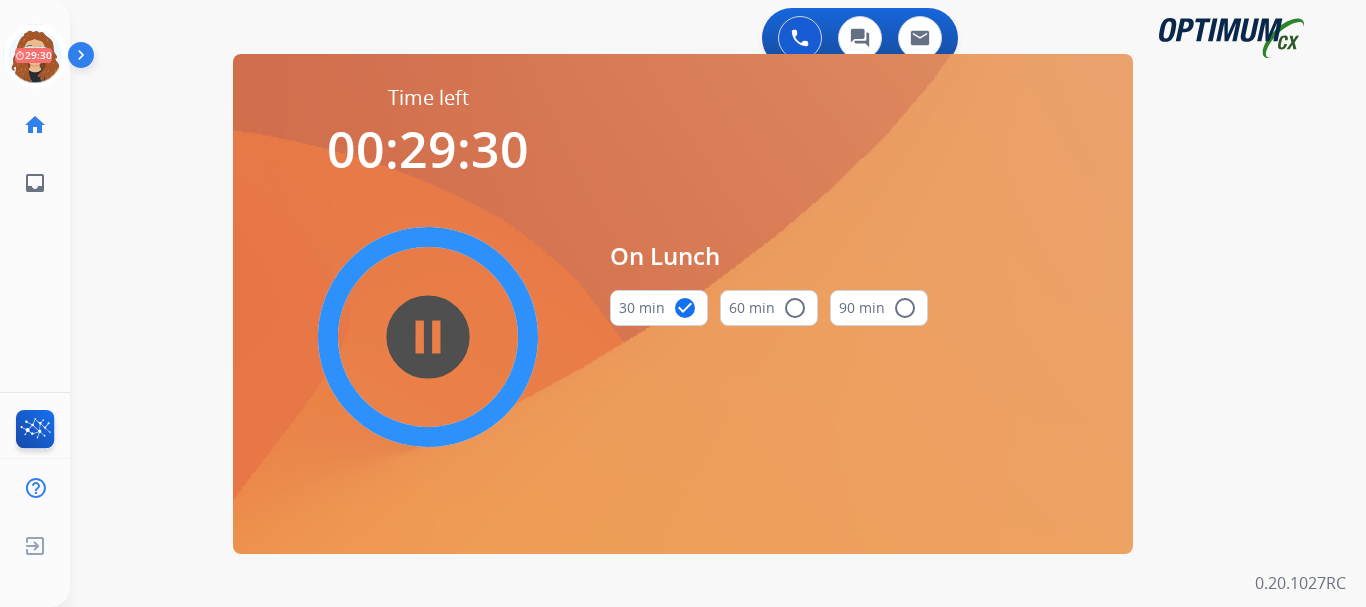 click on "0 Voice Interactions  0  Chat Interactions   0  Email Interactions swap_horiz Break voice bridge close_fullscreen Connect 3-Way Call merge_type Separate 3-Way Call Time left 00:29:30 pause_circle_filled On Lunch  30 min  check_circle  60 min  radio_button_unchecked  90 min  radio_button_unchecked  Interaction Guide   Interaction History  Interaction Guide arrow_drop_up  Welcome to EngageHQ   Internal Queue Transfer: How To  Secure Pad expand_more Clear pad Candidate/Account ID: Contact Notes:                  0.20.1027RC" at bounding box center (718, 303) 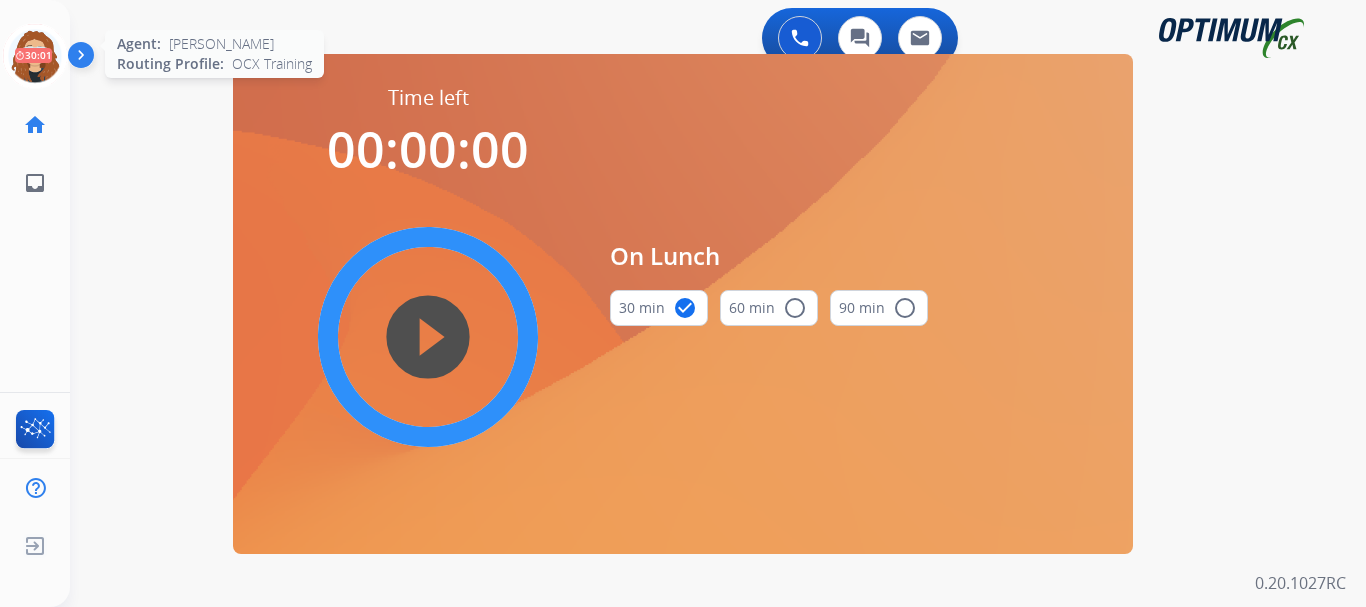 click 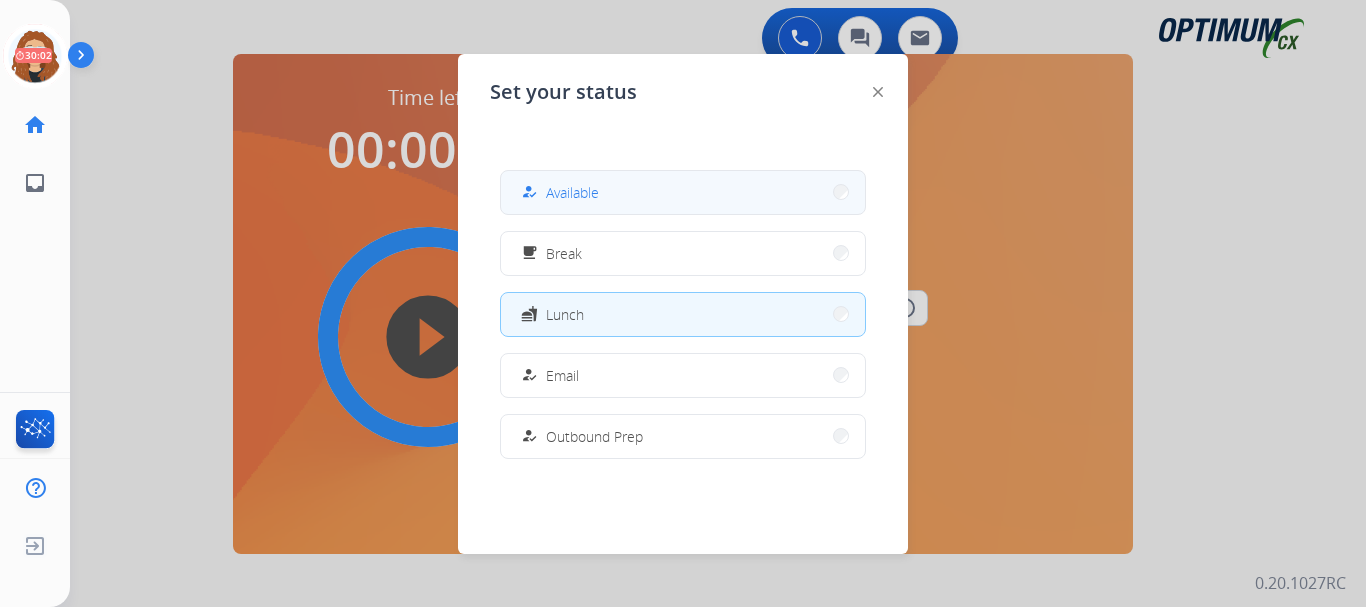 click on "how_to_reg Available" at bounding box center (683, 192) 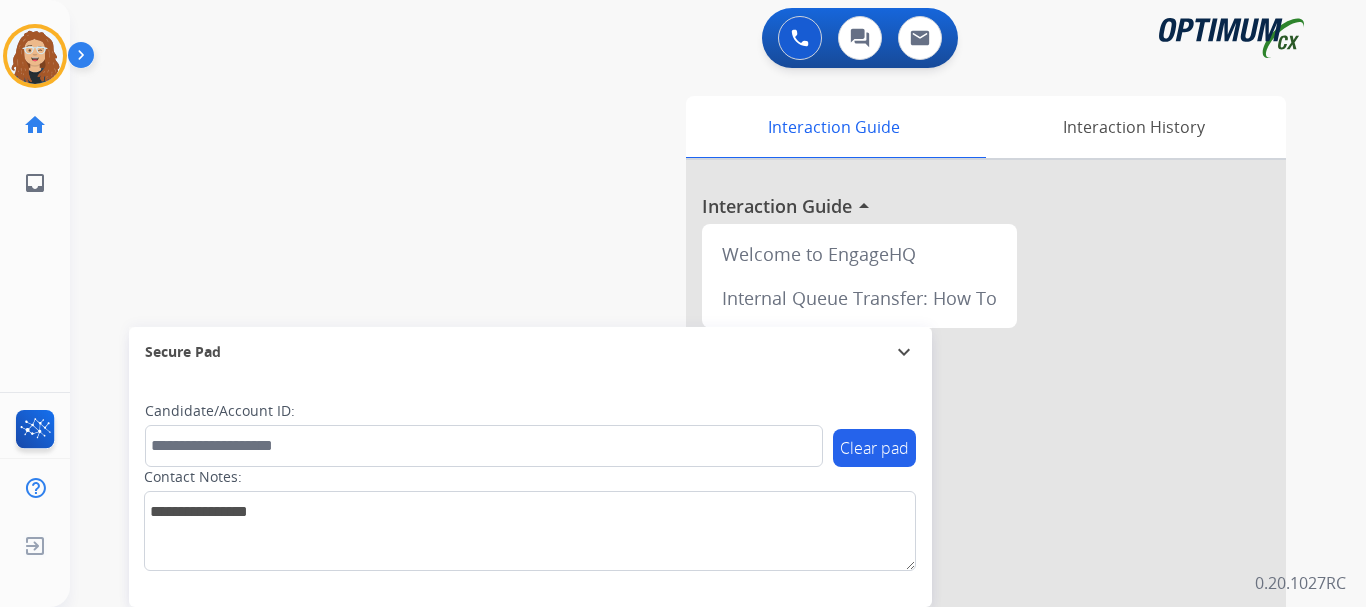 click on "swap_horiz Break voice bridge close_fullscreen Connect 3-Way Call merge_type Separate 3-Way Call  Interaction Guide   Interaction History  Interaction Guide arrow_drop_up  Welcome to EngageHQ   Internal Queue Transfer: How To  Secure Pad expand_more Clear pad Candidate/Account ID: Contact Notes:" at bounding box center (694, 489) 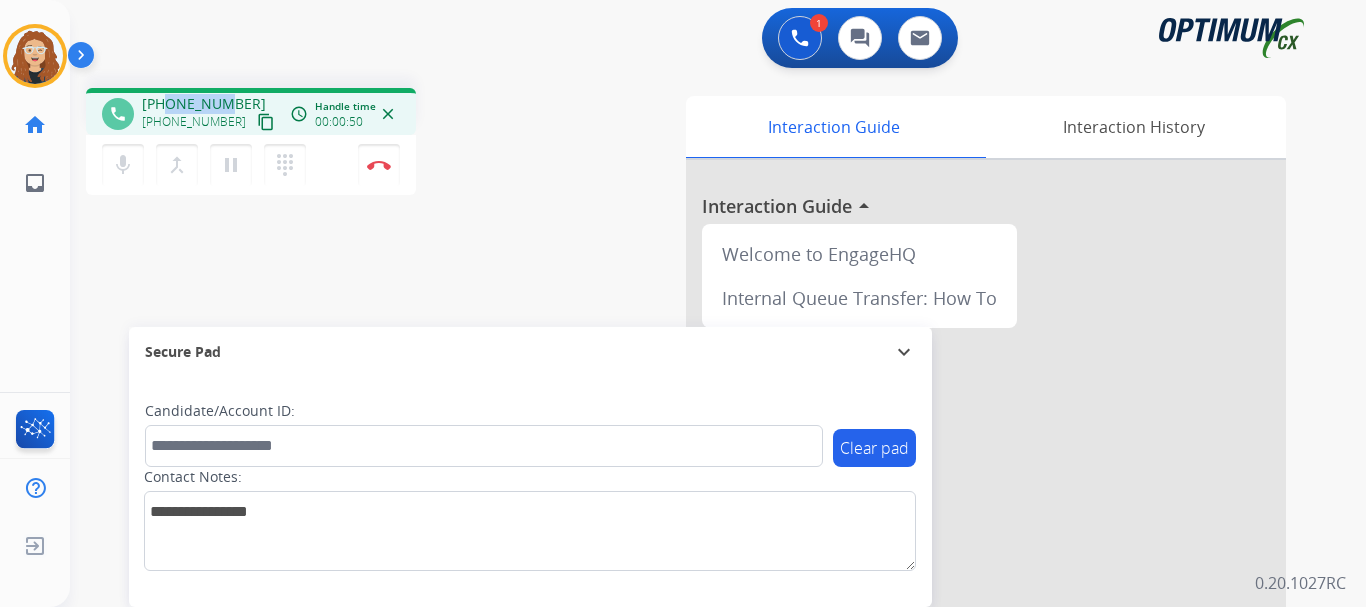 drag, startPoint x: 170, startPoint y: 103, endPoint x: 216, endPoint y: 135, distance: 56.0357 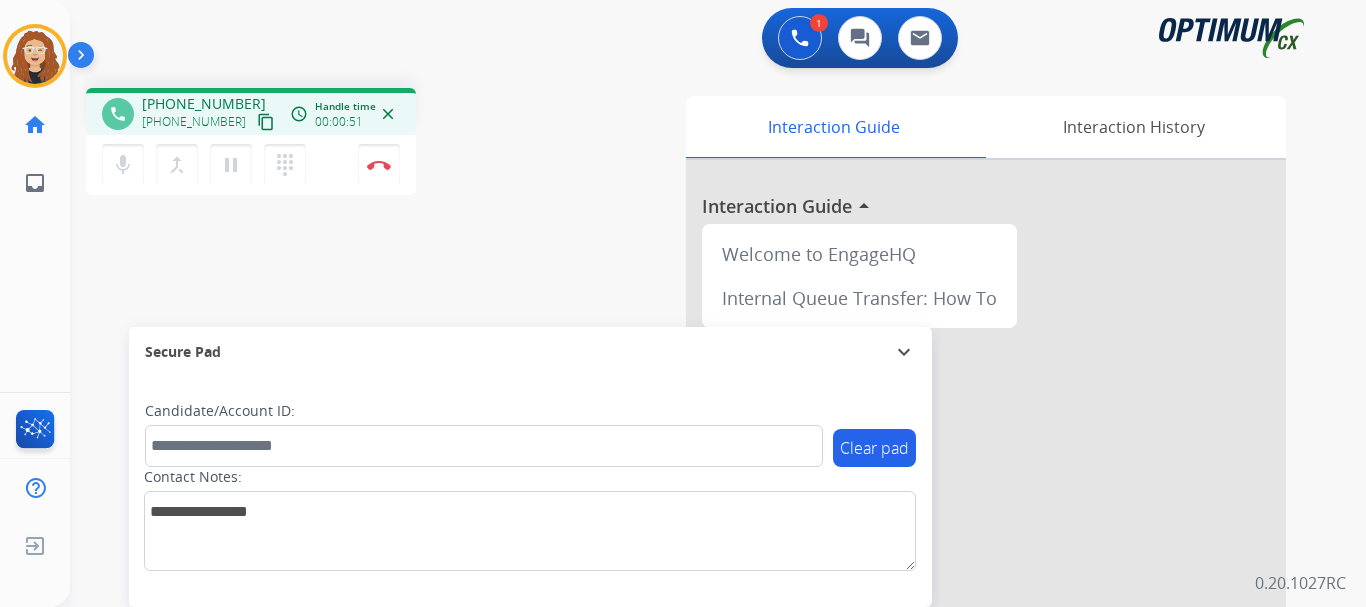 click on "phone [PHONE_NUMBER] [PHONE_NUMBER] content_copy access_time Call metrics Queue   00:08 Hold   00:00 Talk   00:45 Total   00:52 Handle time 00:00:51 close mic Mute merge_type Bridge pause Hold dialpad Dialpad Disconnect swap_horiz Break voice bridge close_fullscreen Connect 3-Way Call merge_type Separate 3-Way Call  Interaction Guide   Interaction History  Interaction Guide arrow_drop_up  Welcome to EngageHQ   Internal Queue Transfer: How To  Secure Pad expand_more Clear pad Candidate/Account ID: Contact Notes:" at bounding box center (694, 489) 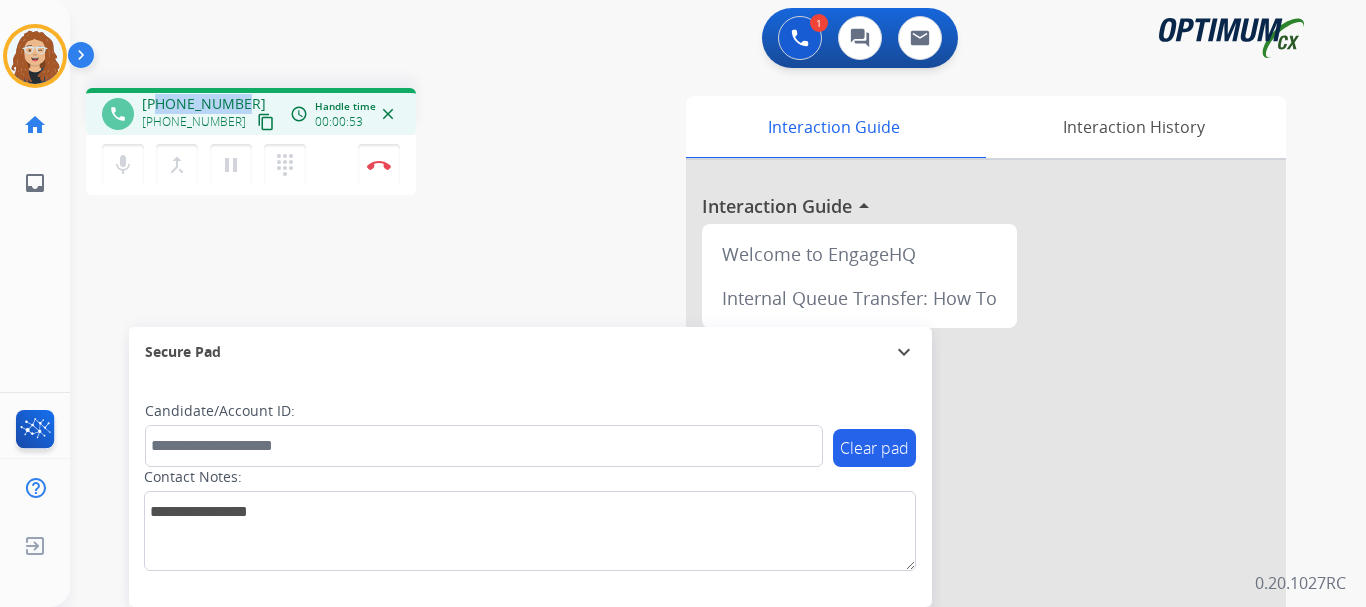 drag, startPoint x: 159, startPoint y: 103, endPoint x: 241, endPoint y: 100, distance: 82.05486 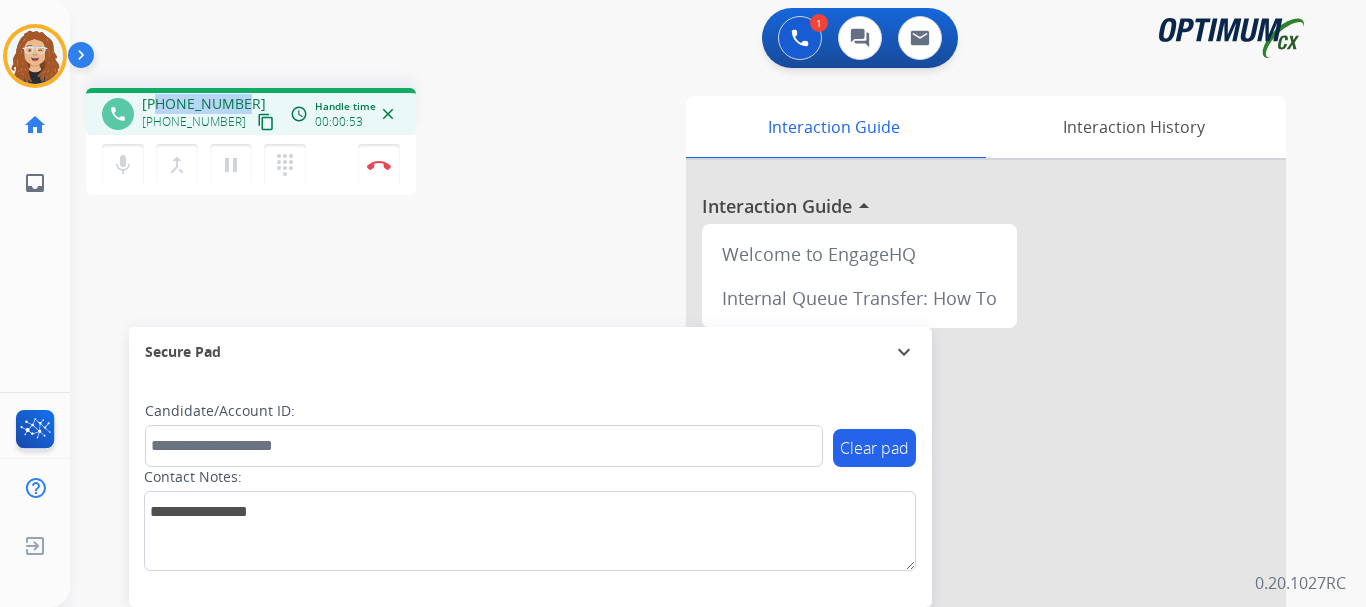 click on "[PHONE_NUMBER] [PHONE_NUMBER] content_copy" at bounding box center (210, 114) 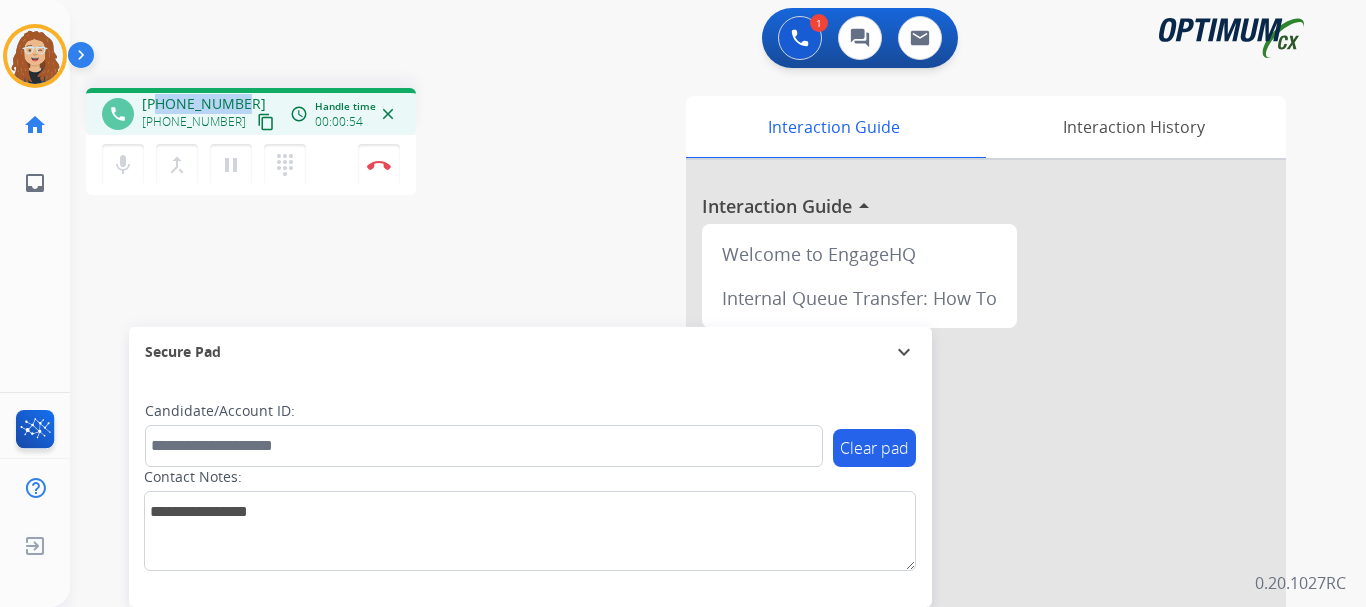 copy on "3025591616" 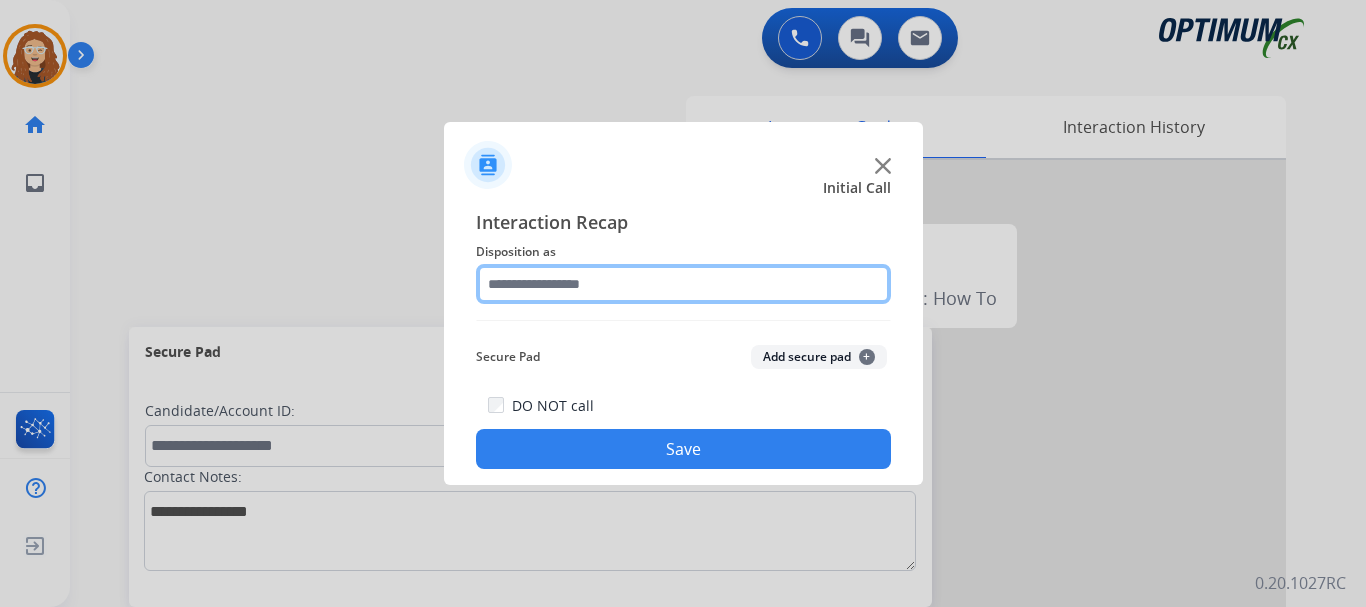 click 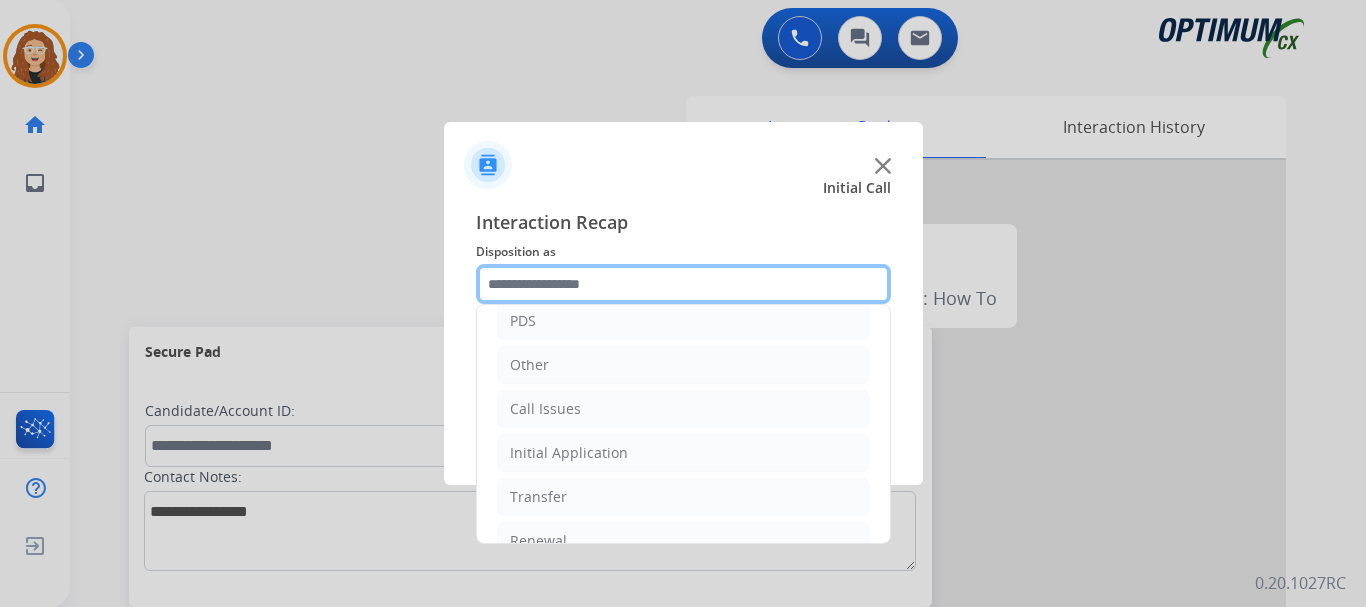 scroll, scrollTop: 136, scrollLeft: 0, axis: vertical 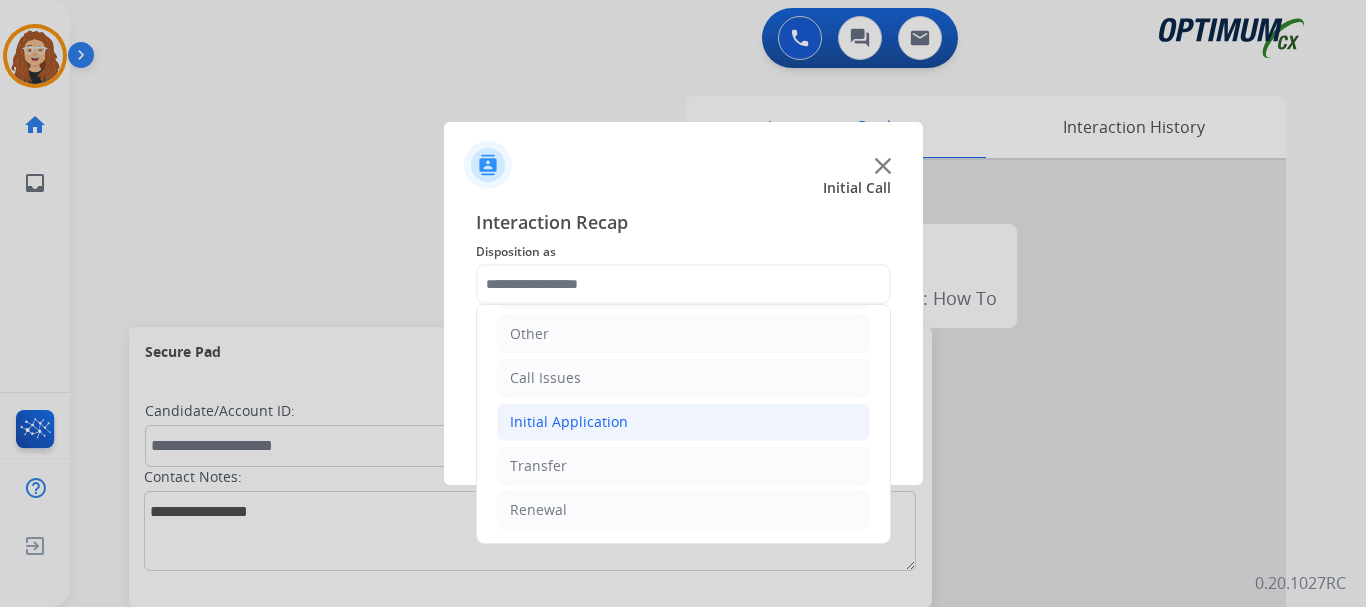 click on "Initial Application" 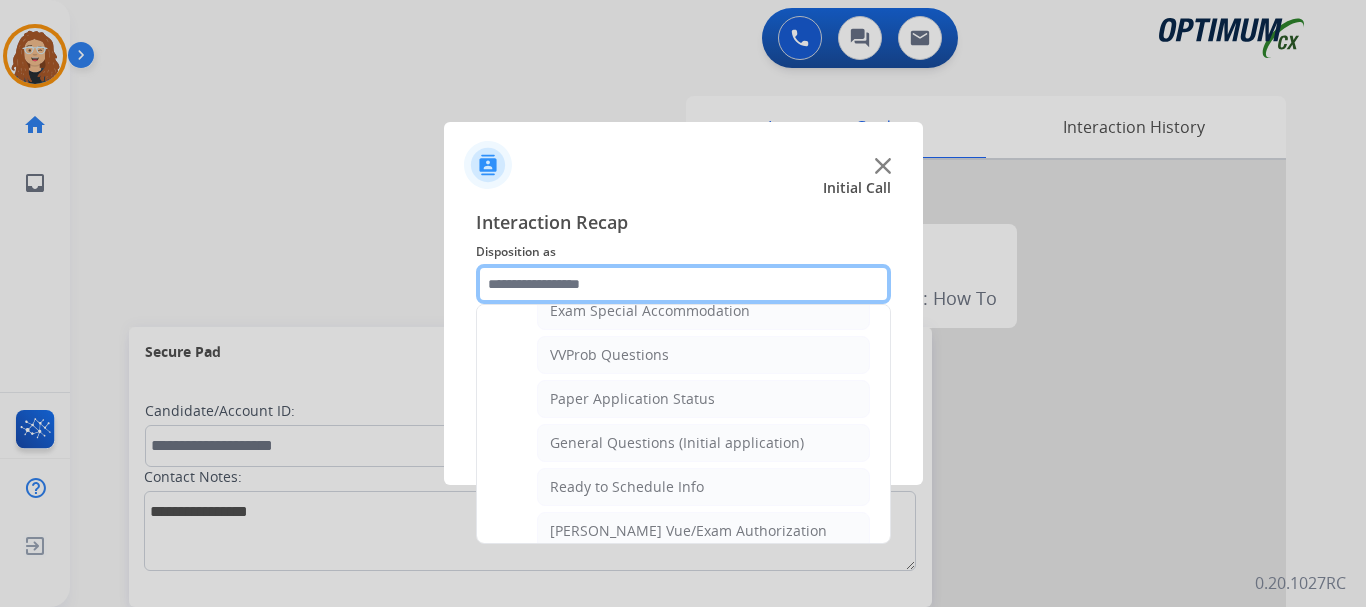 scroll, scrollTop: 1054, scrollLeft: 0, axis: vertical 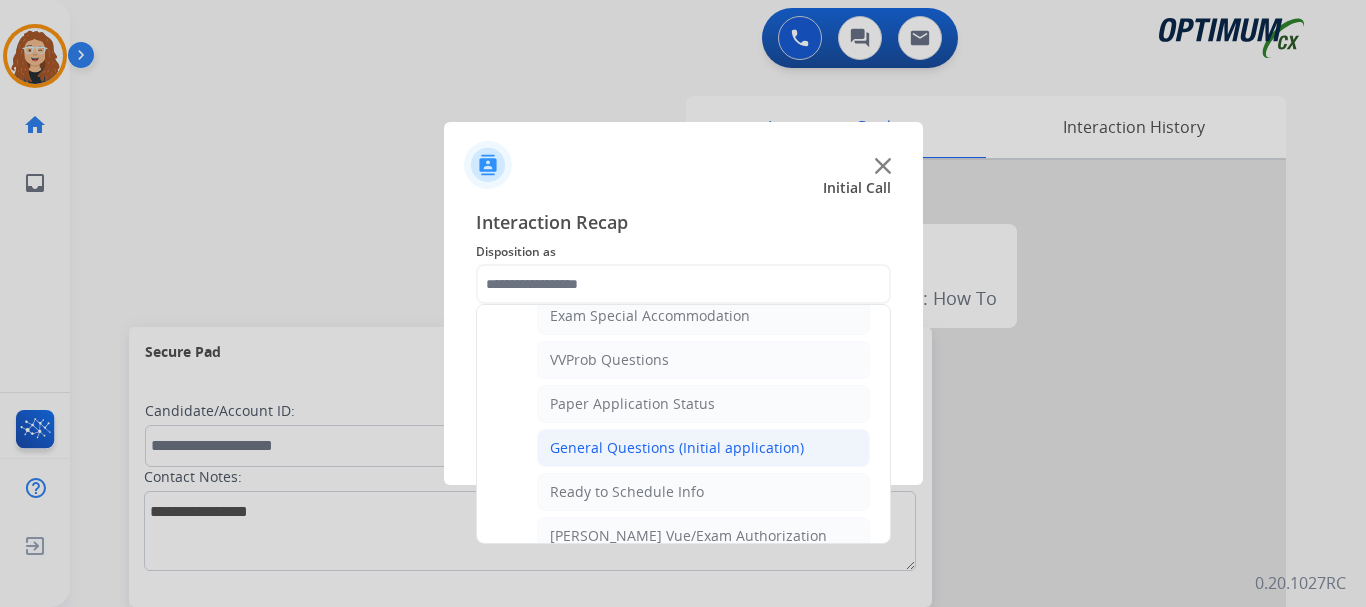 click on "General Questions (Initial application)" 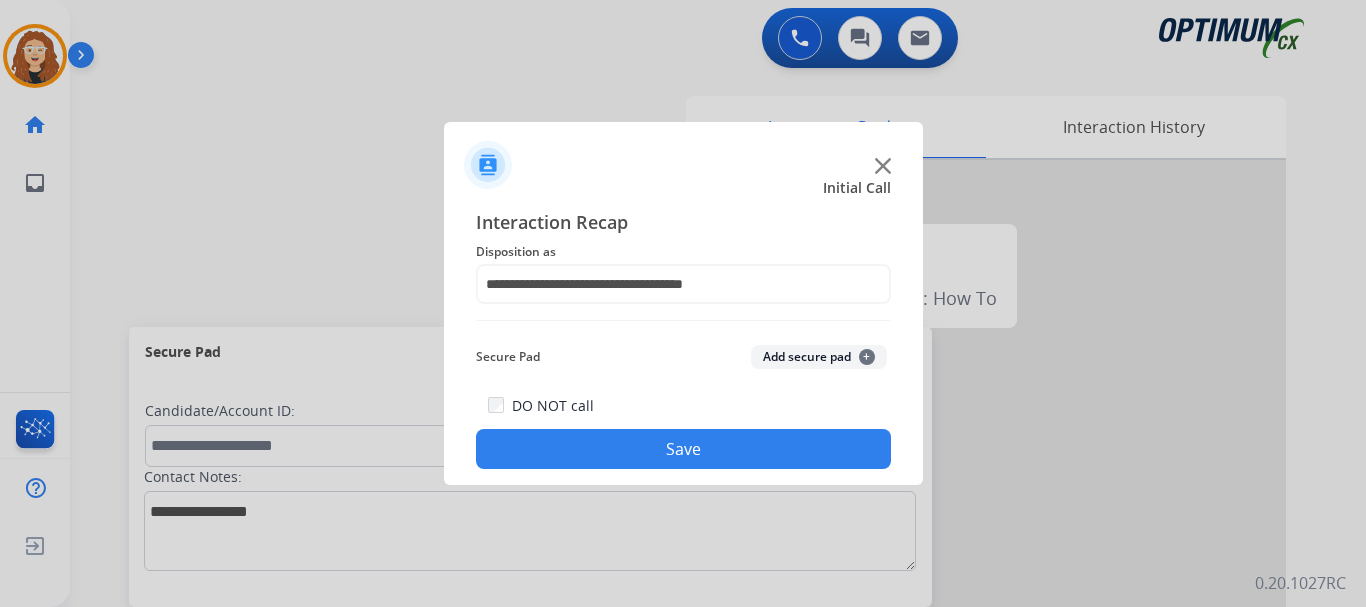 click on "Save" 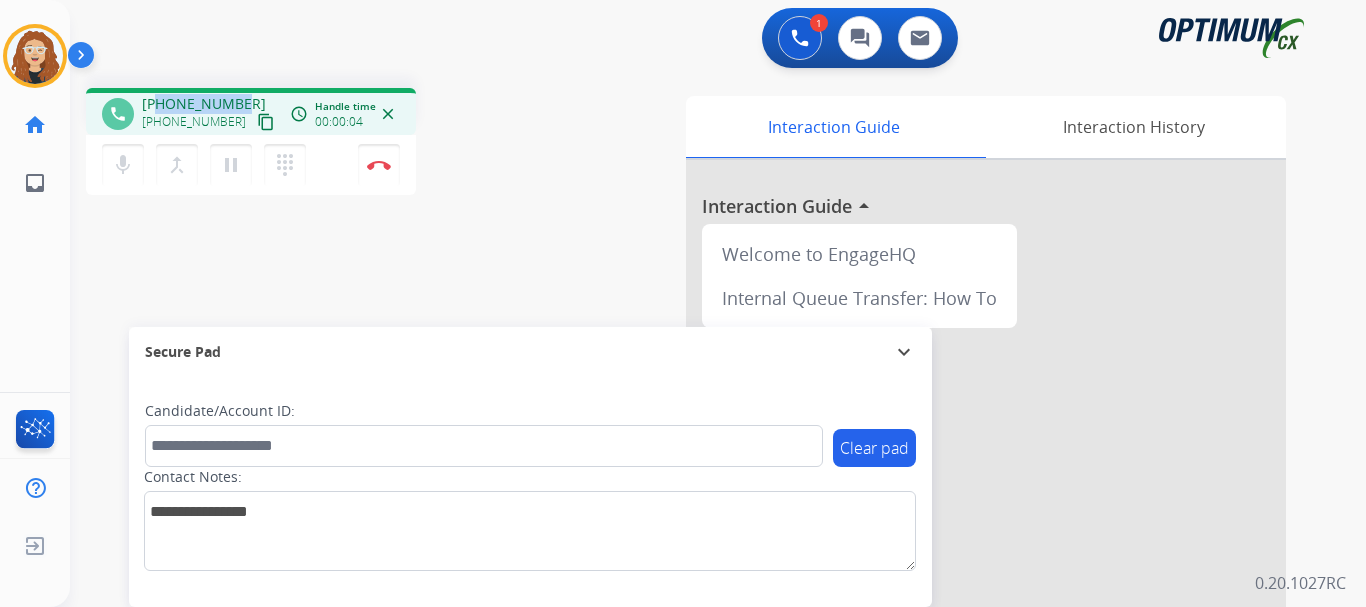 drag, startPoint x: 159, startPoint y: 106, endPoint x: 239, endPoint y: 99, distance: 80.305664 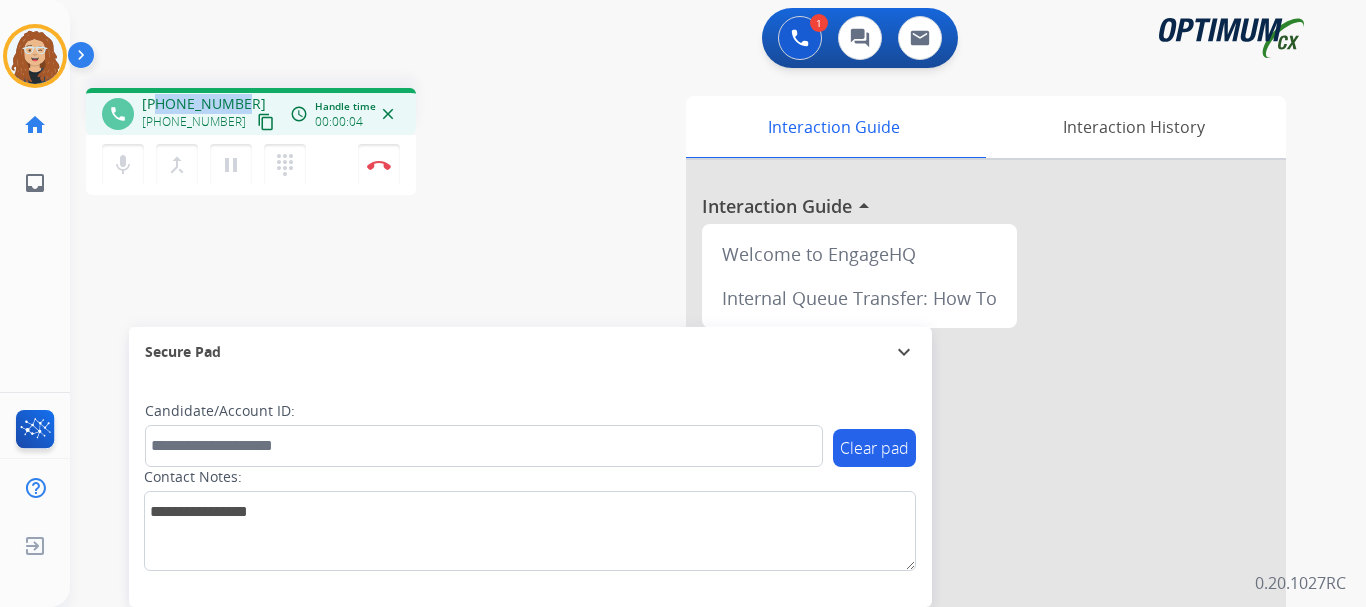 click on "[PHONE_NUMBER] [PHONE_NUMBER] content_copy" at bounding box center [210, 114] 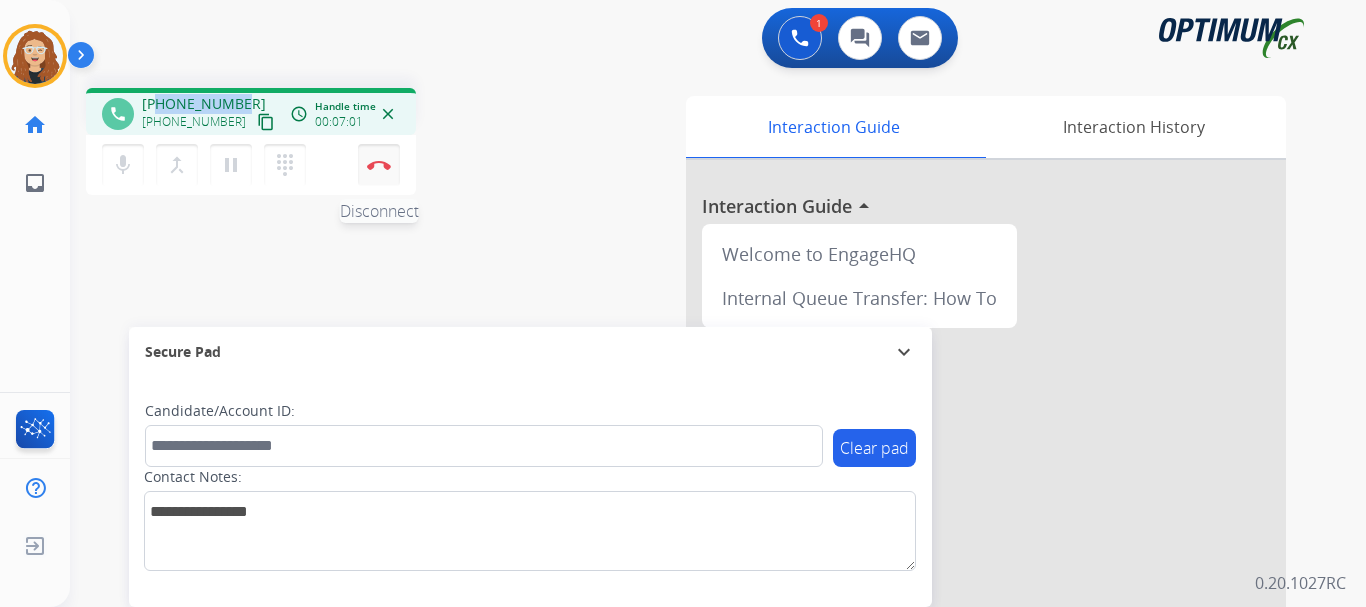 click at bounding box center [379, 165] 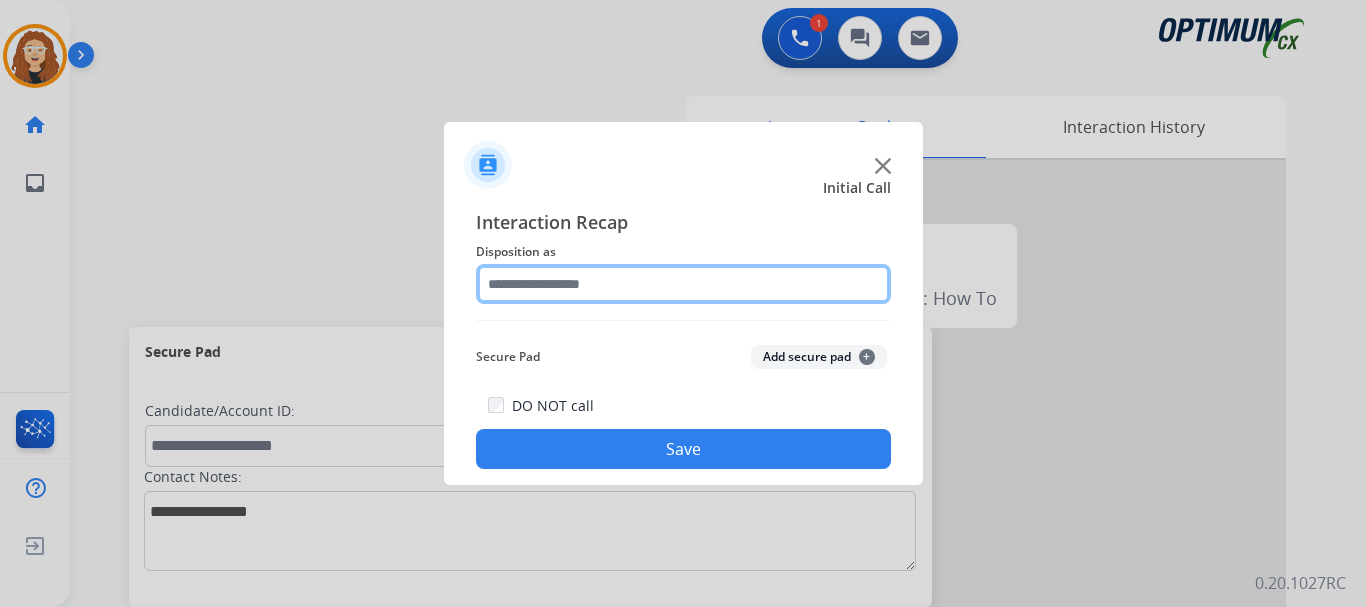click 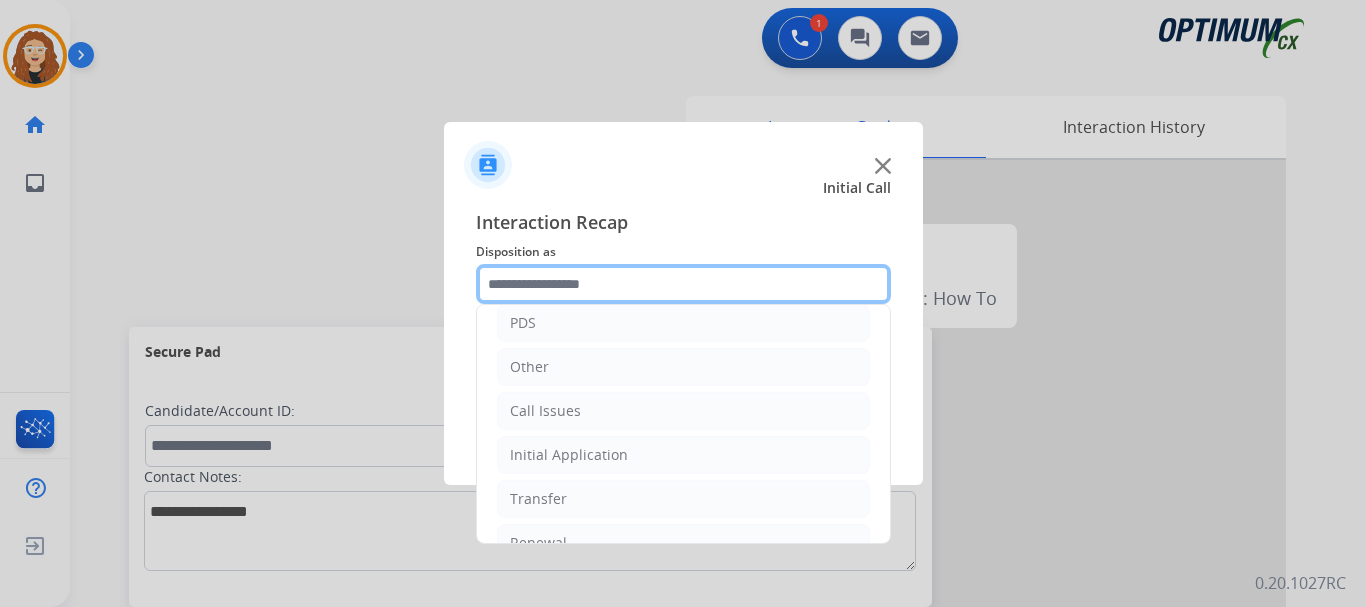 scroll, scrollTop: 136, scrollLeft: 0, axis: vertical 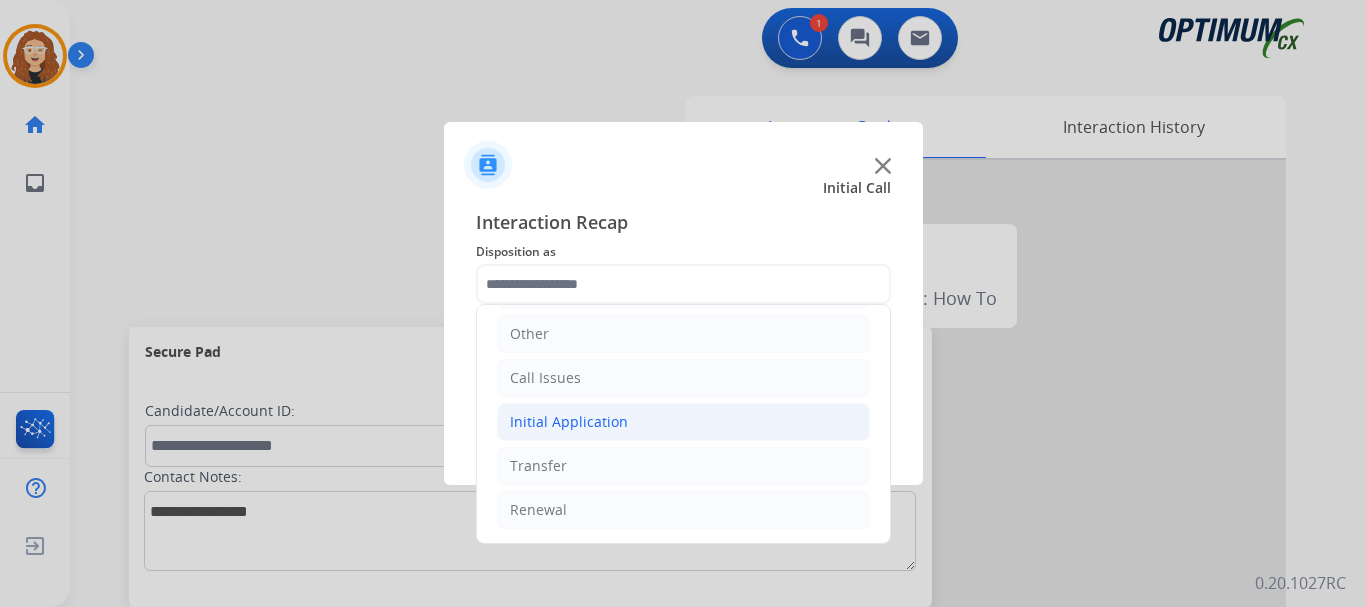 click on "Initial Application" 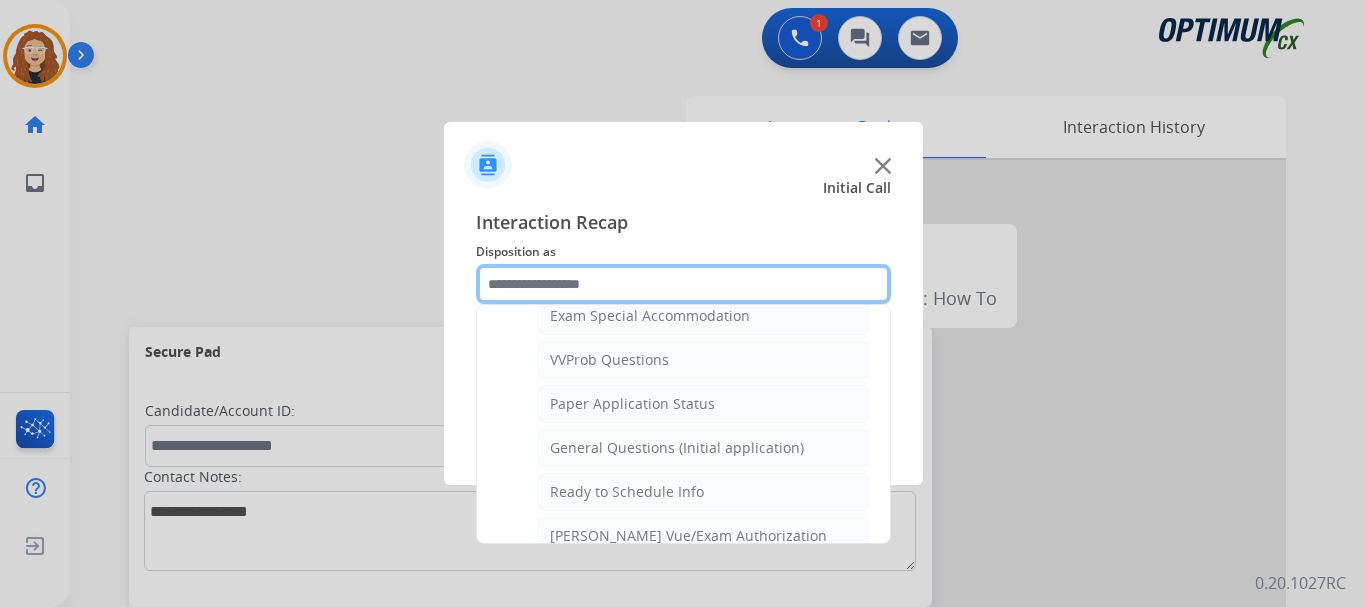scroll, scrollTop: 1023, scrollLeft: 0, axis: vertical 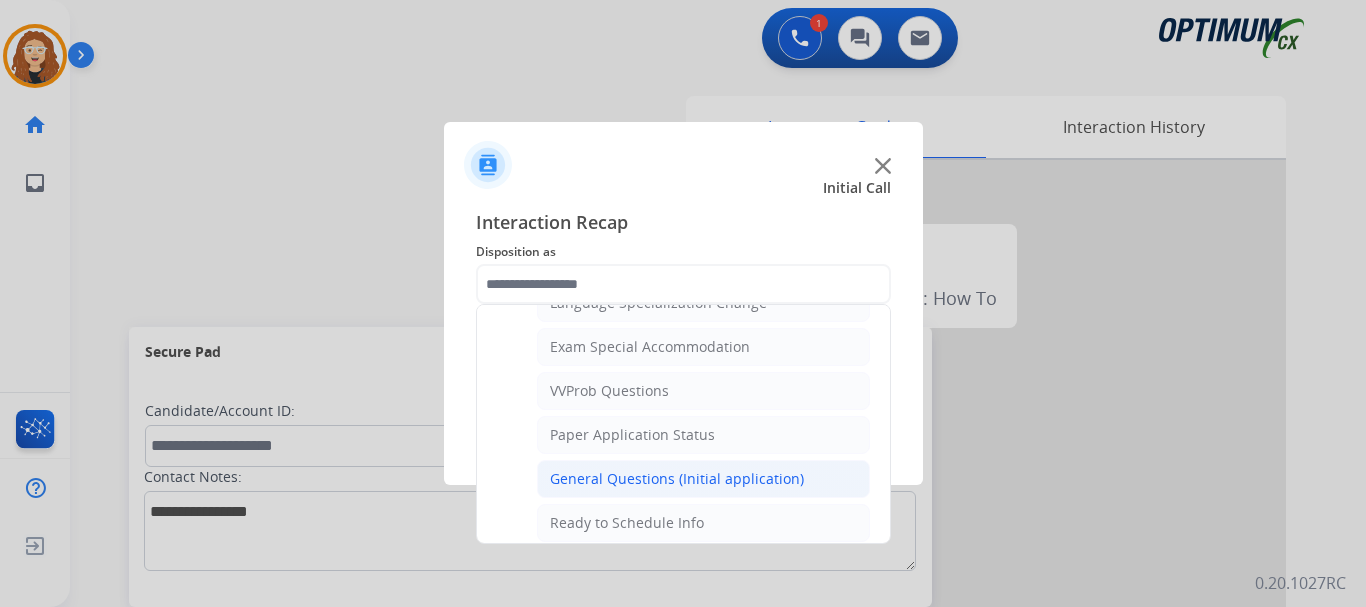 click on "General Questions (Initial application)" 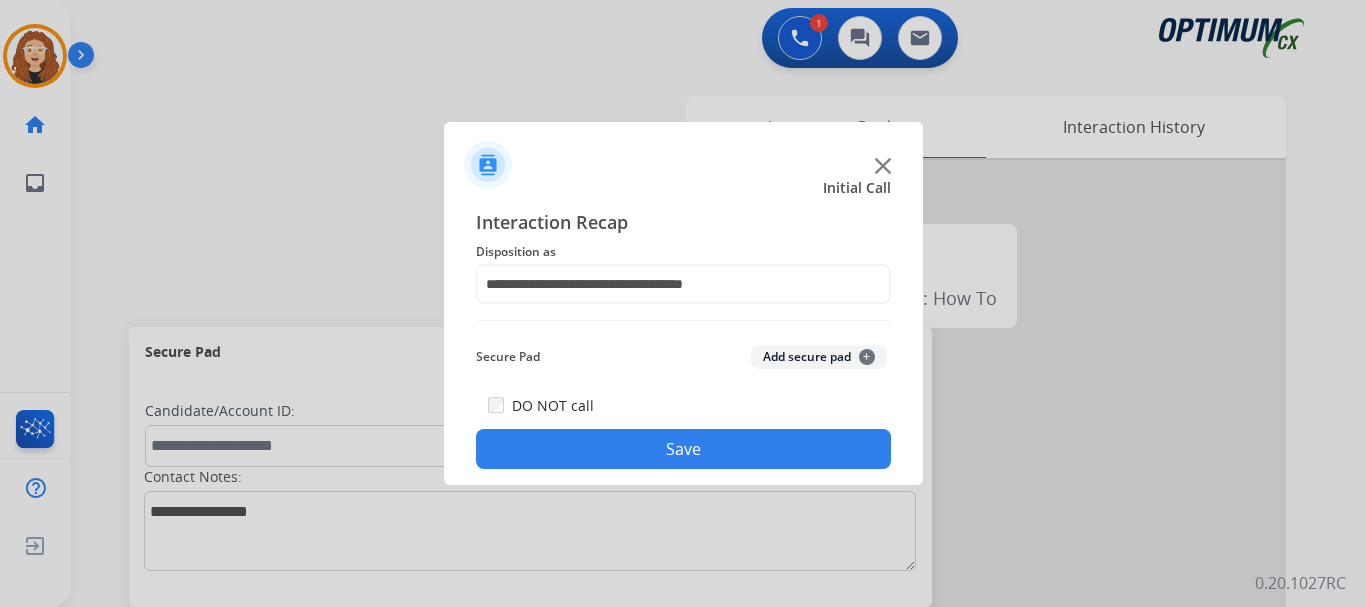 click on "Save" 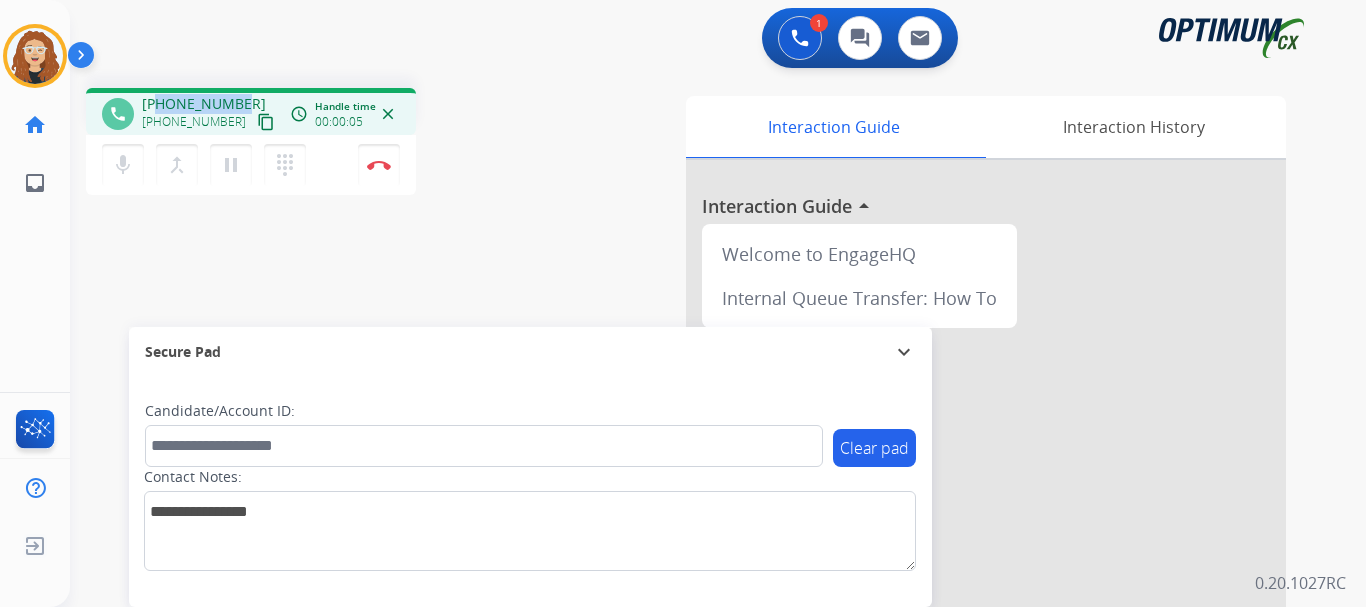 drag, startPoint x: 159, startPoint y: 102, endPoint x: 235, endPoint y: 96, distance: 76.23647 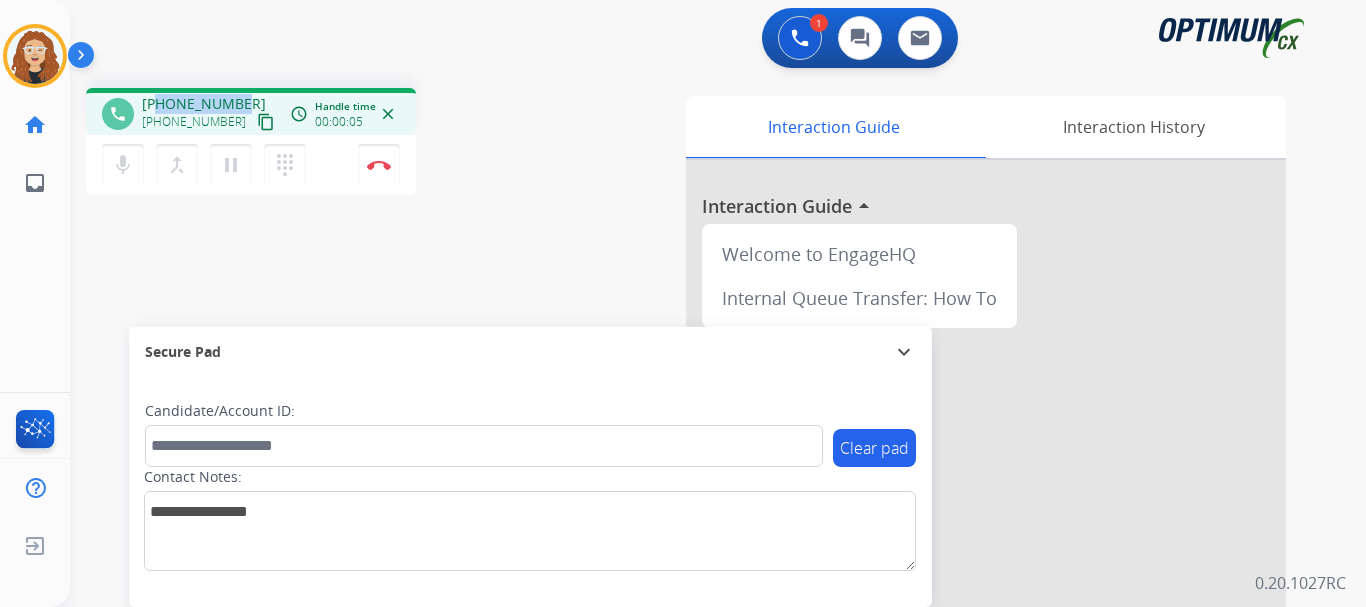 click on "[PHONE_NUMBER] [PHONE_NUMBER] content_copy" at bounding box center (210, 114) 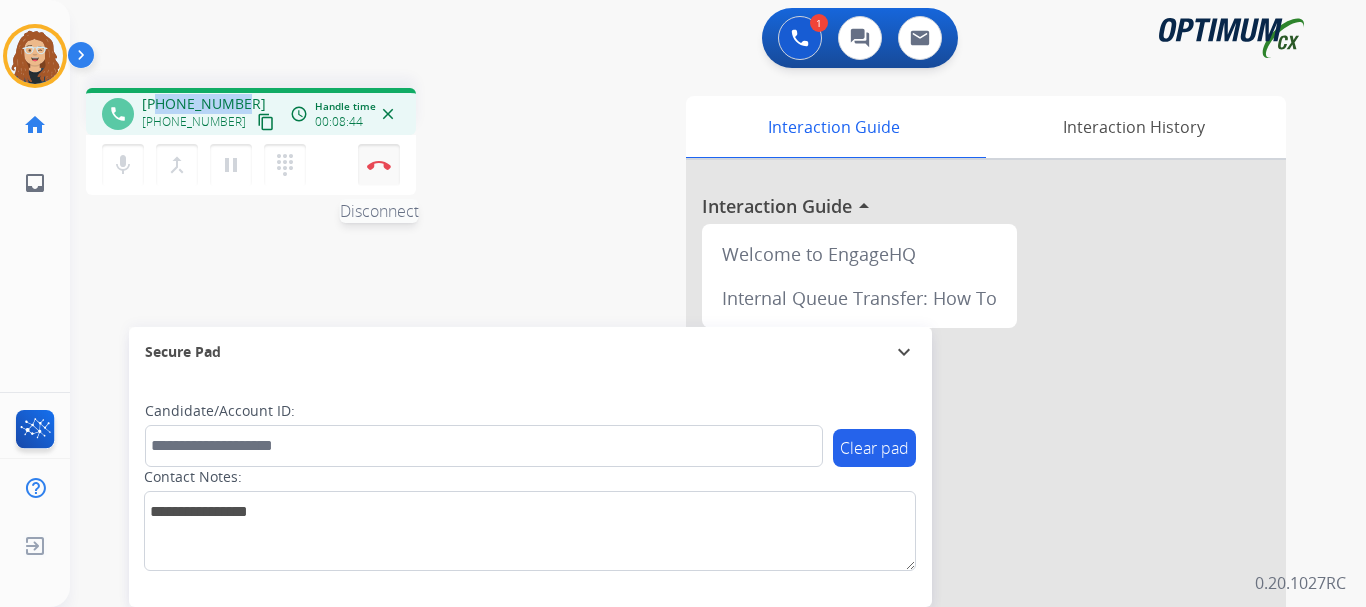 click at bounding box center (379, 165) 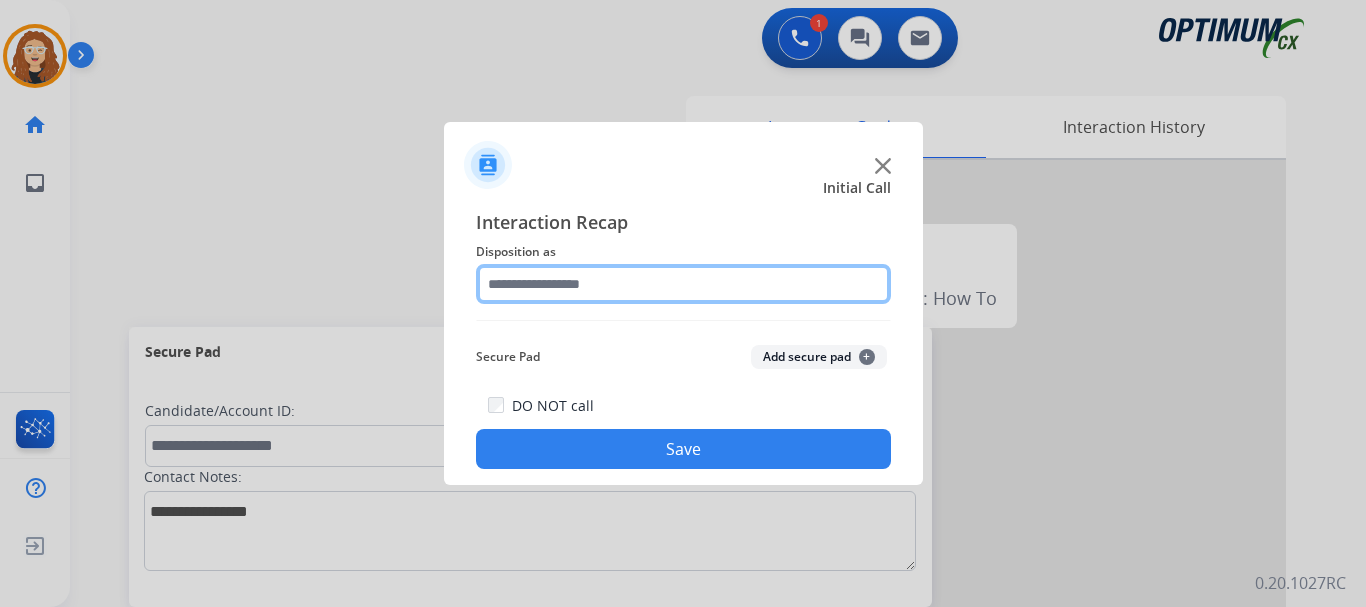 click 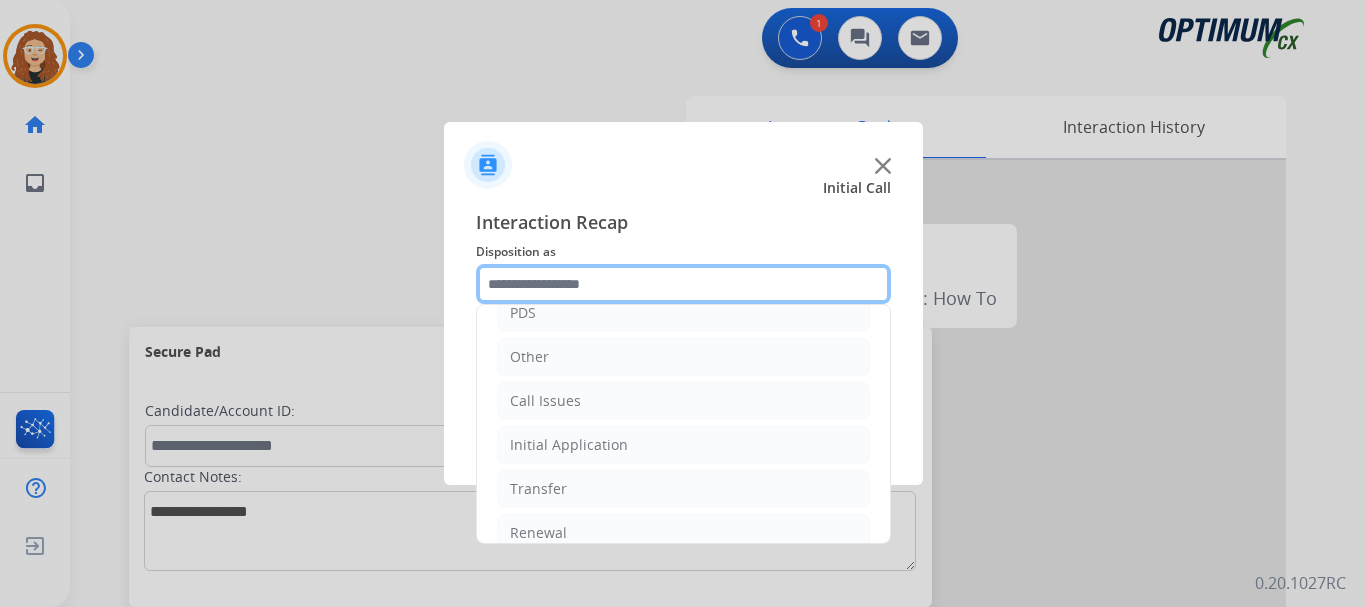 scroll, scrollTop: 136, scrollLeft: 0, axis: vertical 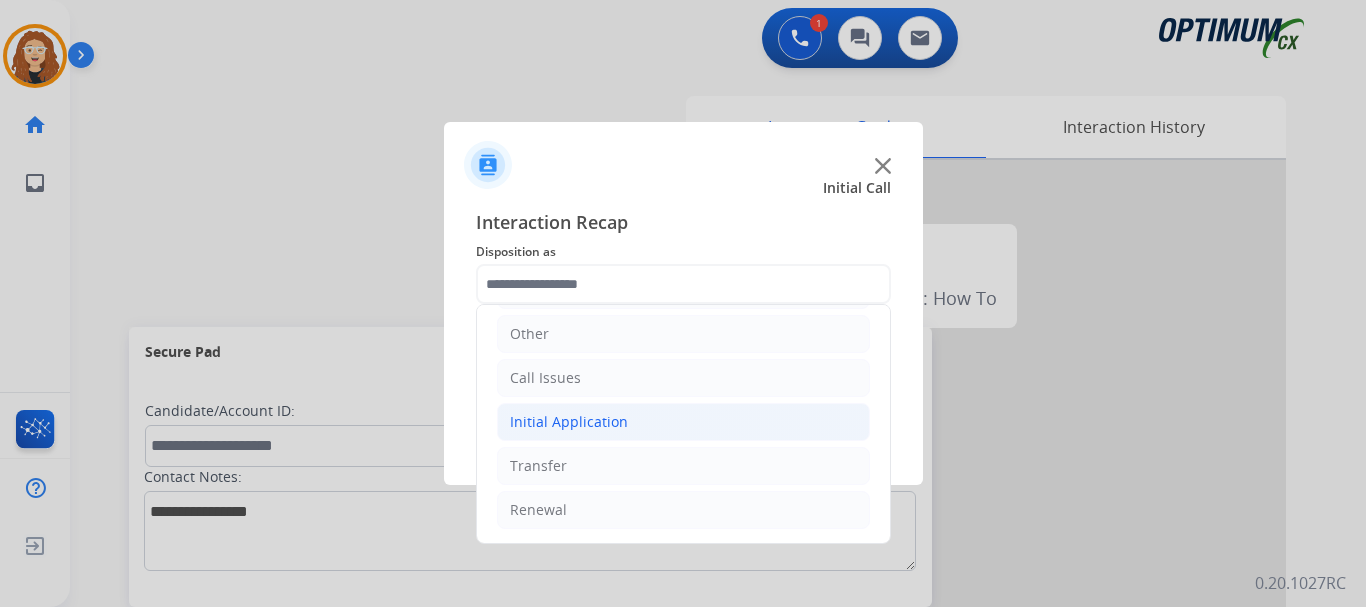 click on "Initial Application" 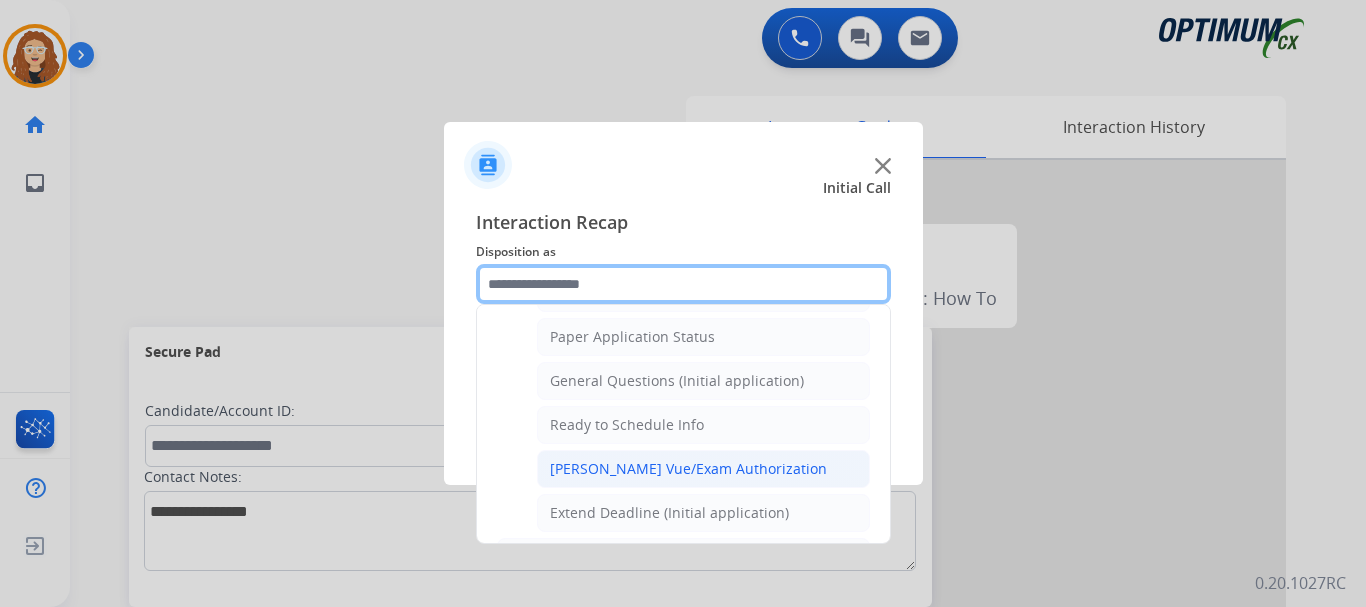 scroll, scrollTop: 1115, scrollLeft: 0, axis: vertical 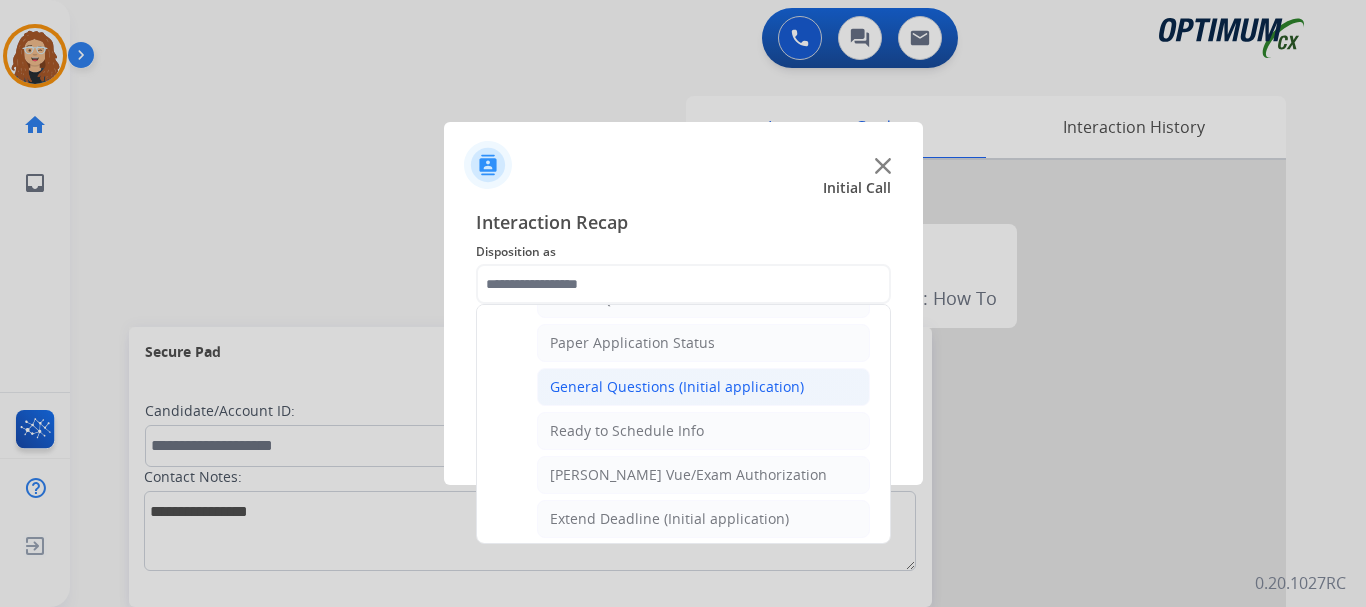 click on "General Questions (Initial application)" 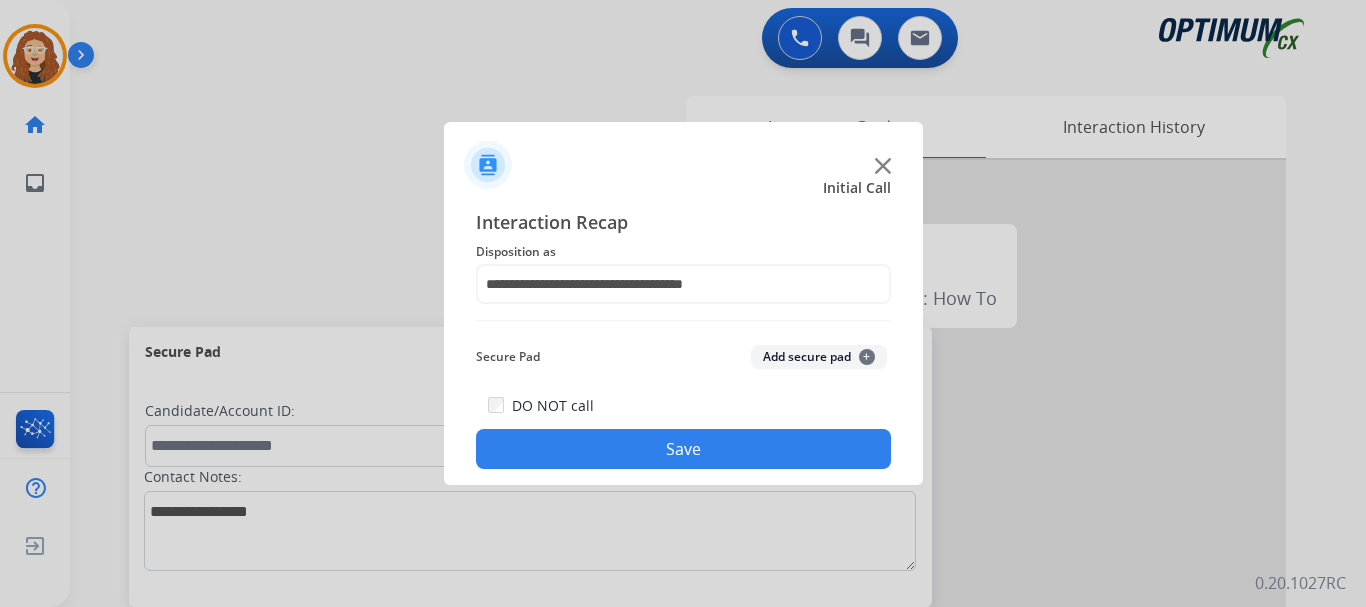 click on "Save" 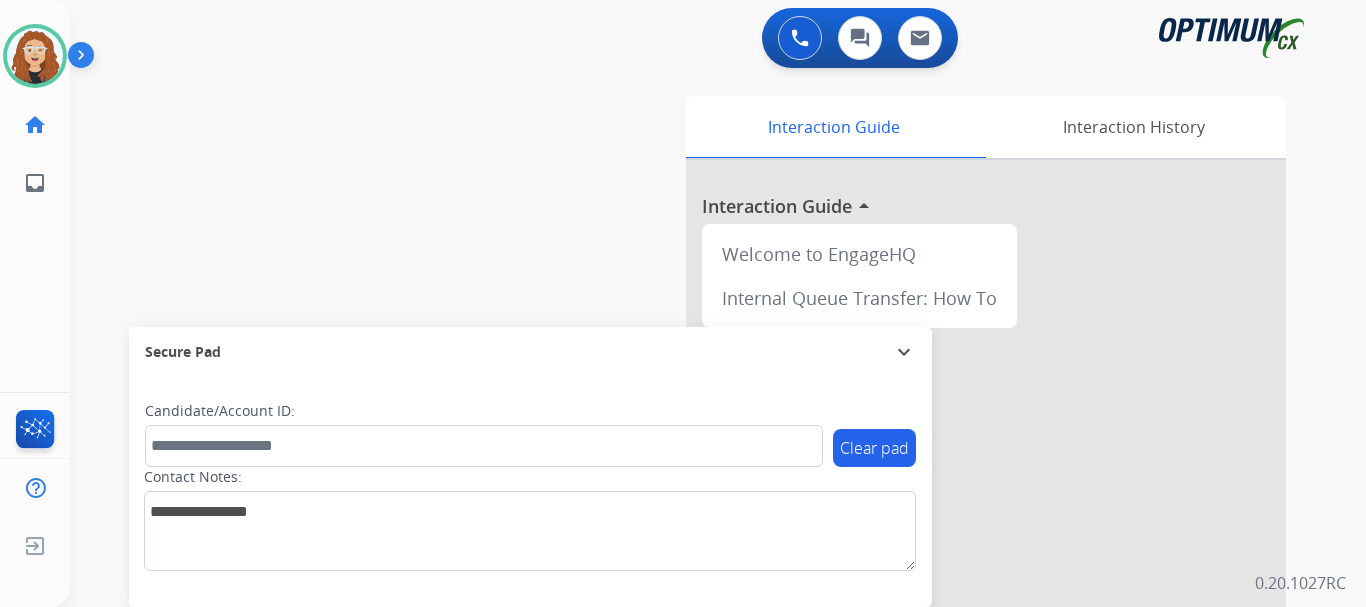 click on "swap_horiz Break voice bridge close_fullscreen Connect 3-Way Call merge_type Separate 3-Way Call  Interaction Guide   Interaction History  Interaction Guide arrow_drop_up  Welcome to EngageHQ   Internal Queue Transfer: How To  Secure Pad expand_more Clear pad Candidate/Account ID: Contact Notes:" at bounding box center [694, 489] 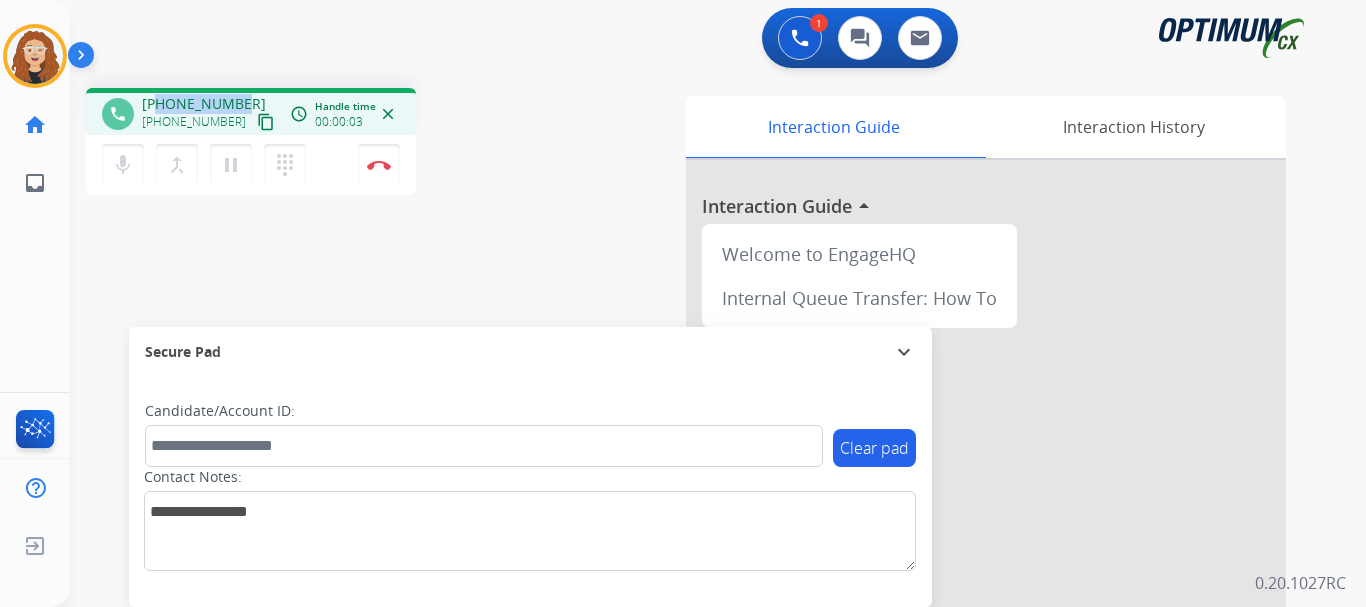 drag, startPoint x: 156, startPoint y: 106, endPoint x: 226, endPoint y: 98, distance: 70.45566 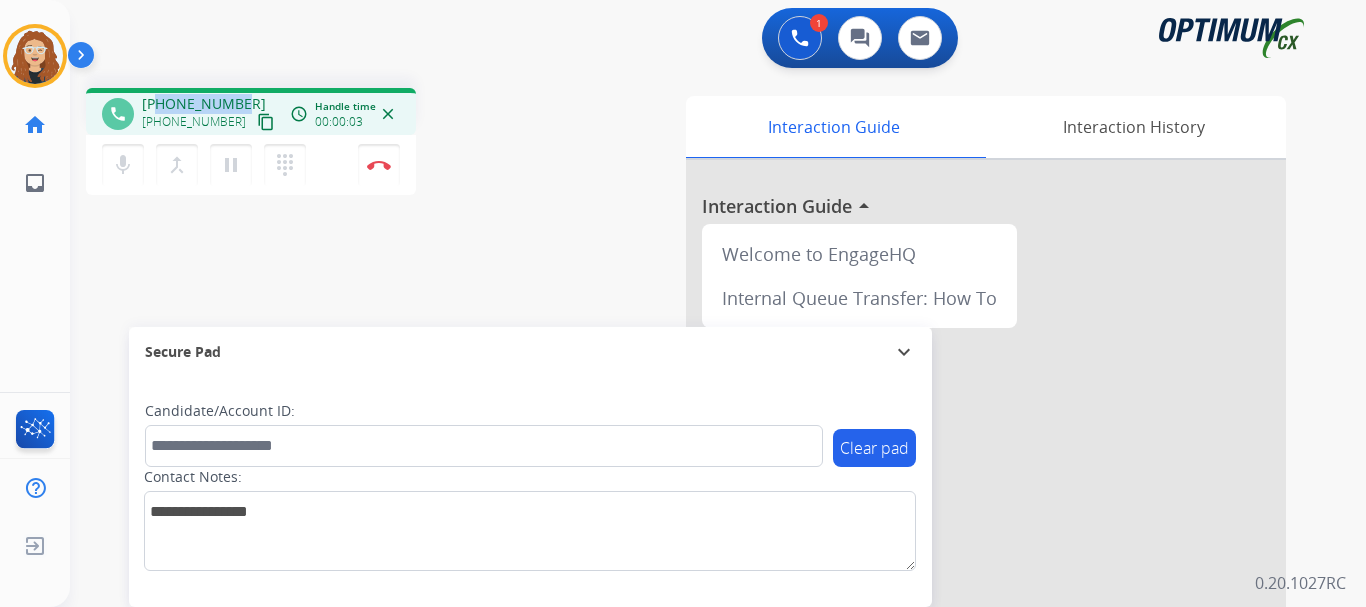 click on "[PHONE_NUMBER] [PHONE_NUMBER] content_copy" at bounding box center (210, 114) 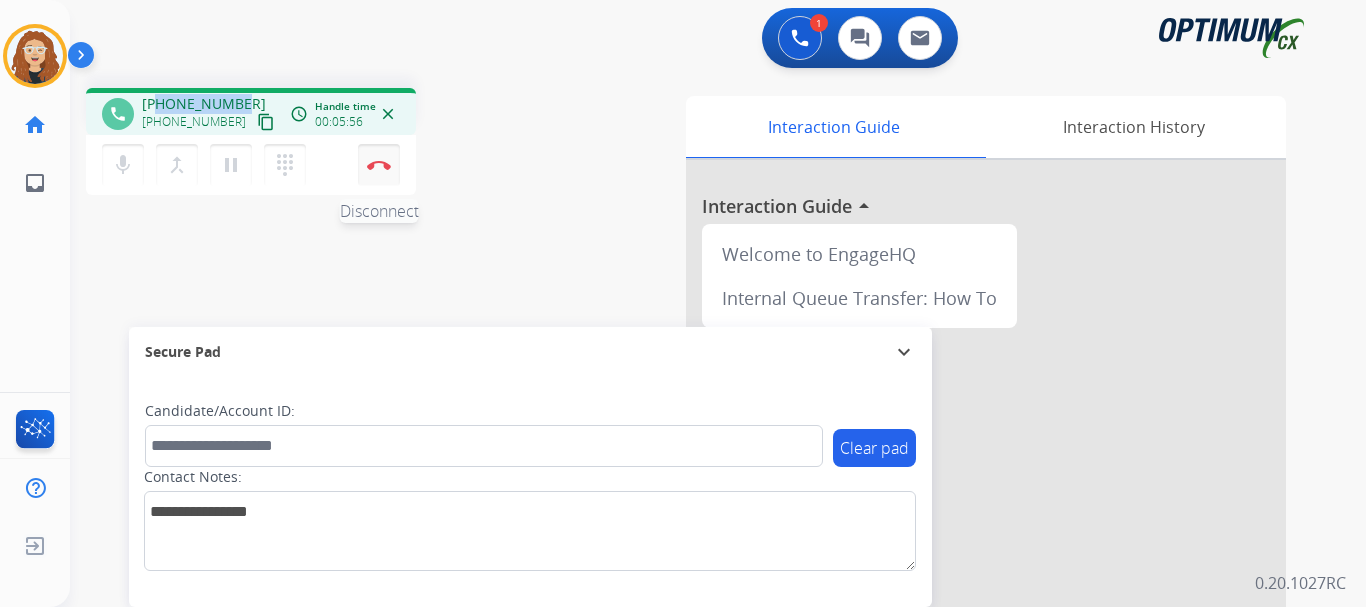 click at bounding box center [379, 165] 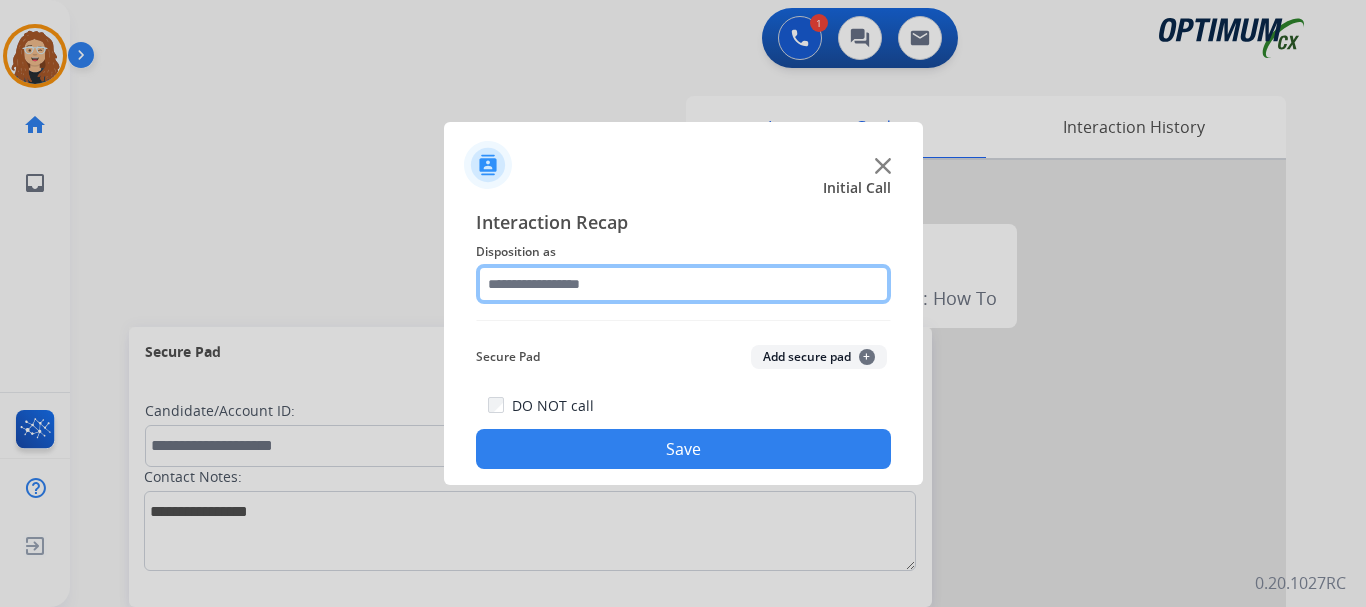 click 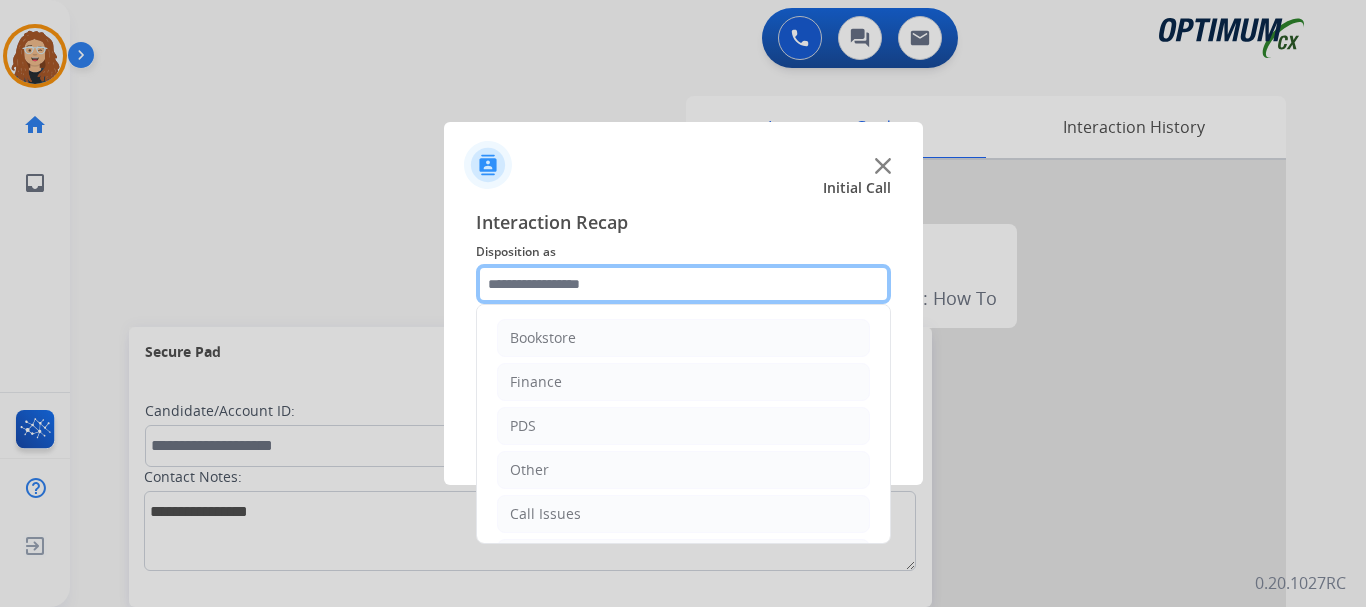 scroll, scrollTop: 136, scrollLeft: 0, axis: vertical 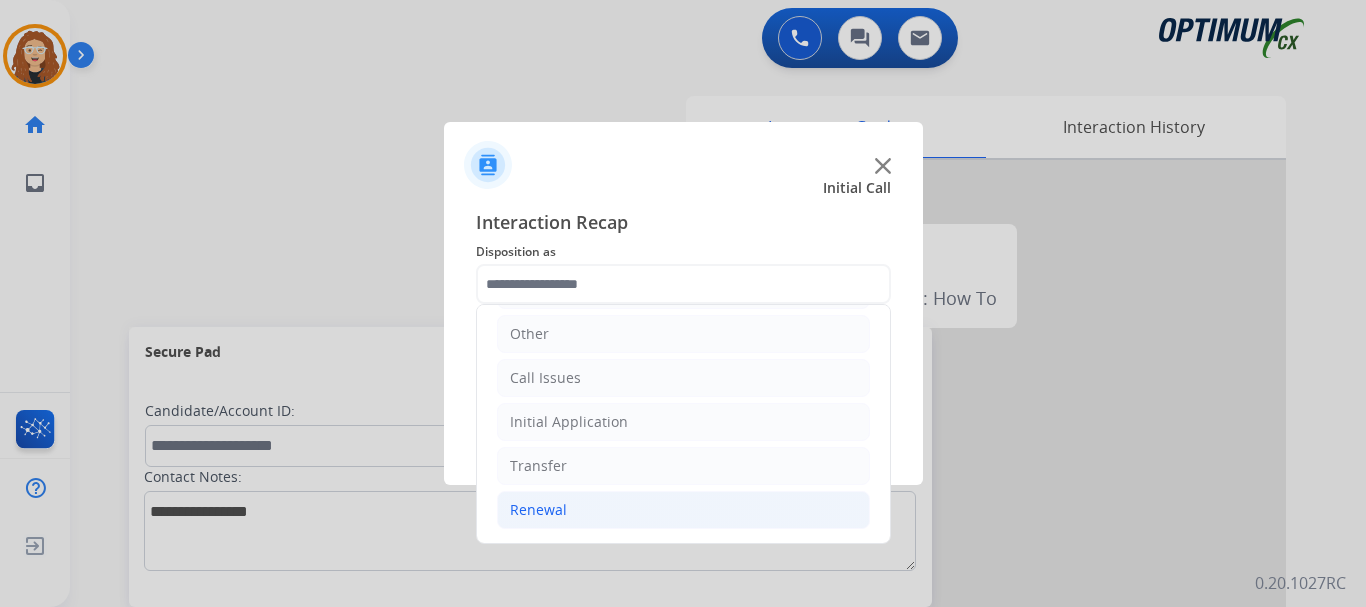 click on "Renewal" 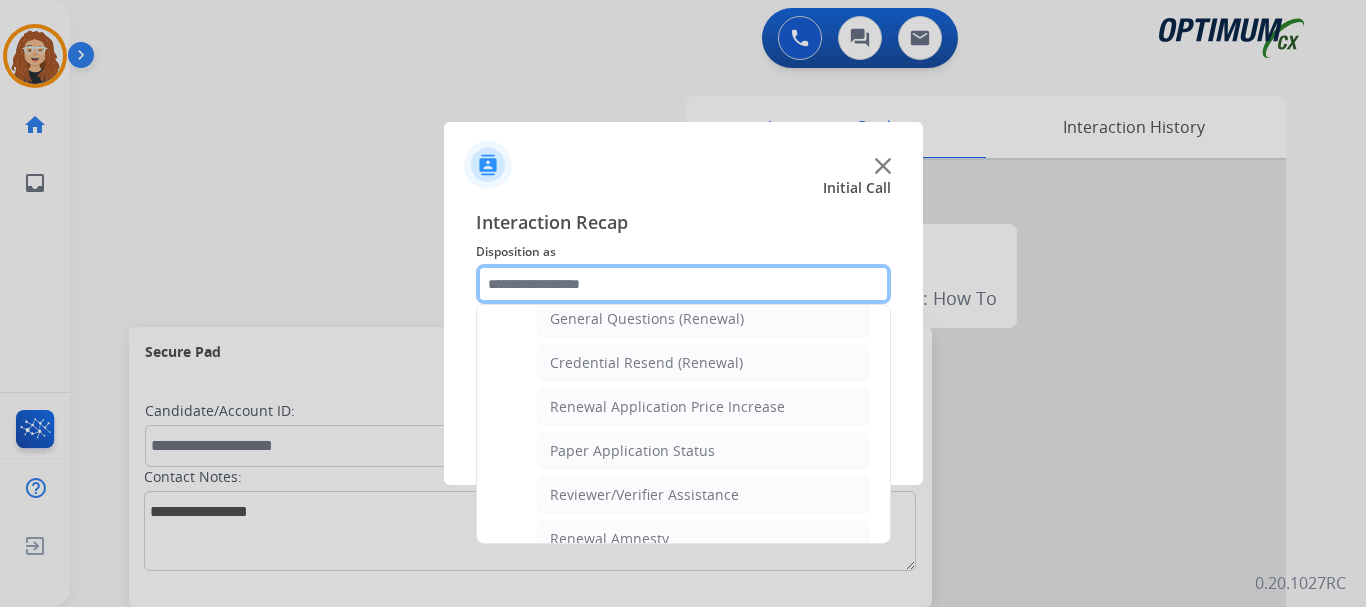 scroll, scrollTop: 662, scrollLeft: 0, axis: vertical 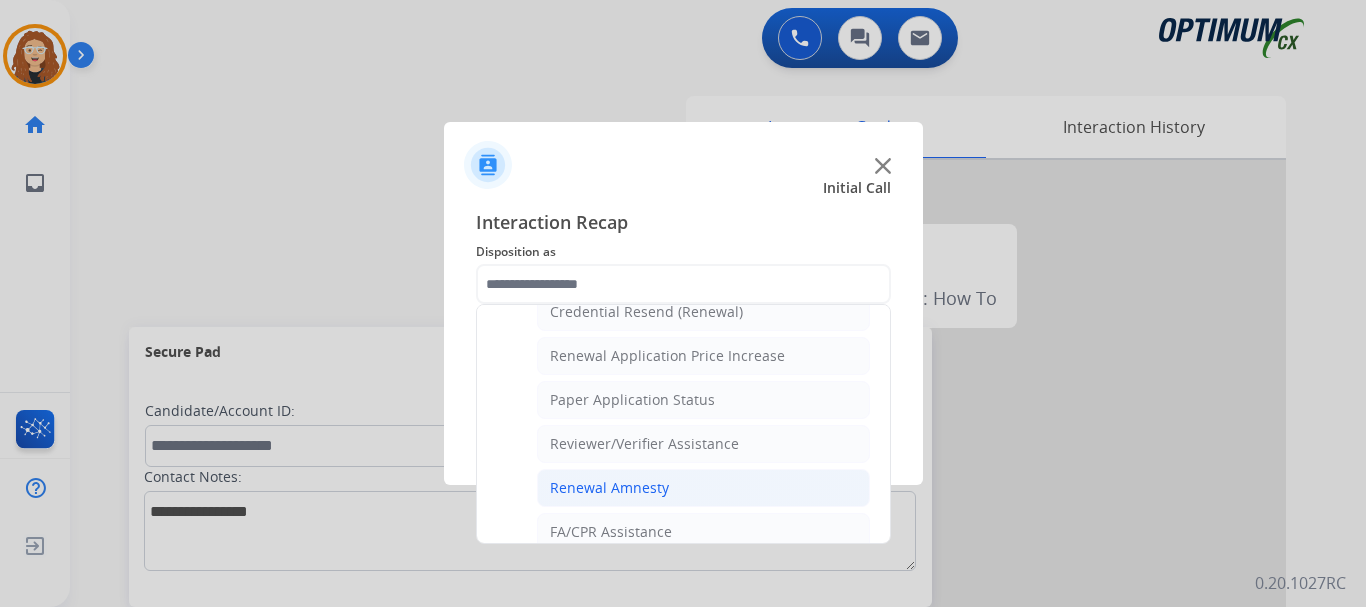 click on "Renewal Amnesty" 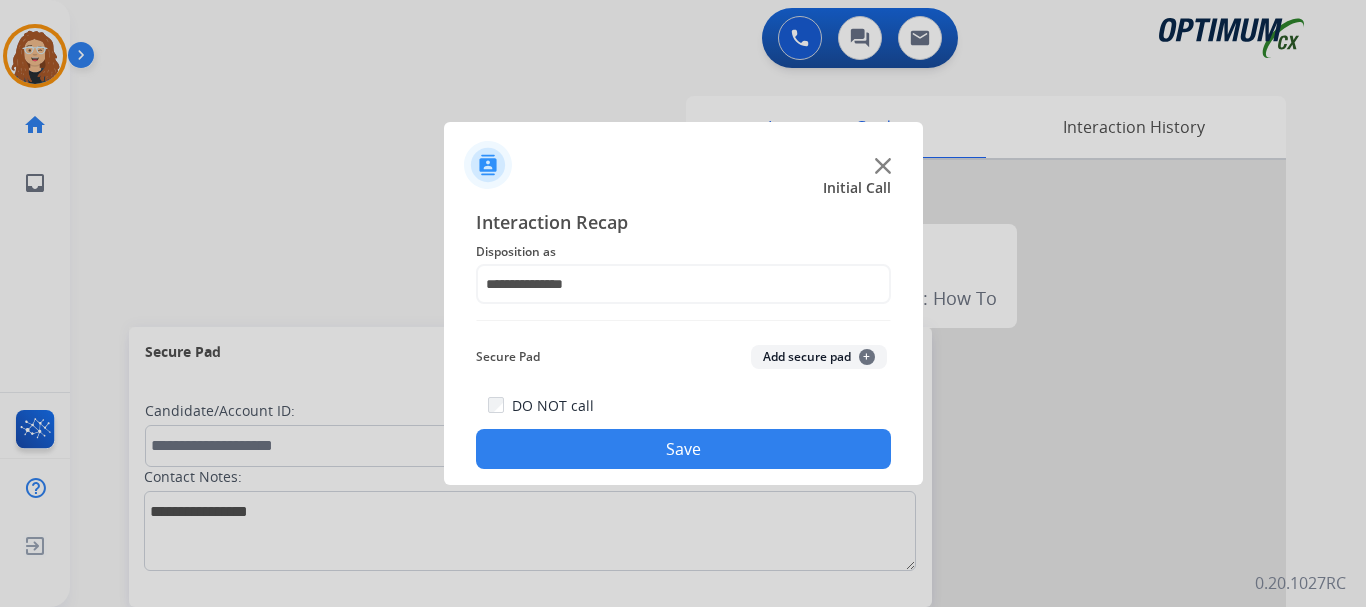 click on "Save" 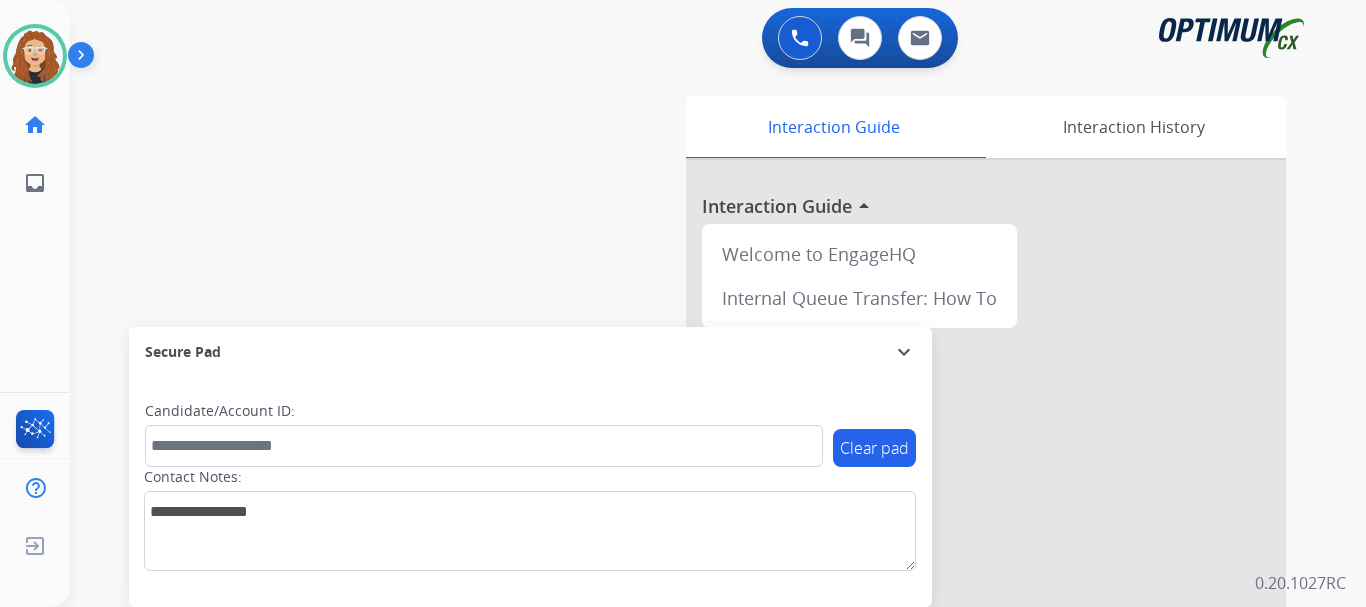 click on "0 Voice Interactions  0  Chat Interactions   0  Email Interactions swap_horiz Break voice bridge close_fullscreen Connect 3-Way Call merge_type Separate 3-Way Call  Interaction Guide   Interaction History  Interaction Guide arrow_drop_up  Welcome to EngageHQ   Internal Queue Transfer: How To  Secure Pad expand_more Clear pad Candidate/Account ID: Contact Notes:                  0.20.1027RC" at bounding box center (718, 303) 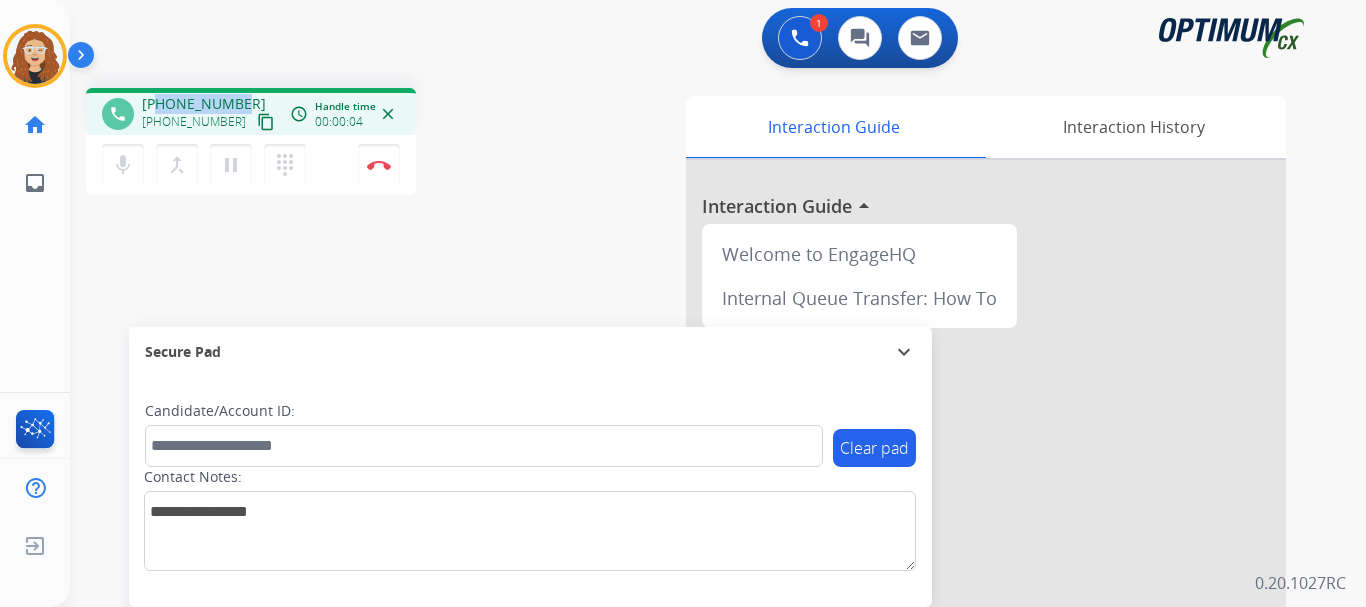 drag, startPoint x: 158, startPoint y: 105, endPoint x: 237, endPoint y: 98, distance: 79.30952 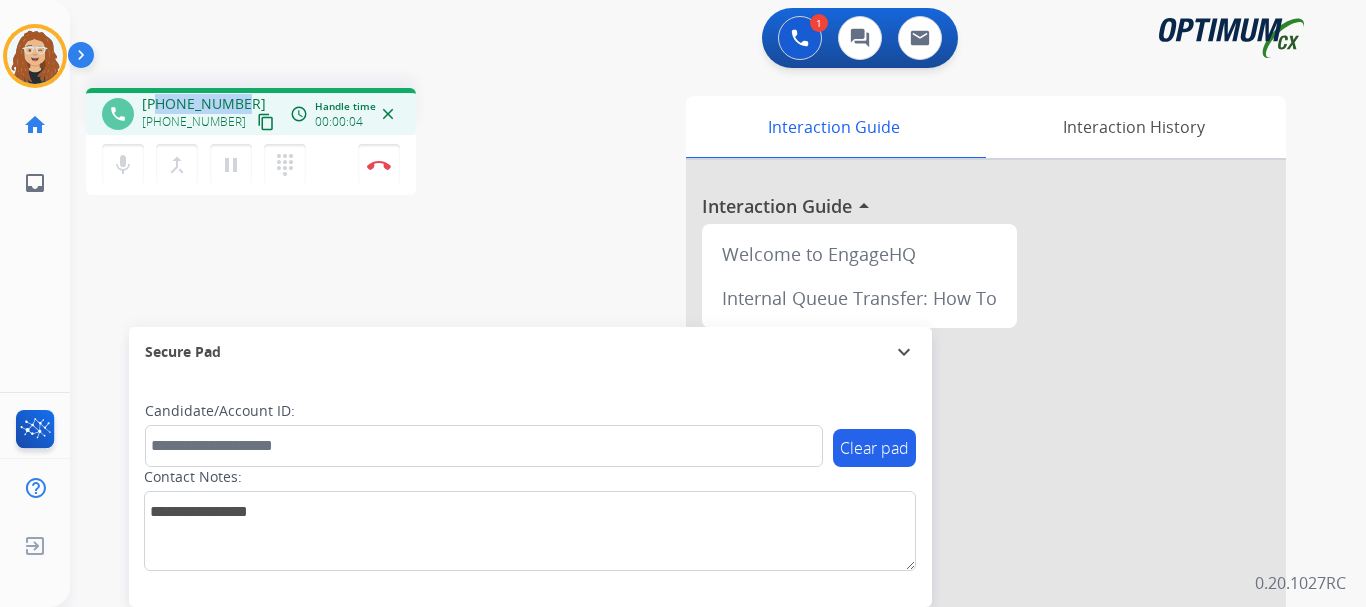 click on "[PHONE_NUMBER] [PHONE_NUMBER] content_copy" at bounding box center [210, 114] 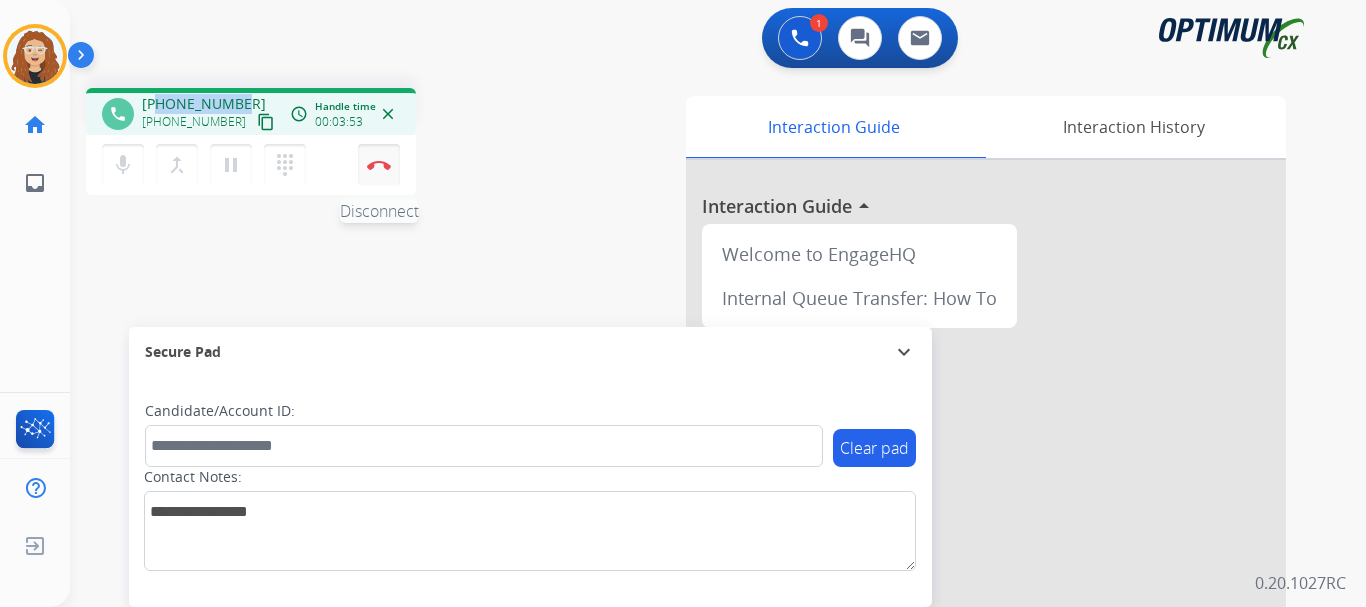 click at bounding box center (379, 165) 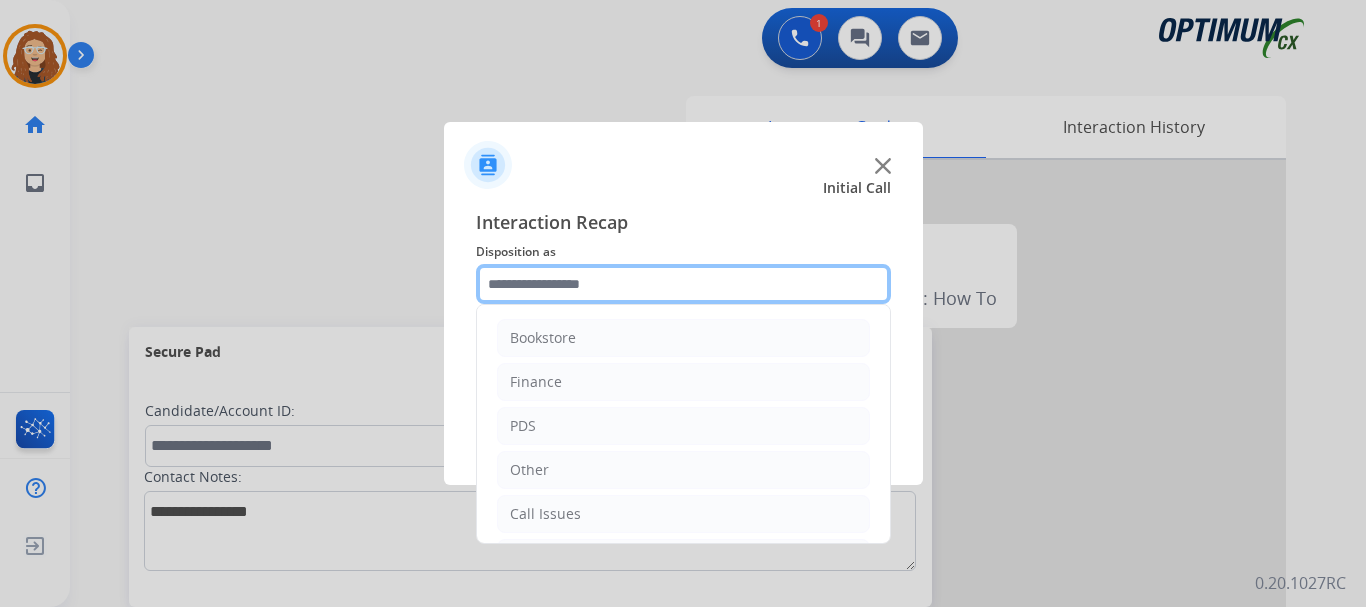 click 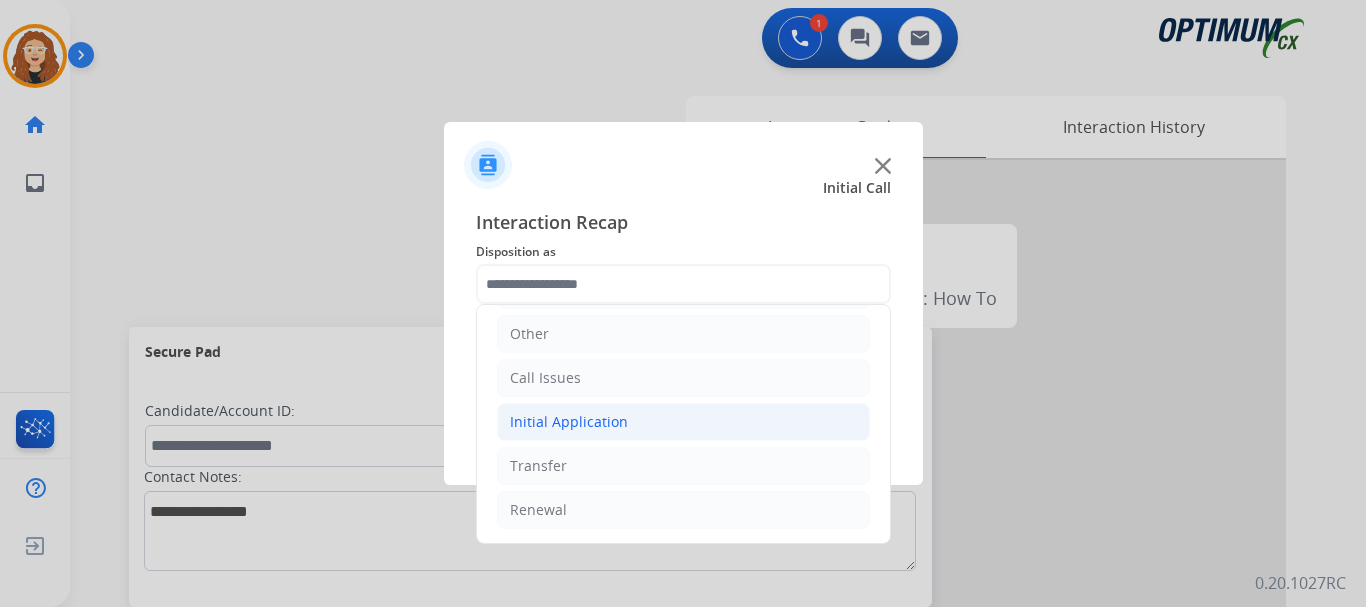 click on "Initial Application" 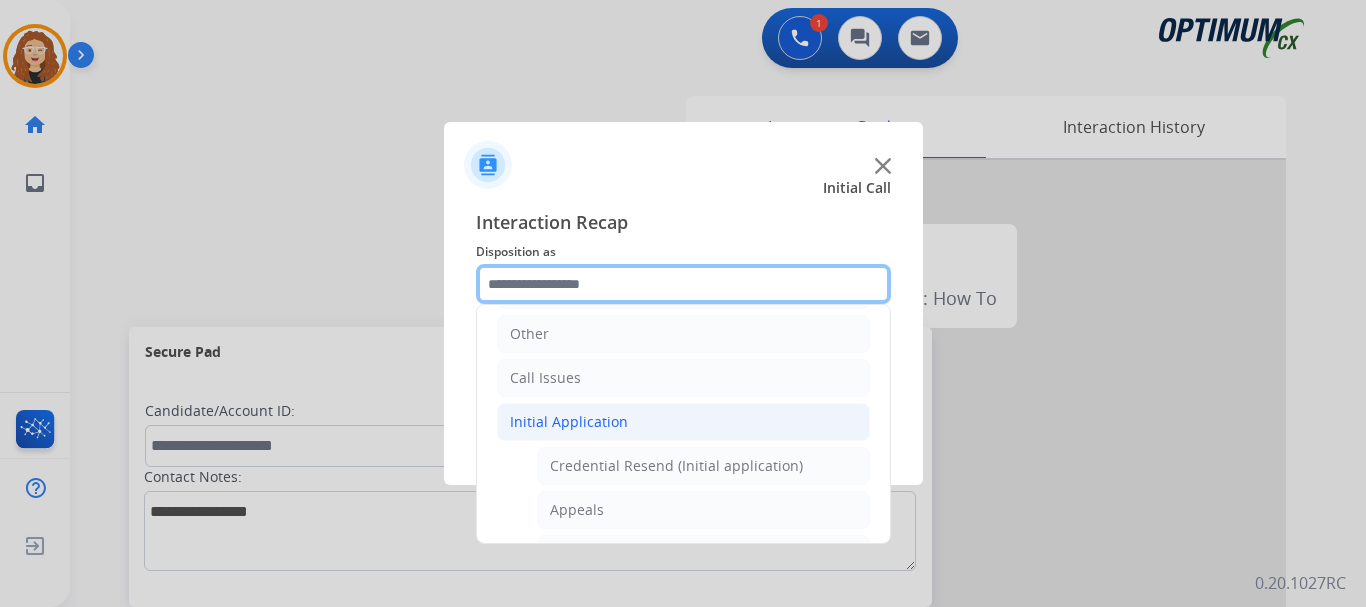 scroll, scrollTop: 1212, scrollLeft: 0, axis: vertical 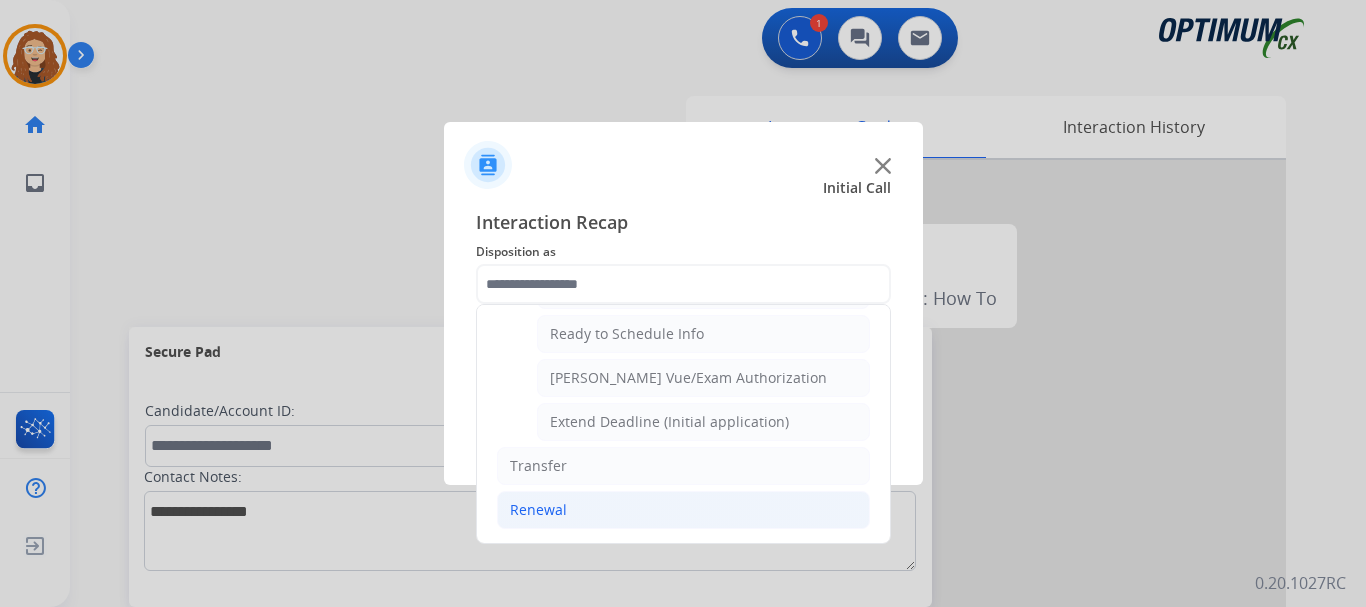click on "Renewal" 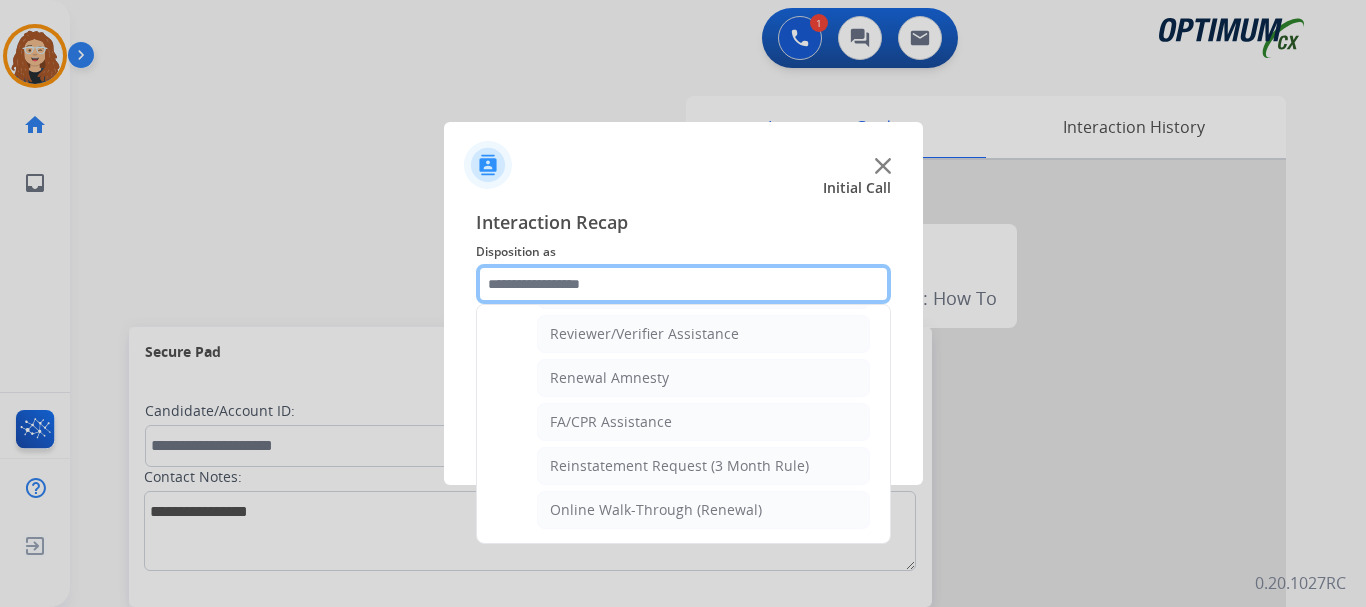 scroll, scrollTop: 772, scrollLeft: 0, axis: vertical 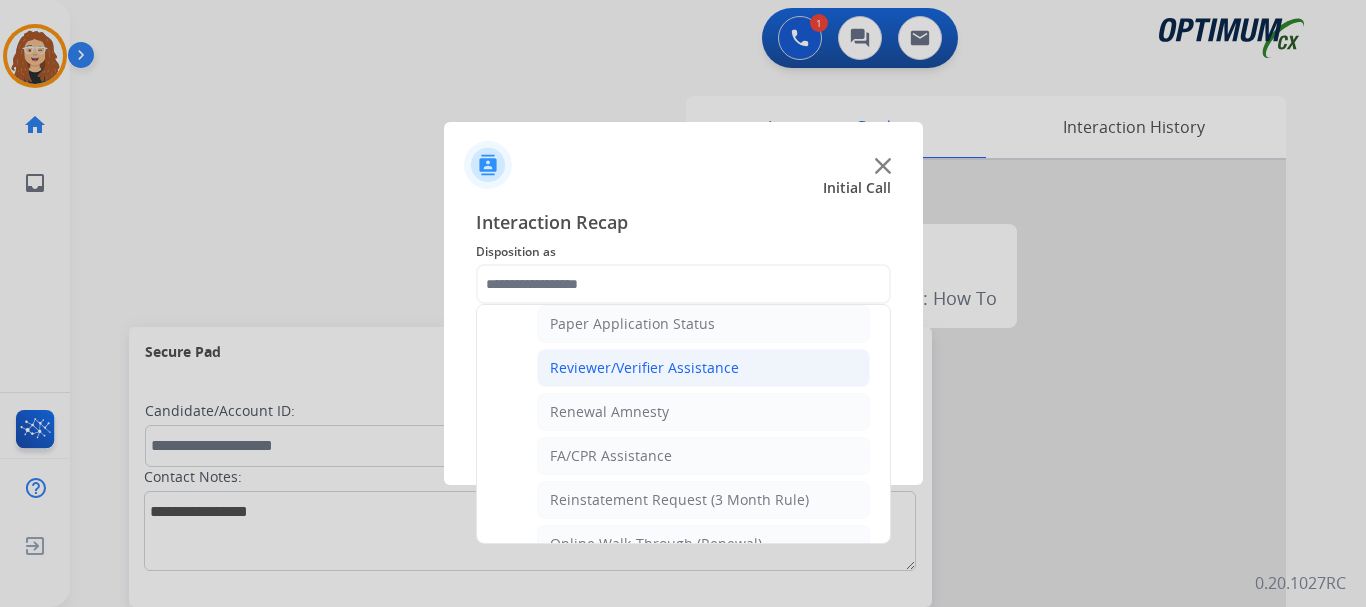 click on "Reviewer/Verifier Assistance" 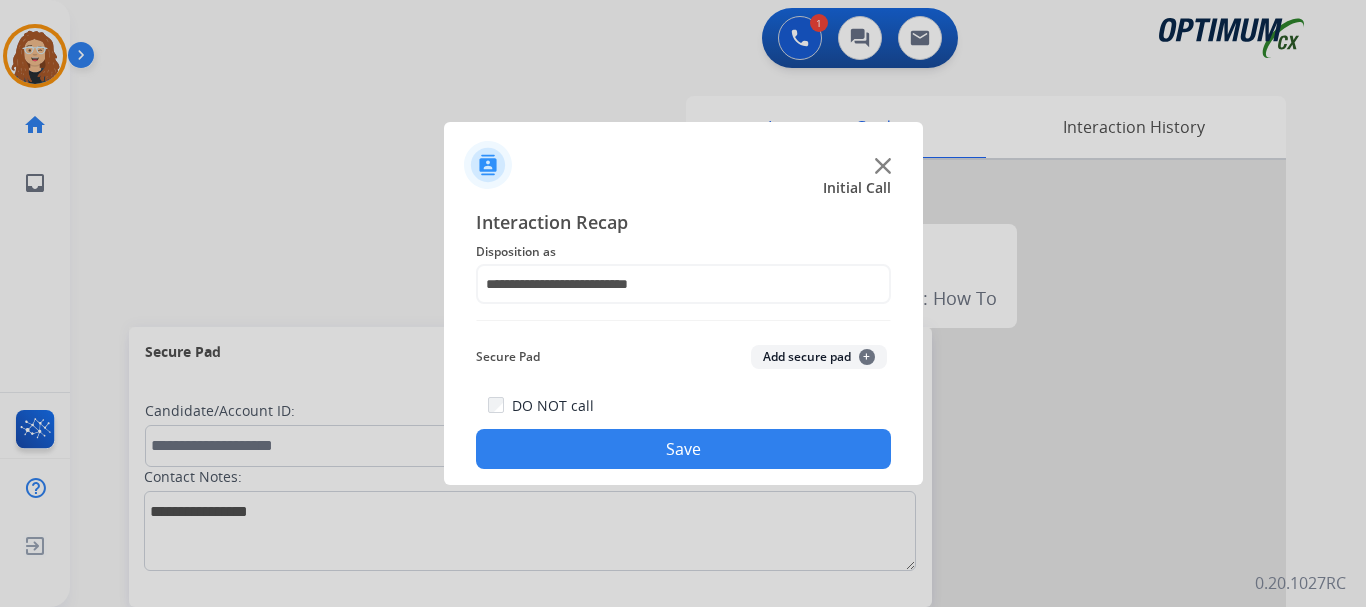 click on "Save" 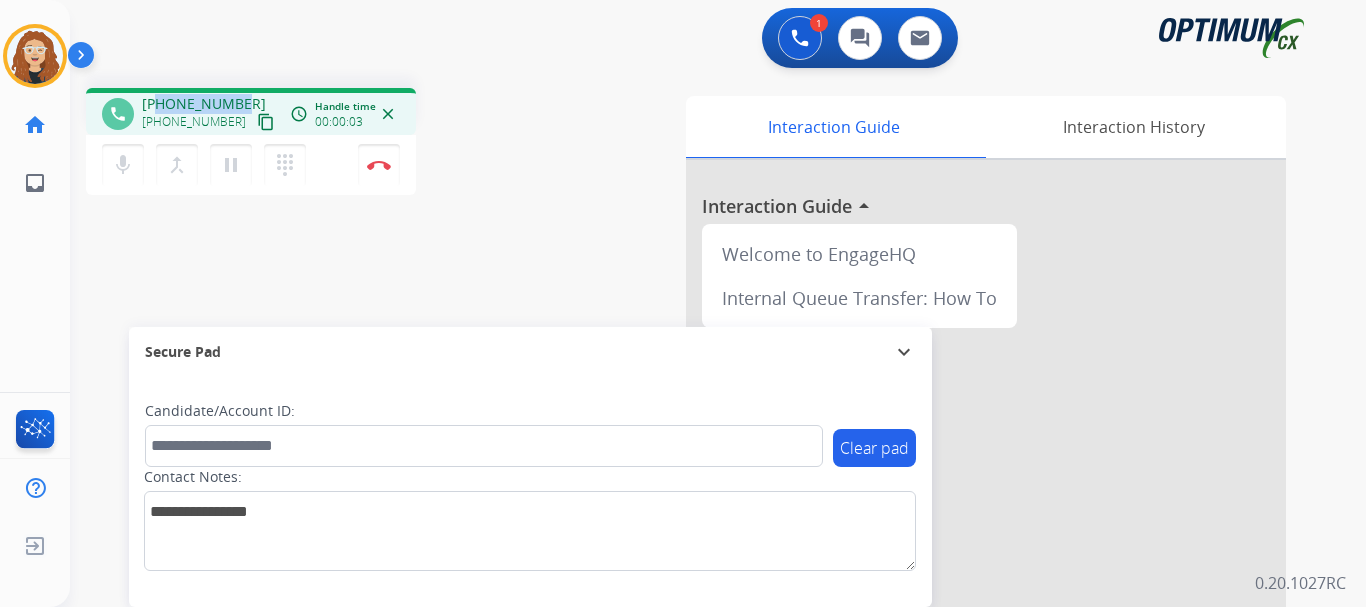 drag, startPoint x: 161, startPoint y: 98, endPoint x: 240, endPoint y: 92, distance: 79.22752 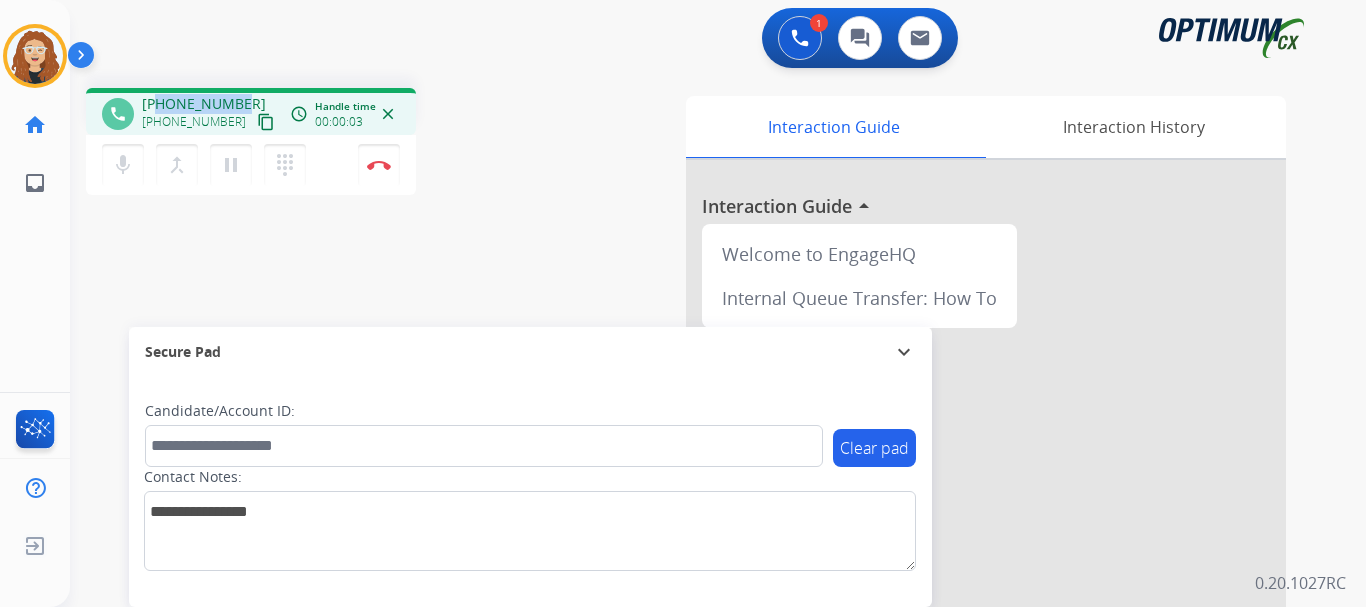 click on "phone [PHONE_NUMBER] [PHONE_NUMBER] content_copy access_time Call metrics Queue   00:08 Hold   00:00 Talk   00:04 Total   00:11 Handle time 00:00:03 close" at bounding box center (251, 111) 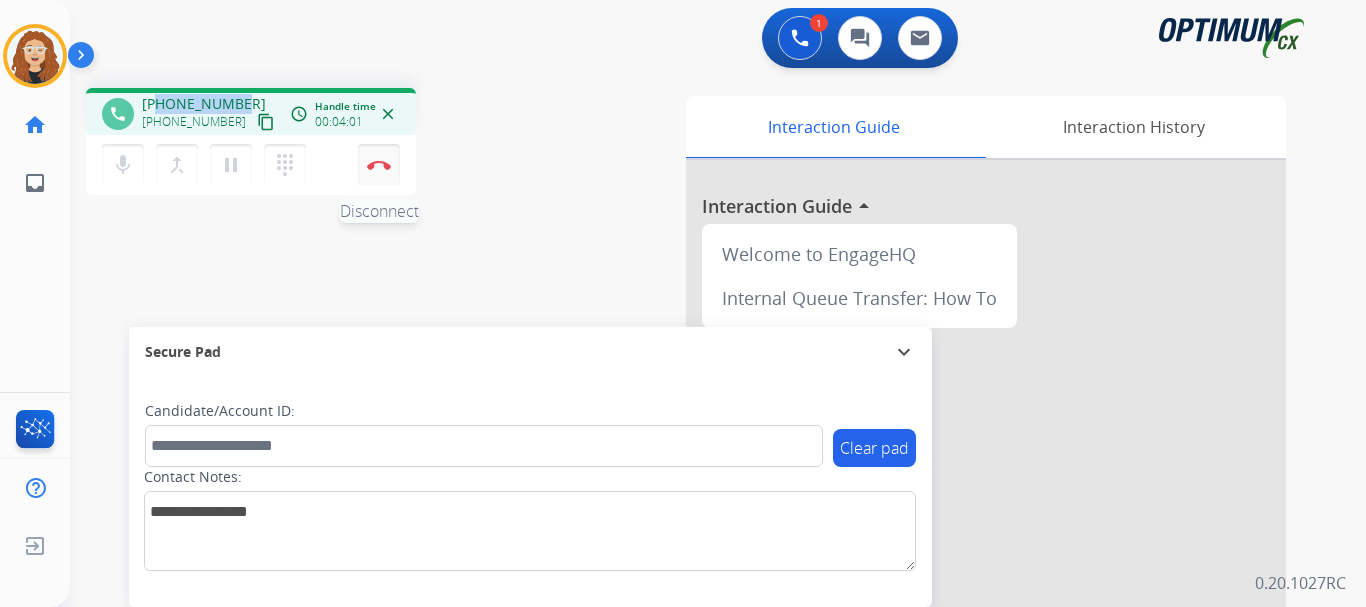 click at bounding box center [379, 165] 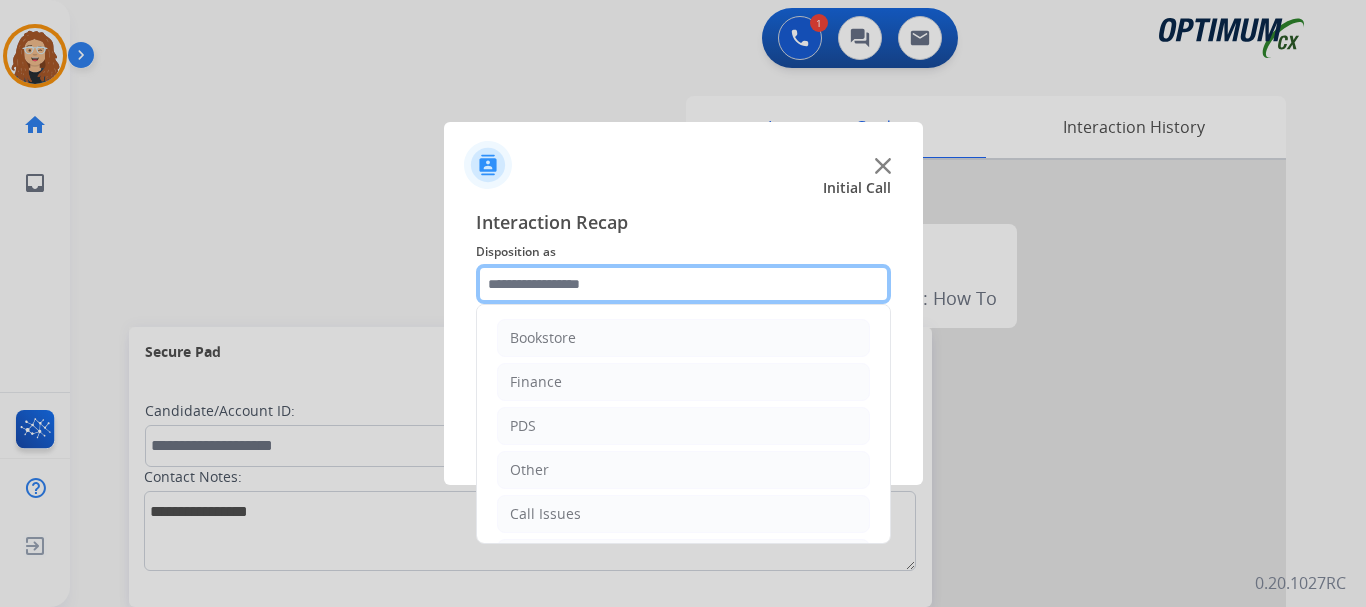 click 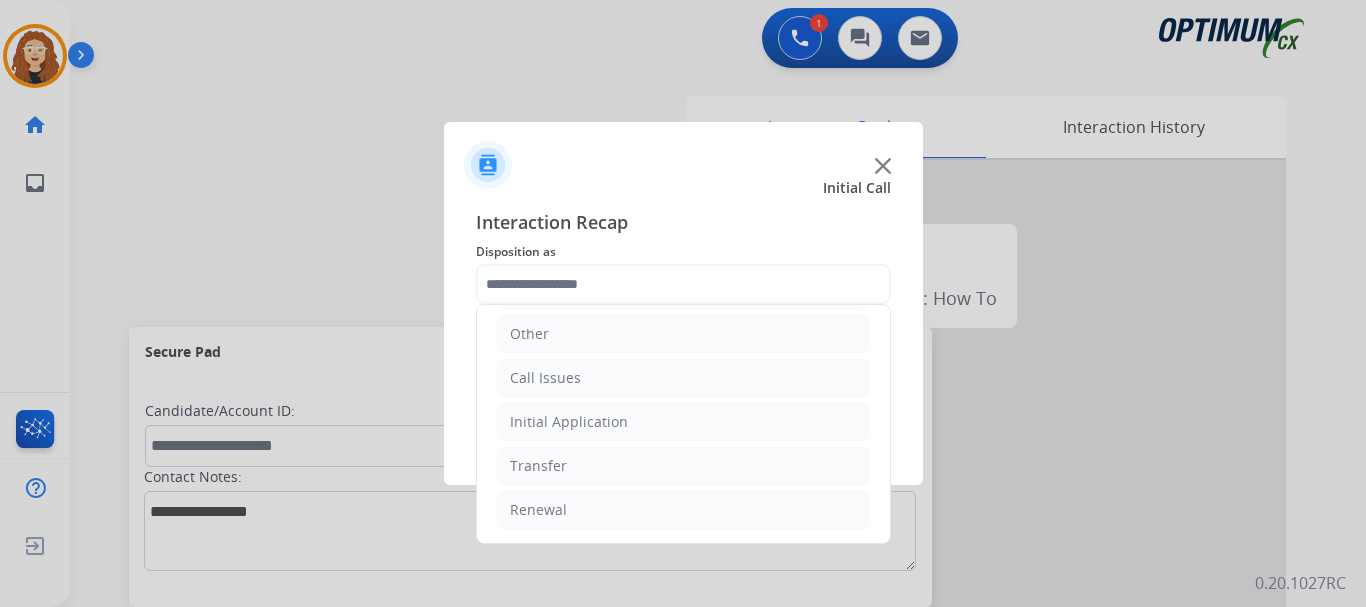 drag, startPoint x: 640, startPoint y: 502, endPoint x: 801, endPoint y: 490, distance: 161.44658 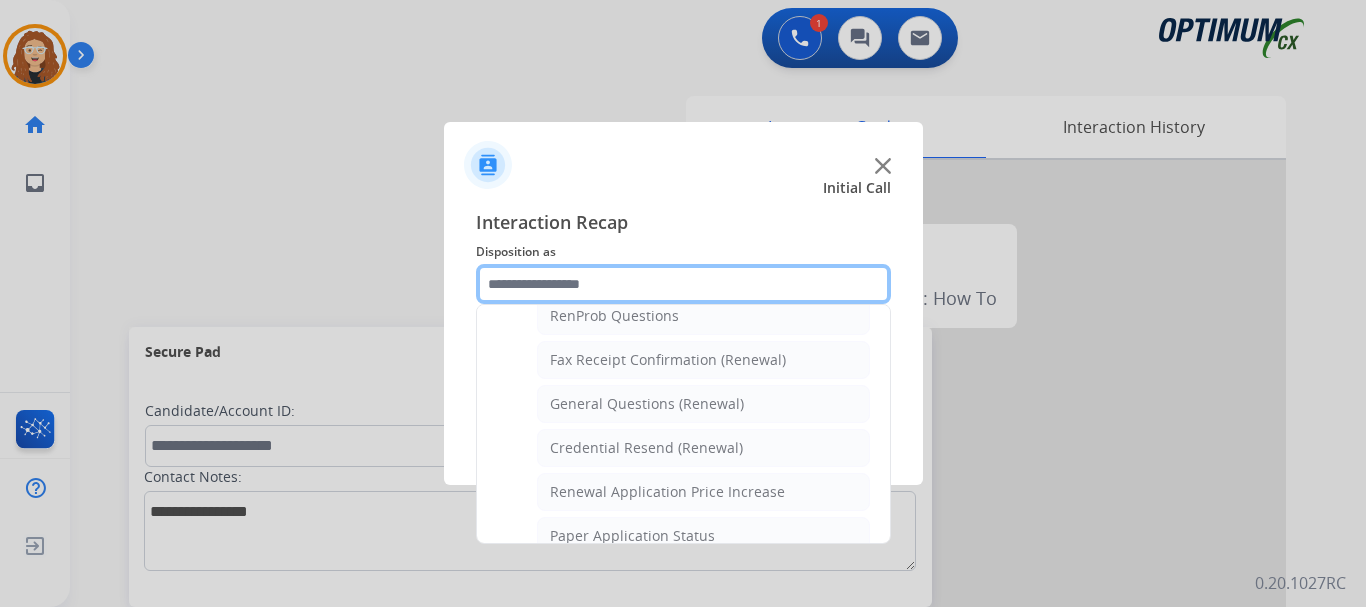 scroll, scrollTop: 534, scrollLeft: 0, axis: vertical 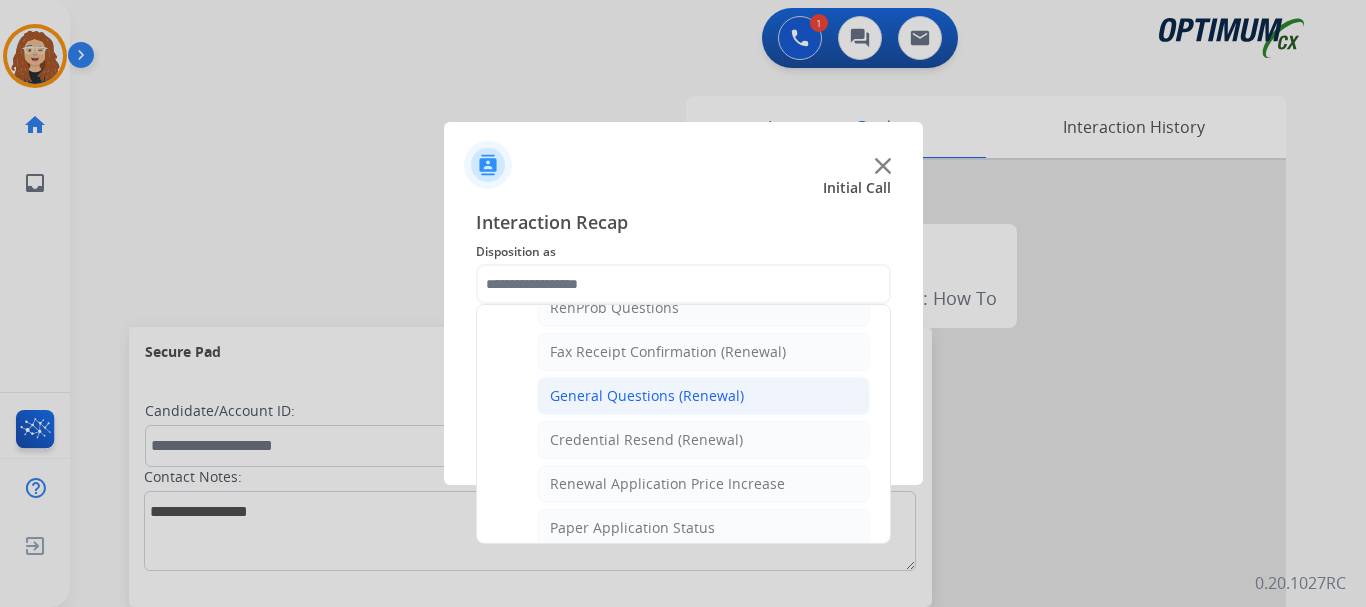 click on "General Questions (Renewal)" 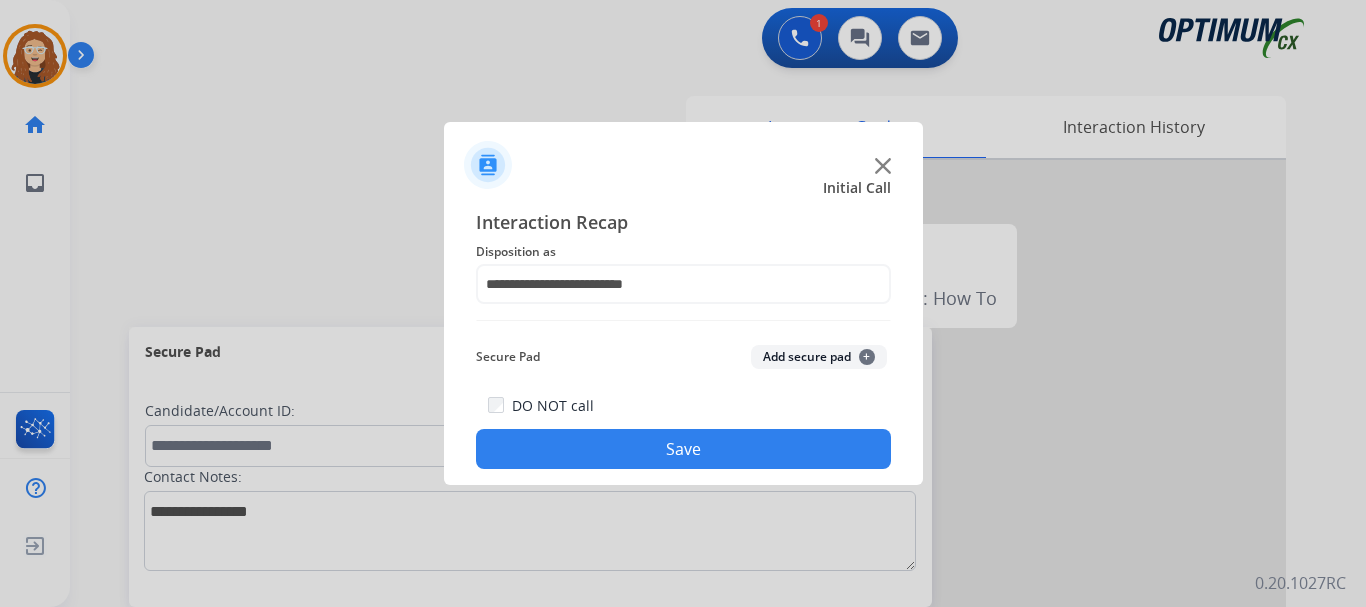 click on "Save" 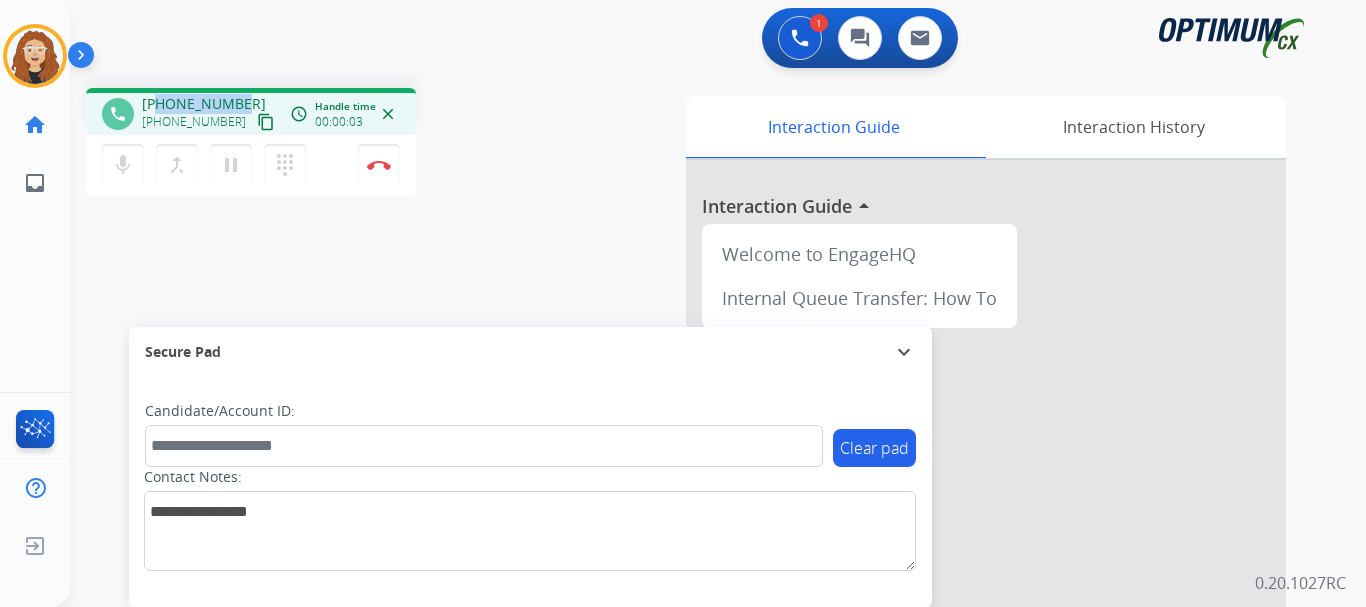 drag, startPoint x: 158, startPoint y: 104, endPoint x: 239, endPoint y: 94, distance: 81.61495 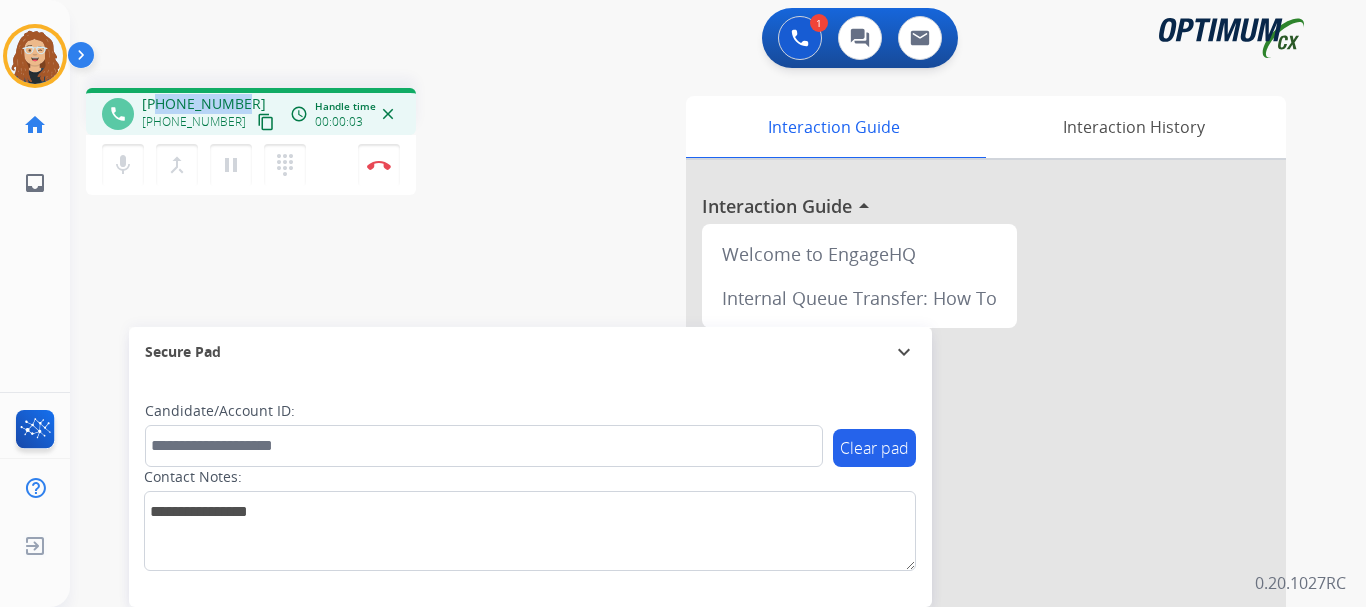 click on "[PHONE_NUMBER] [PHONE_NUMBER] content_copy" at bounding box center (210, 114) 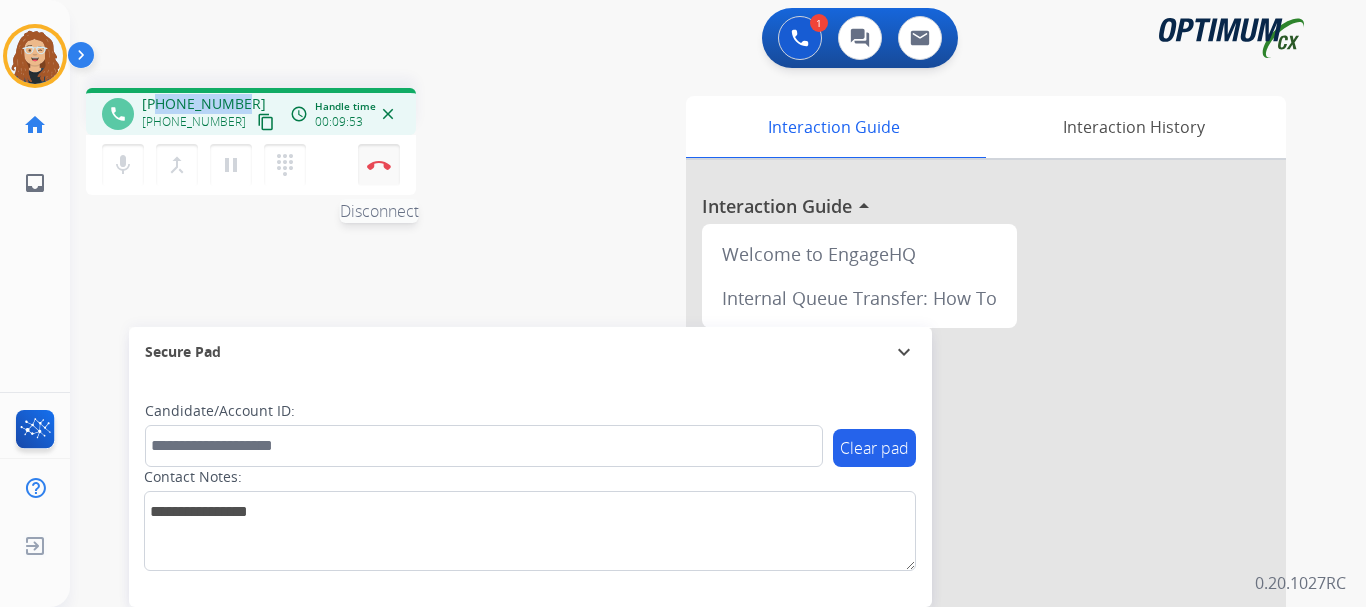 click at bounding box center (379, 165) 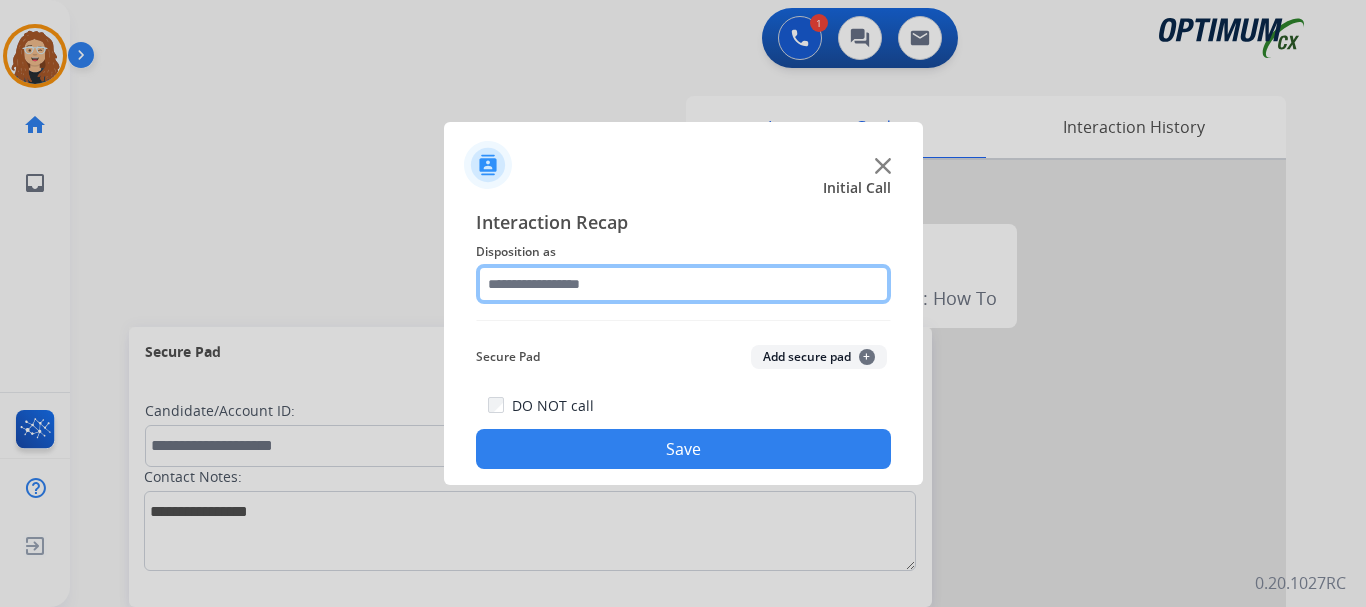click 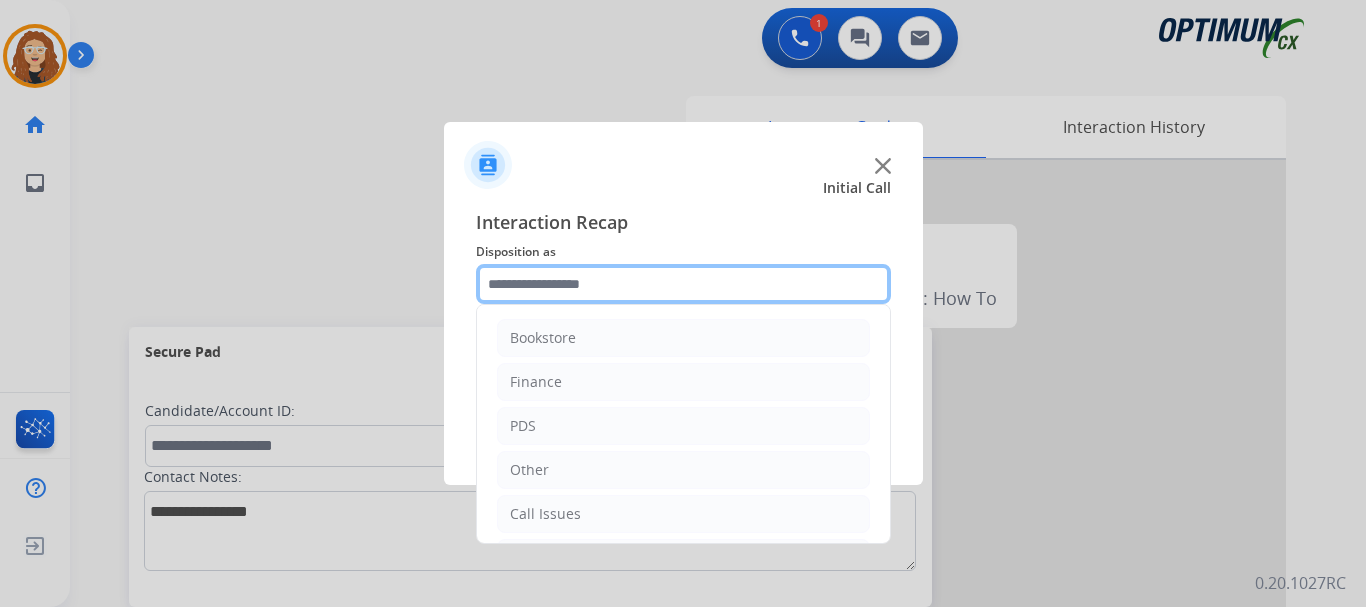 scroll, scrollTop: 136, scrollLeft: 0, axis: vertical 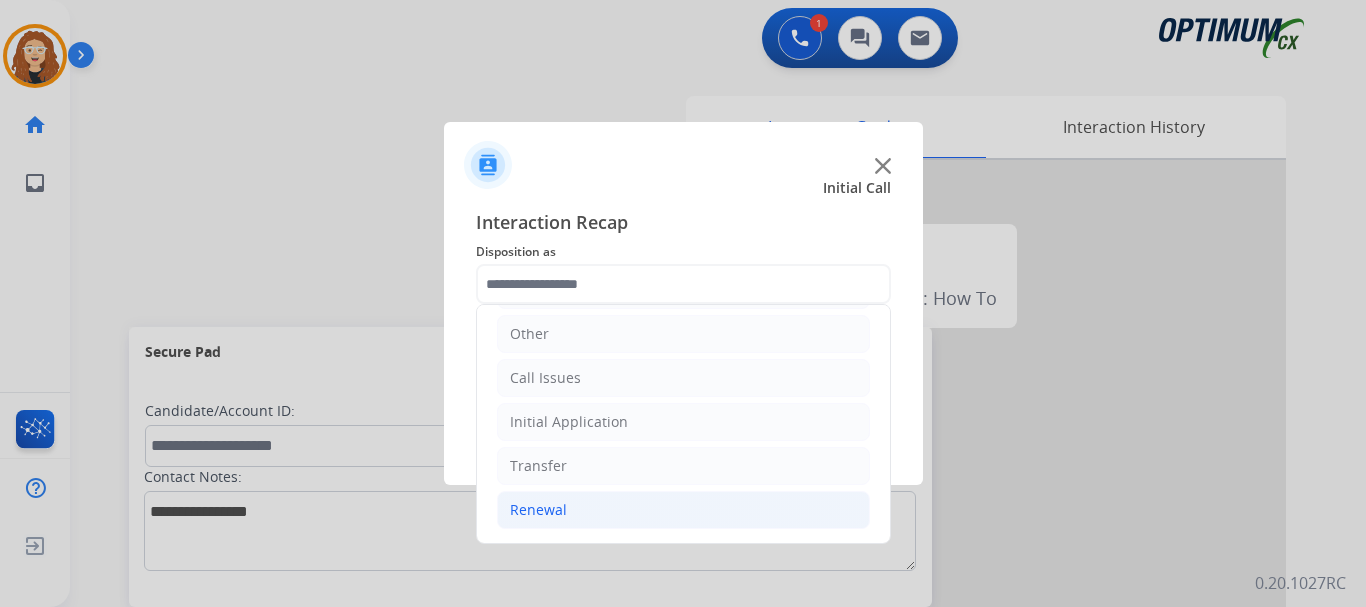 click on "Renewal" 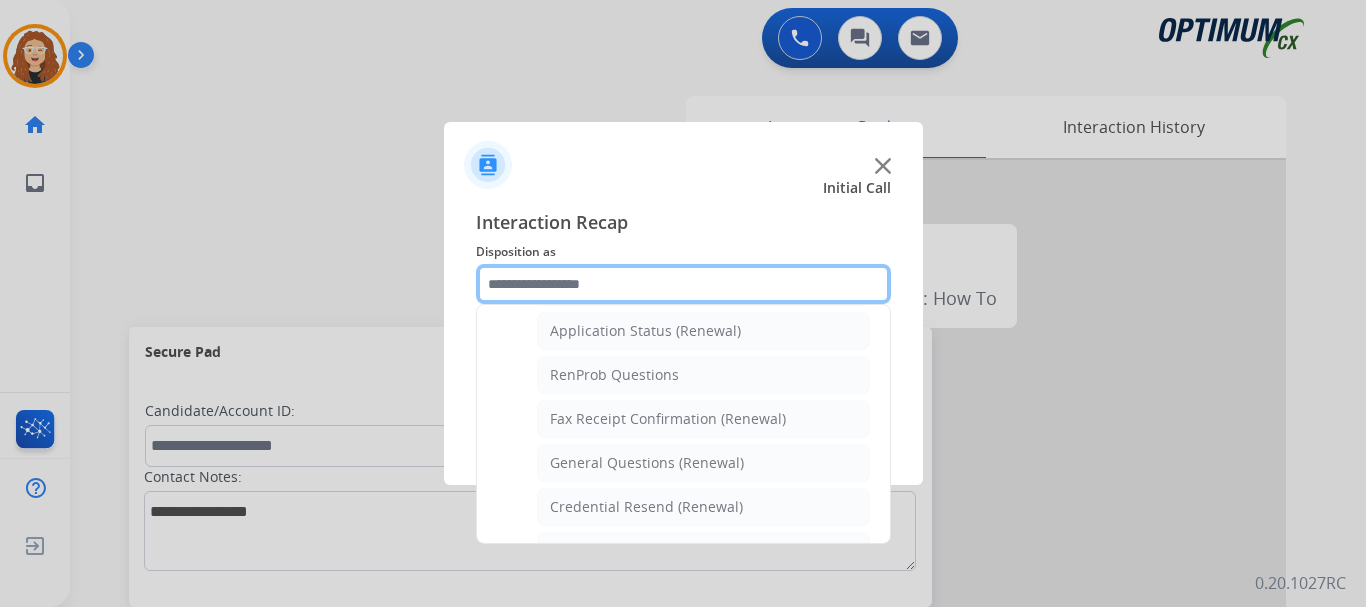 scroll, scrollTop: 488, scrollLeft: 0, axis: vertical 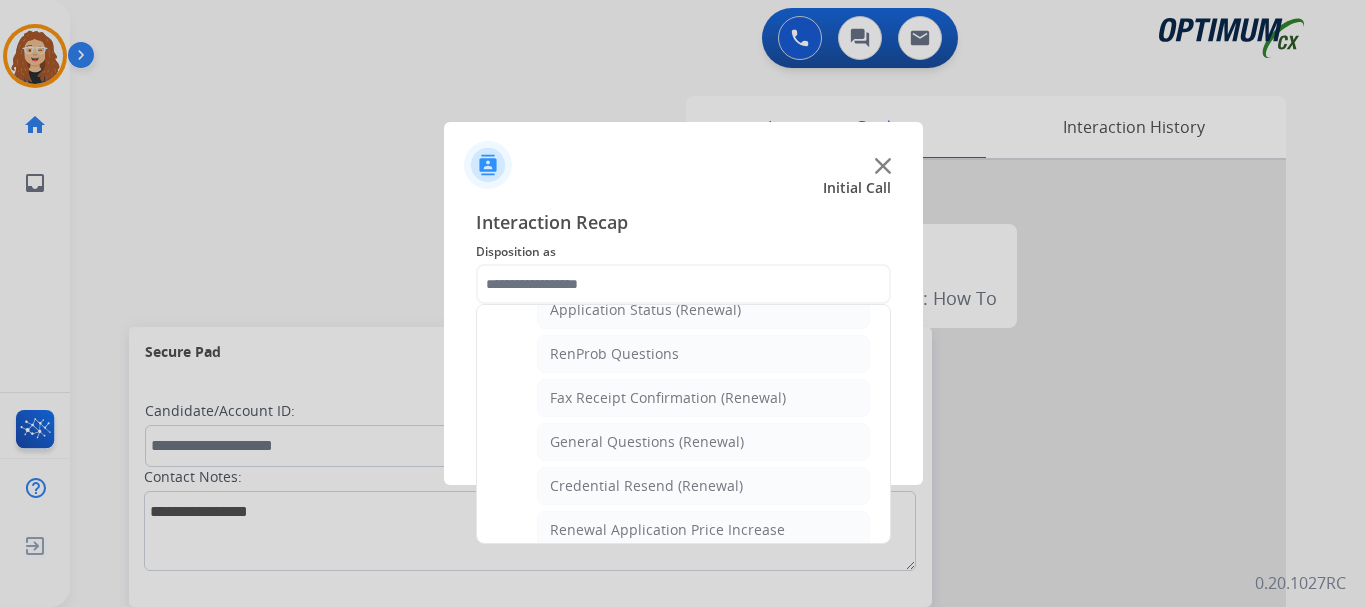 click on "General Questions (Renewal)" 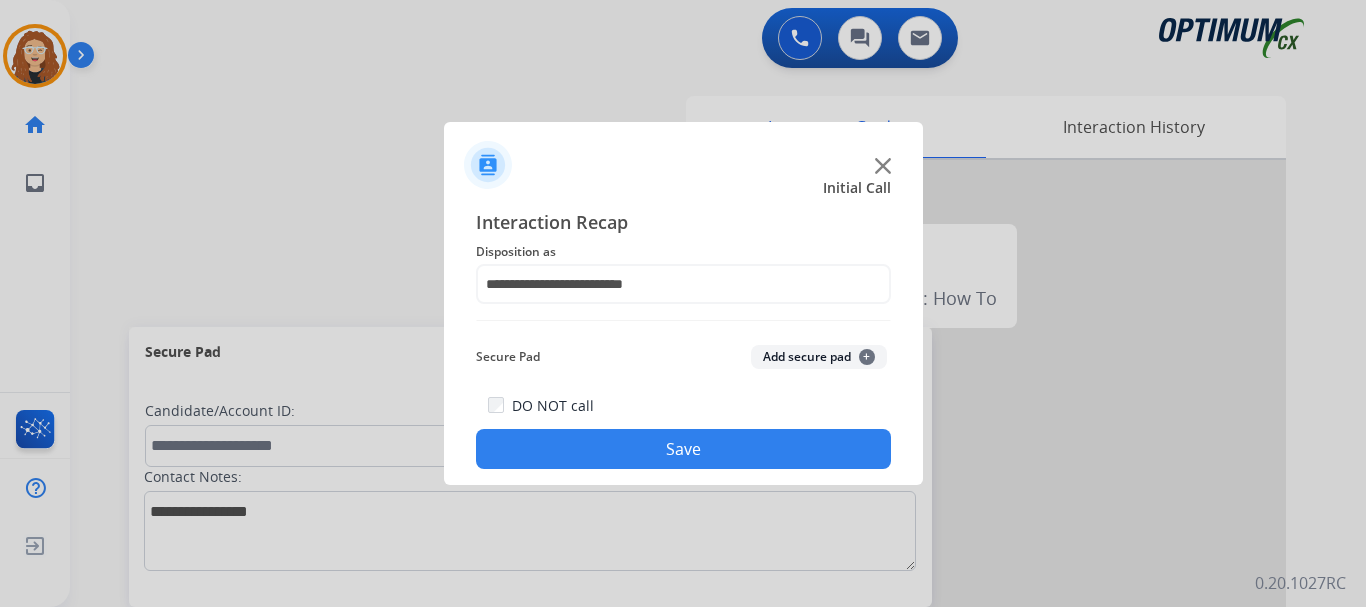 click on "Save" 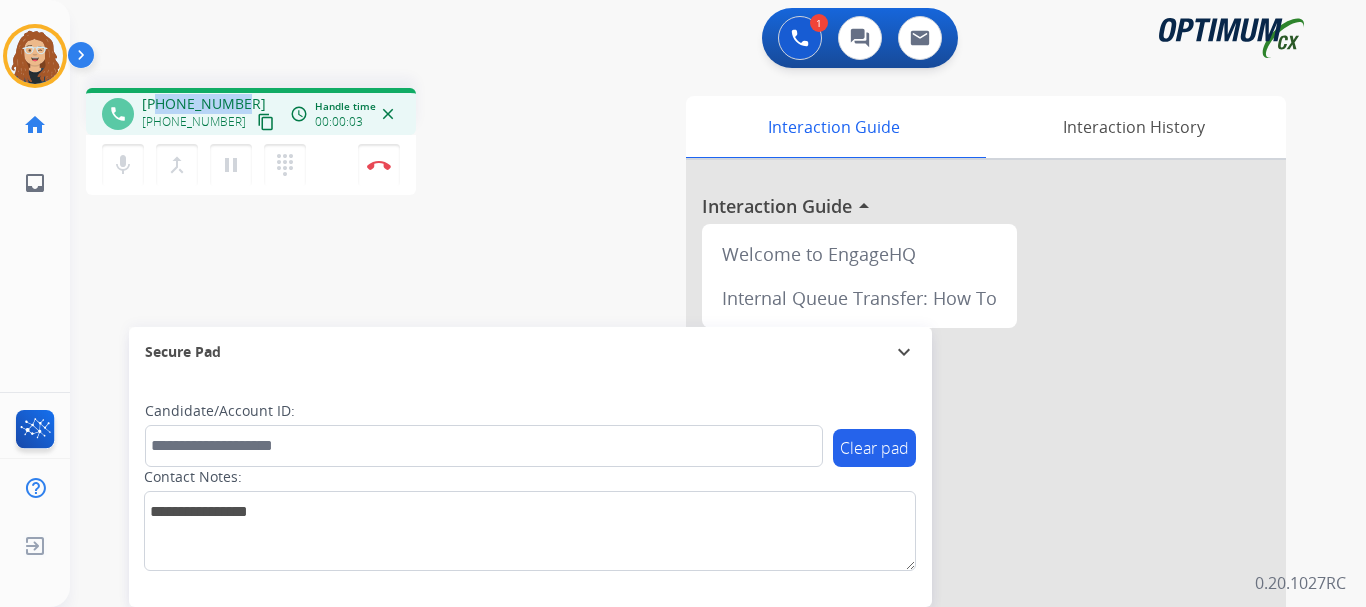 drag, startPoint x: 161, startPoint y: 101, endPoint x: 236, endPoint y: 99, distance: 75.026665 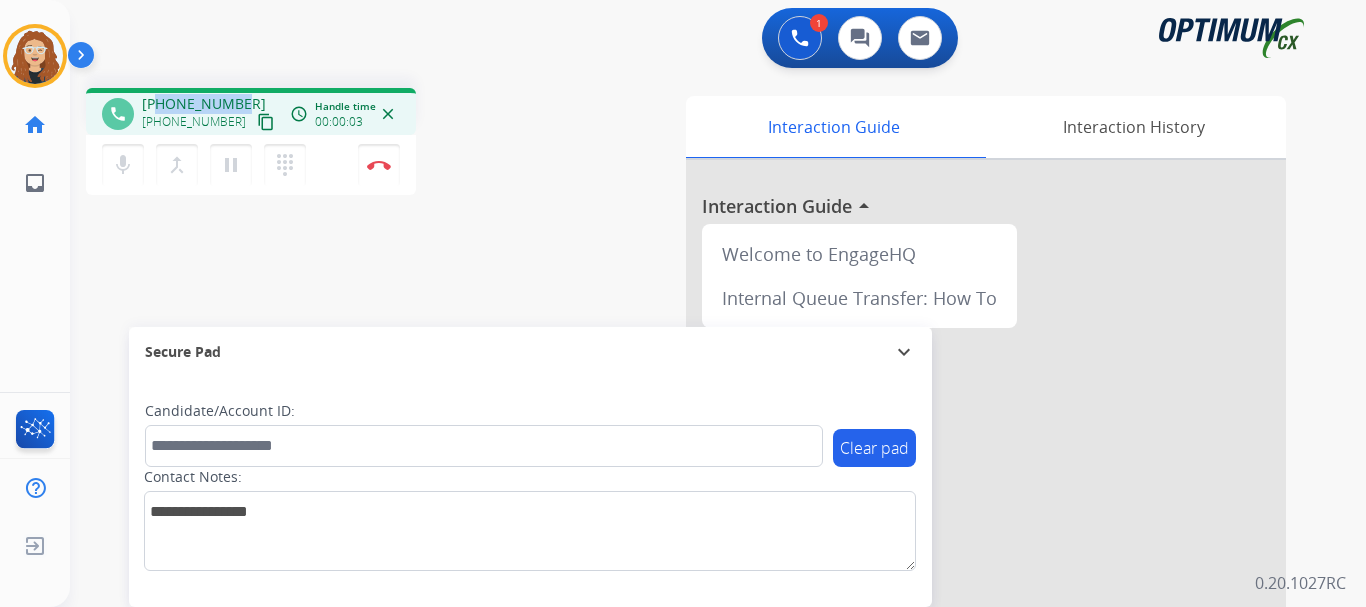 click on "[PHONE_NUMBER]" at bounding box center [204, 104] 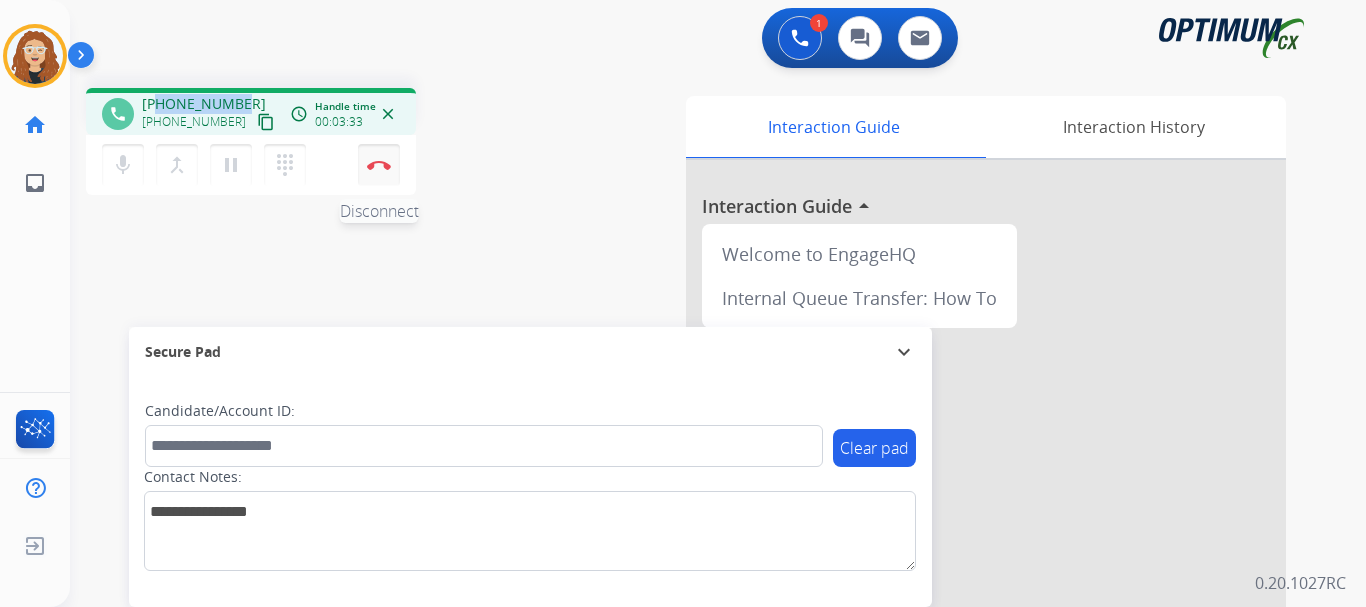 click on "Disconnect" at bounding box center [379, 165] 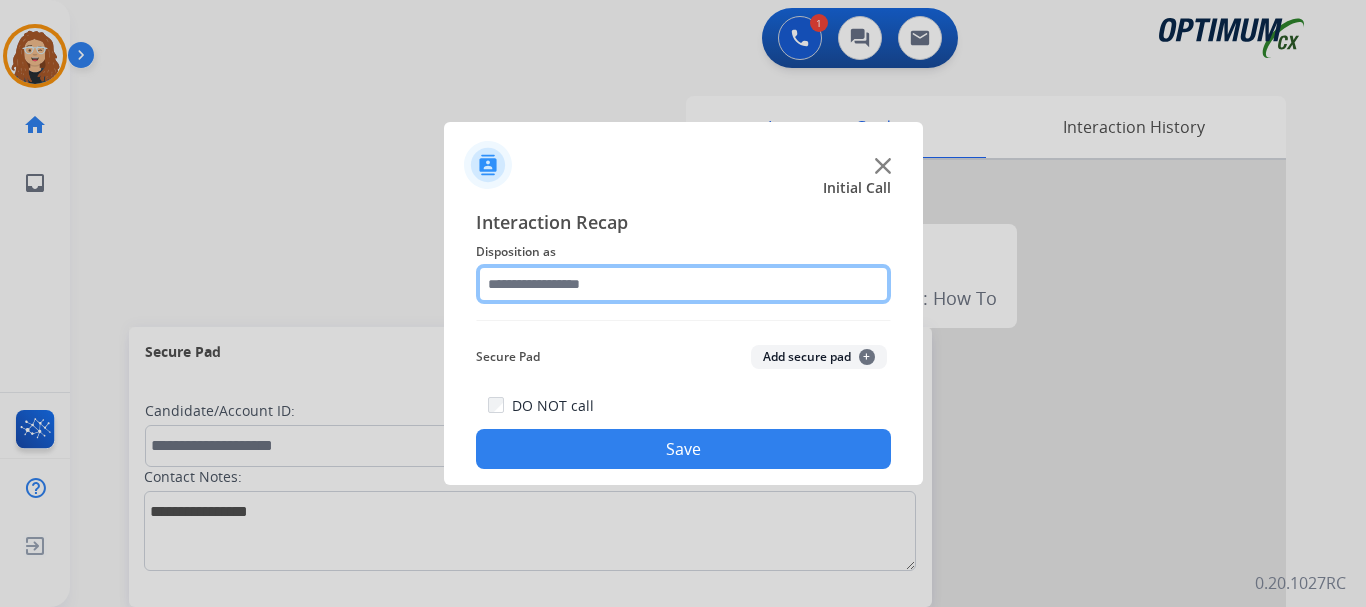 click 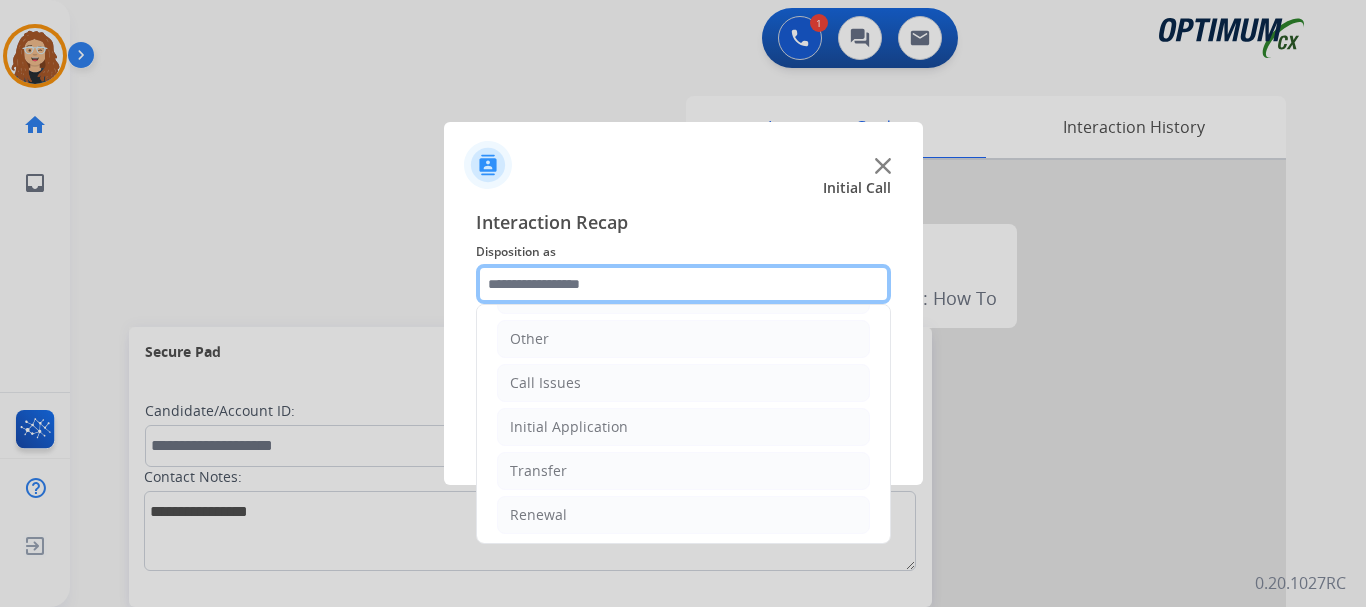 scroll, scrollTop: 136, scrollLeft: 0, axis: vertical 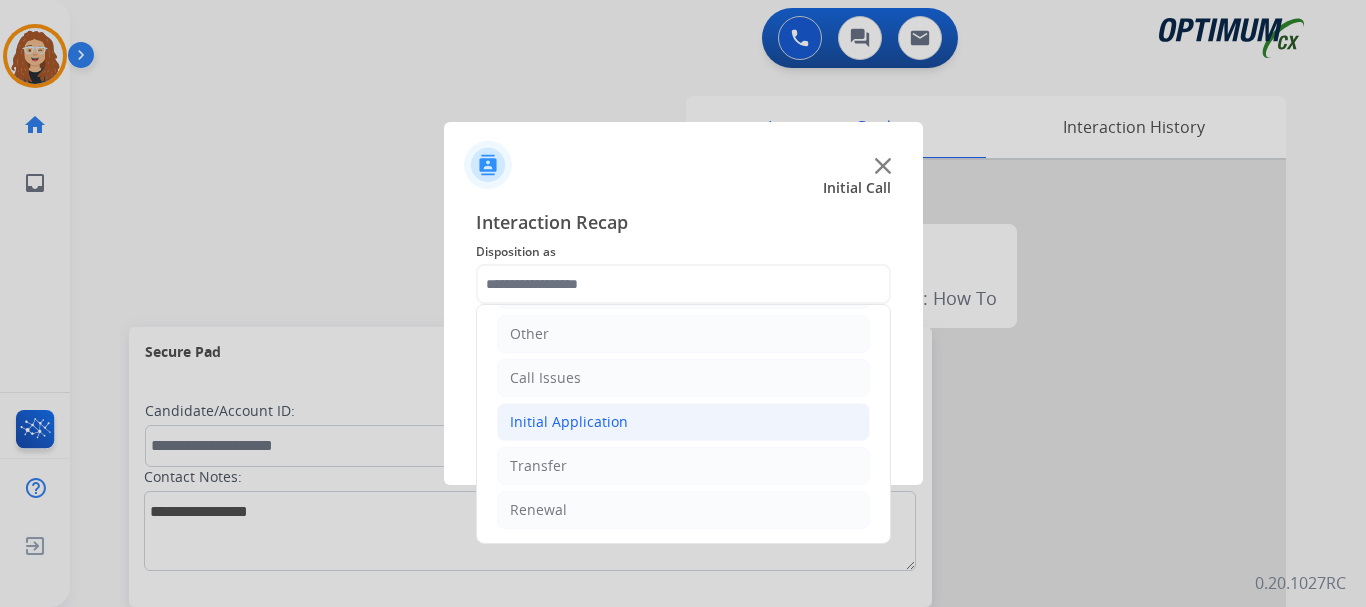 click on "Initial Application" 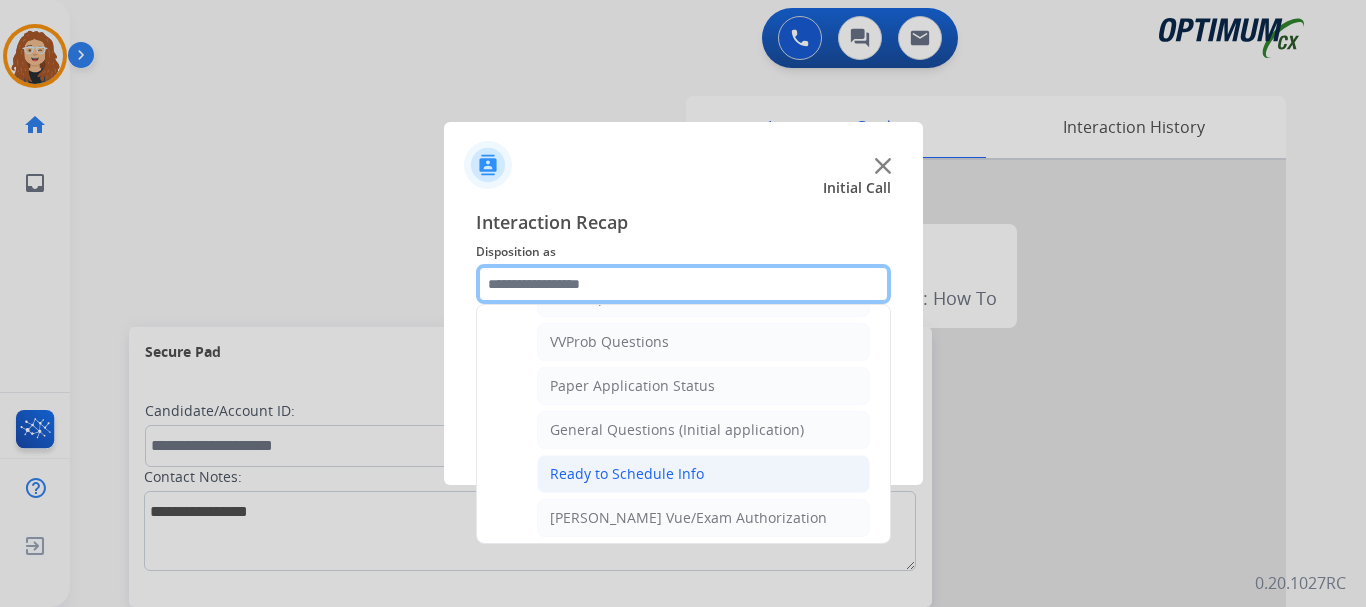 scroll, scrollTop: 1066, scrollLeft: 0, axis: vertical 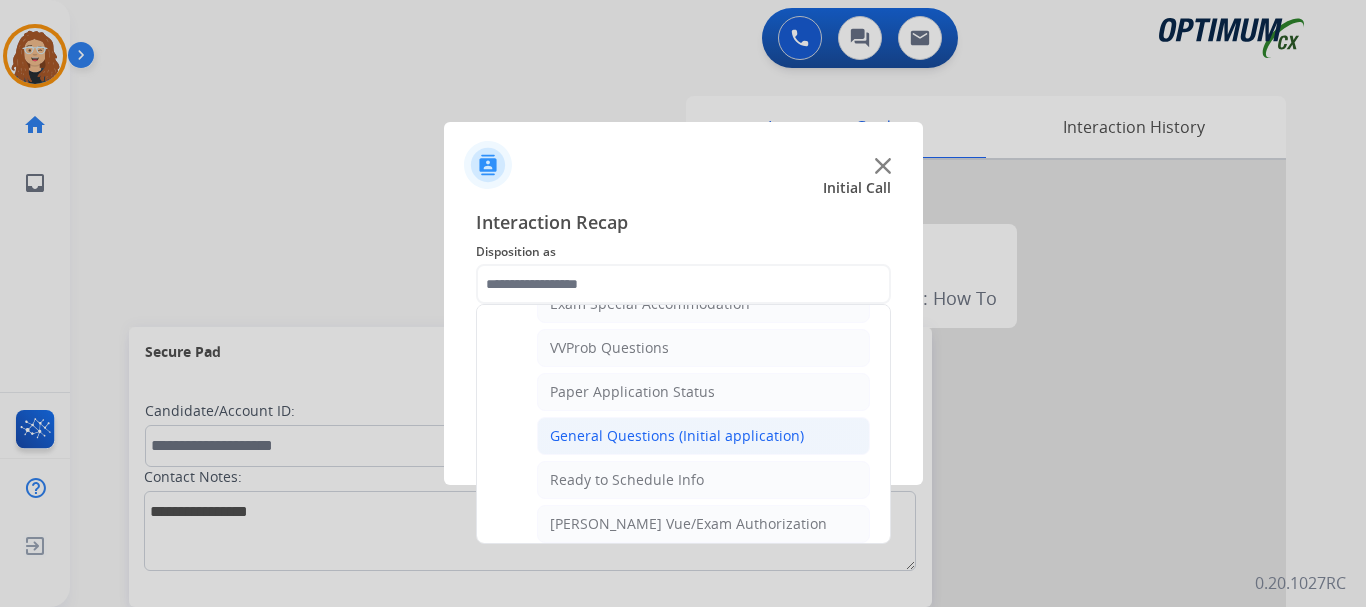 click on "General Questions (Initial application)" 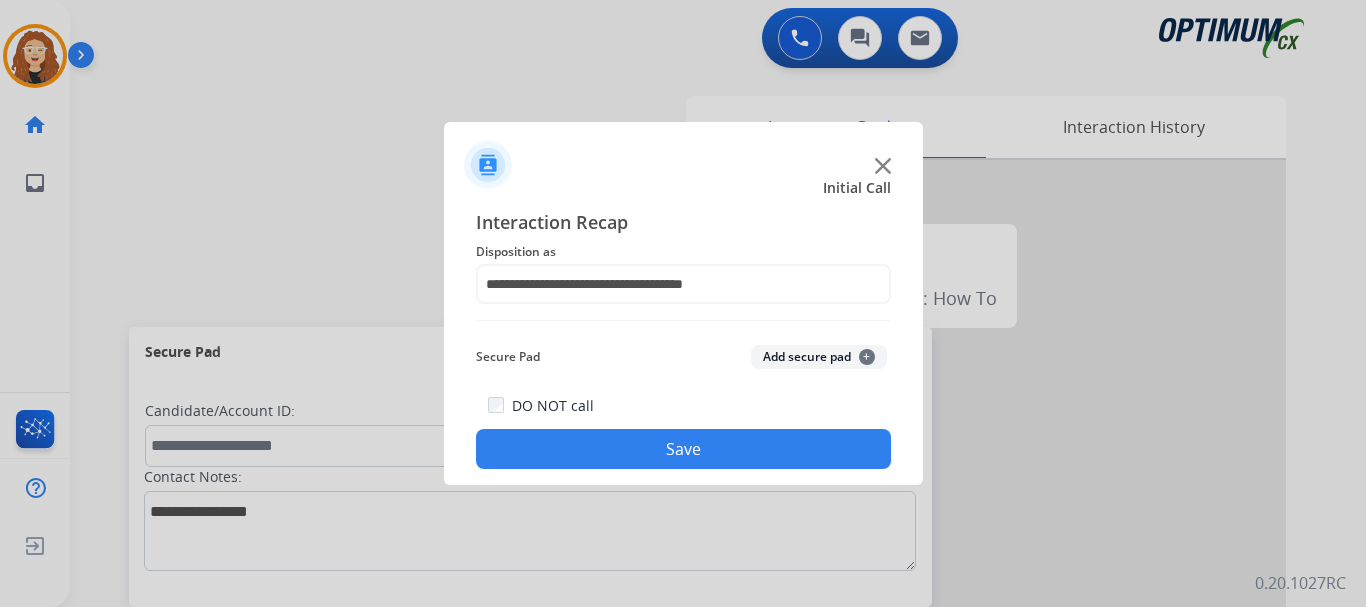 click on "Save" 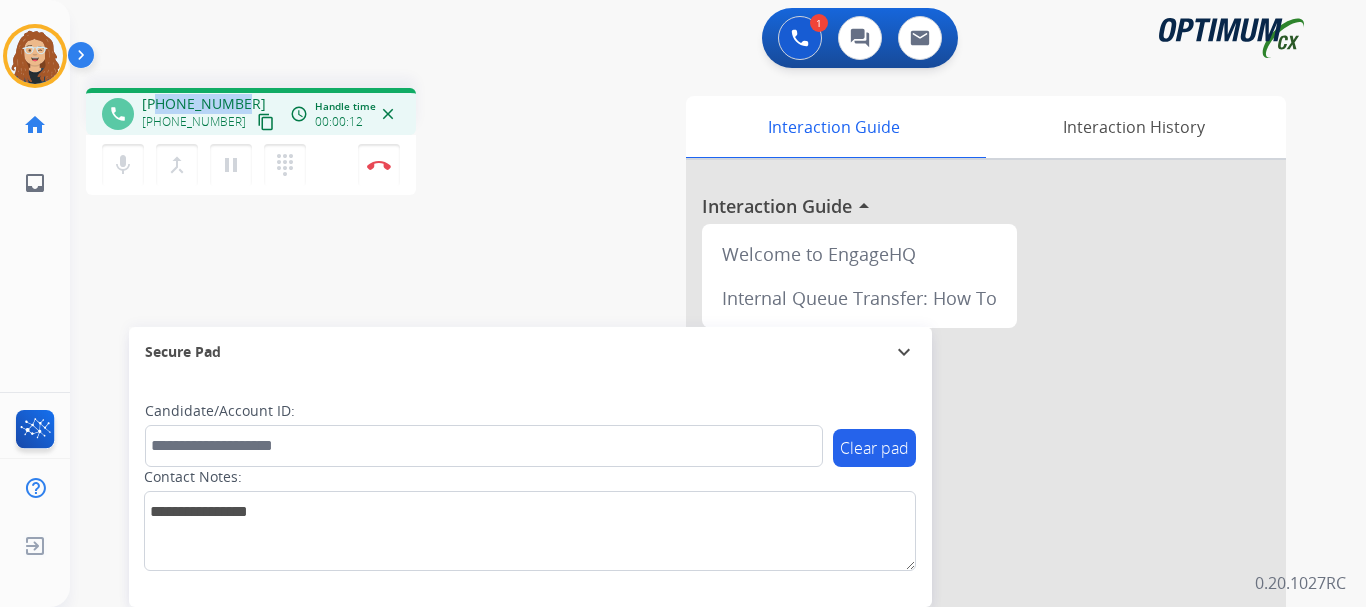 drag, startPoint x: 156, startPoint y: 103, endPoint x: 241, endPoint y: 97, distance: 85.2115 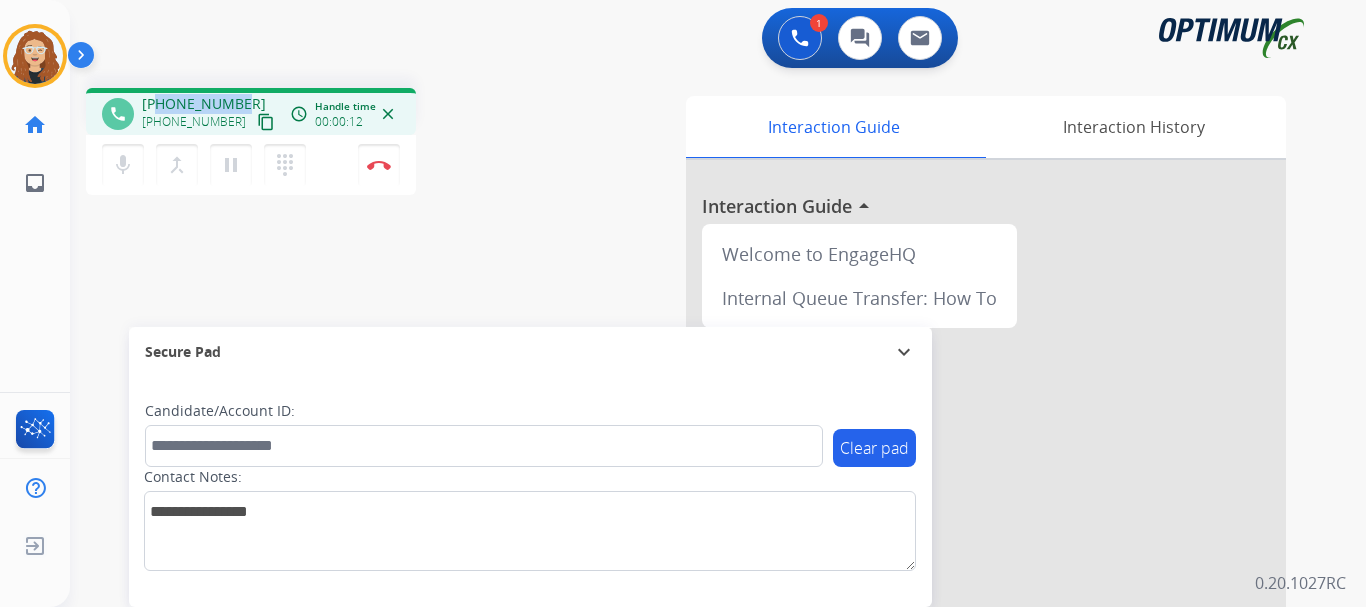 click on "[PHONE_NUMBER] [PHONE_NUMBER] content_copy" at bounding box center [210, 114] 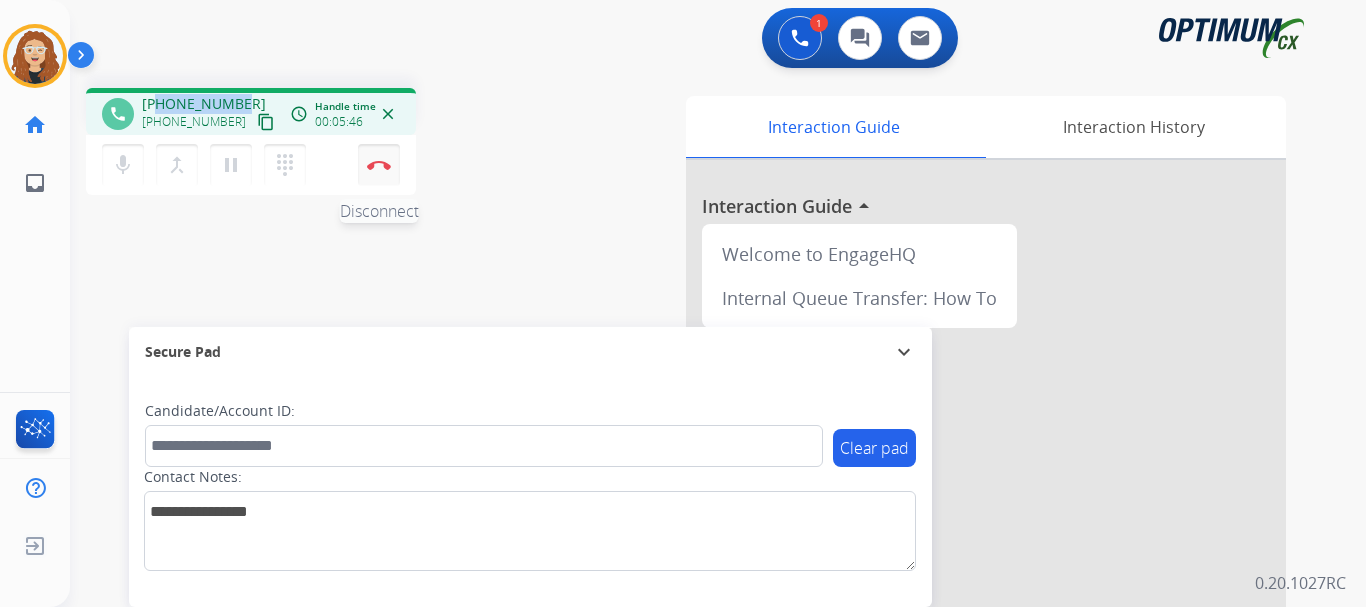 click at bounding box center [379, 165] 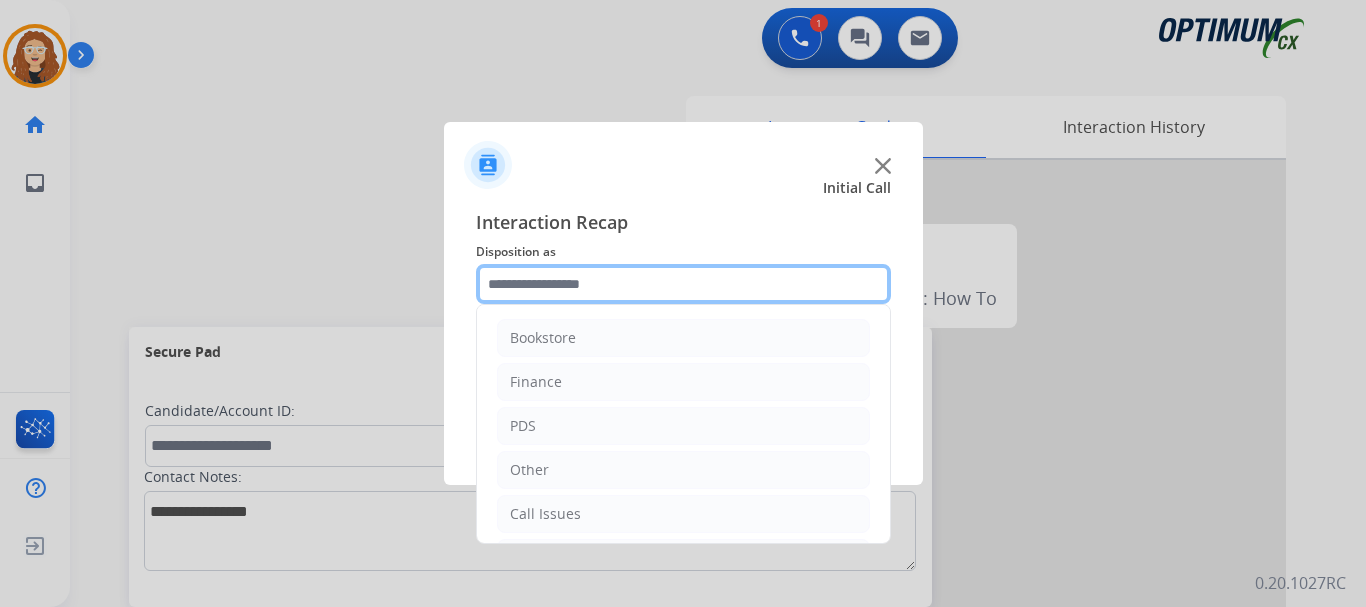 click 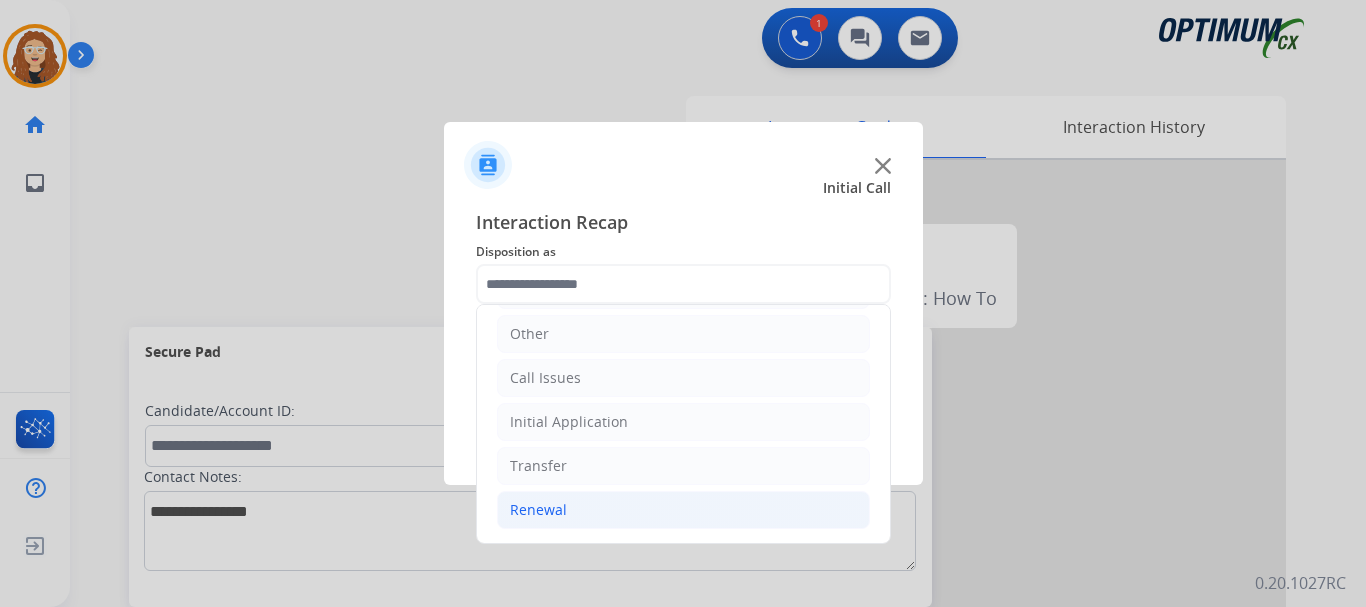 click on "Renewal" 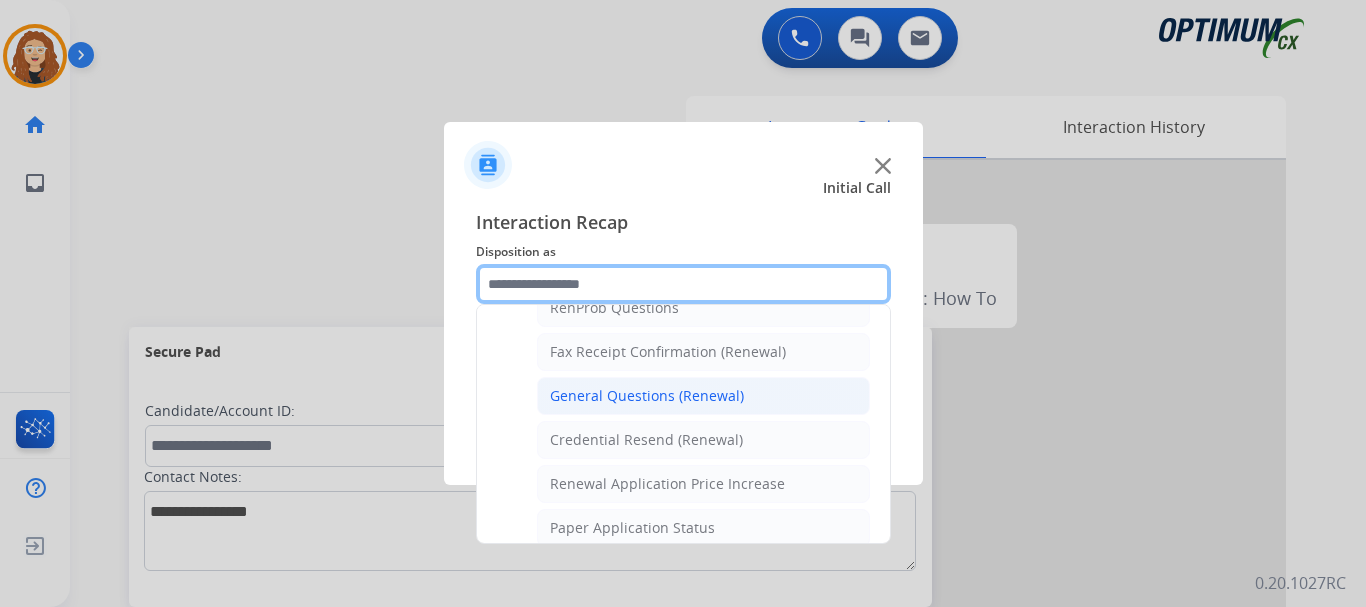 scroll, scrollTop: 526, scrollLeft: 0, axis: vertical 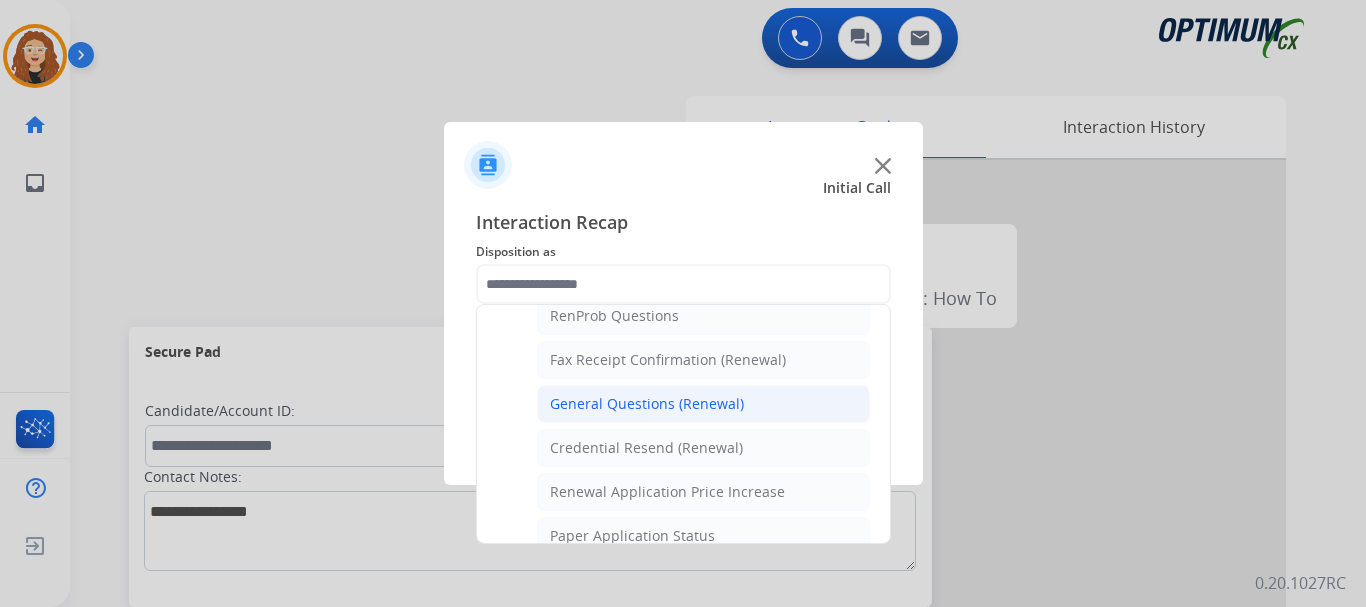 click on "General Questions (Renewal)" 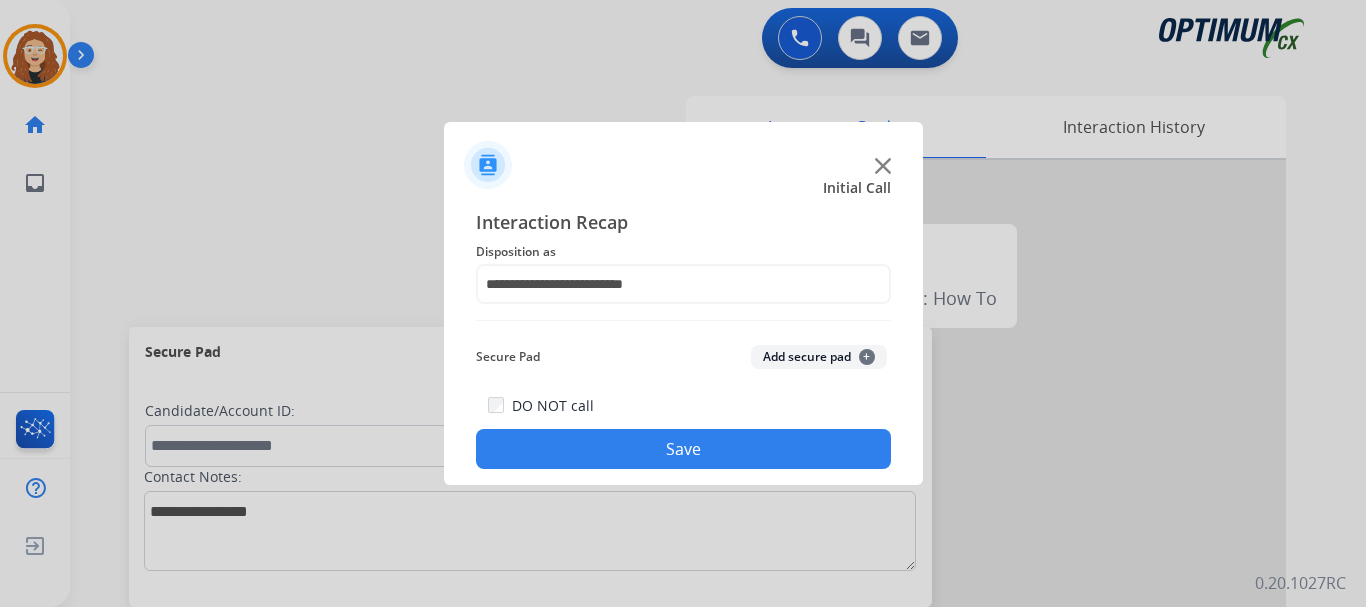 click on "Save" 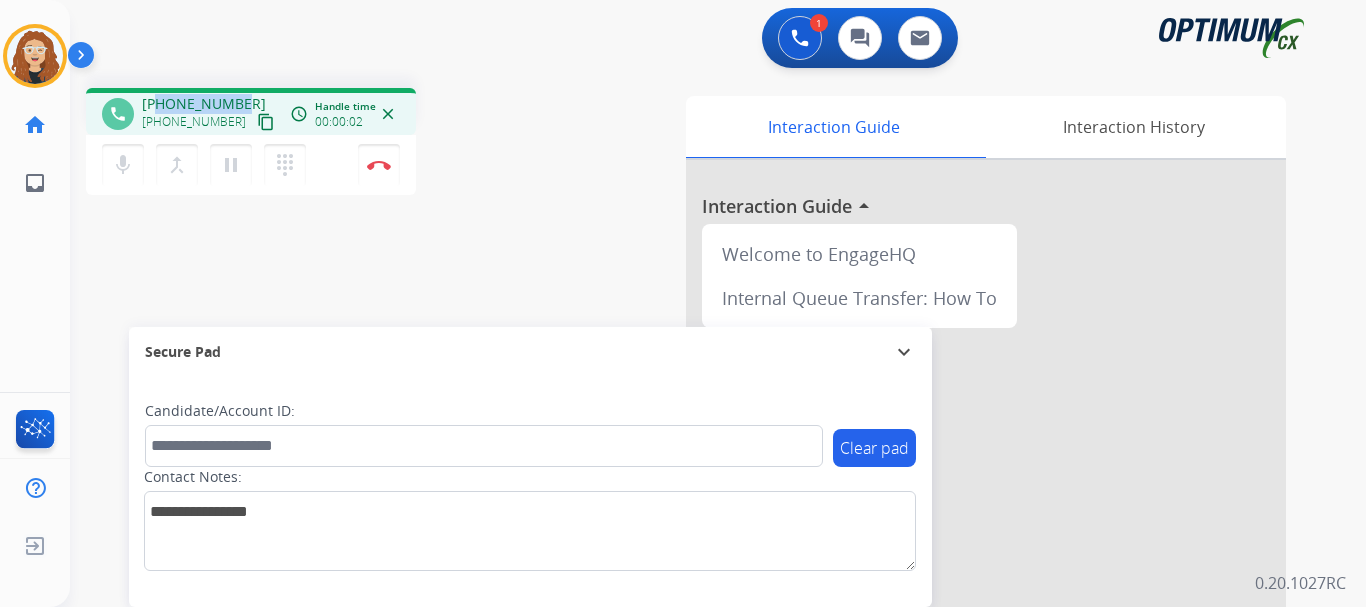 drag, startPoint x: 159, startPoint y: 102, endPoint x: 219, endPoint y: 102, distance: 60 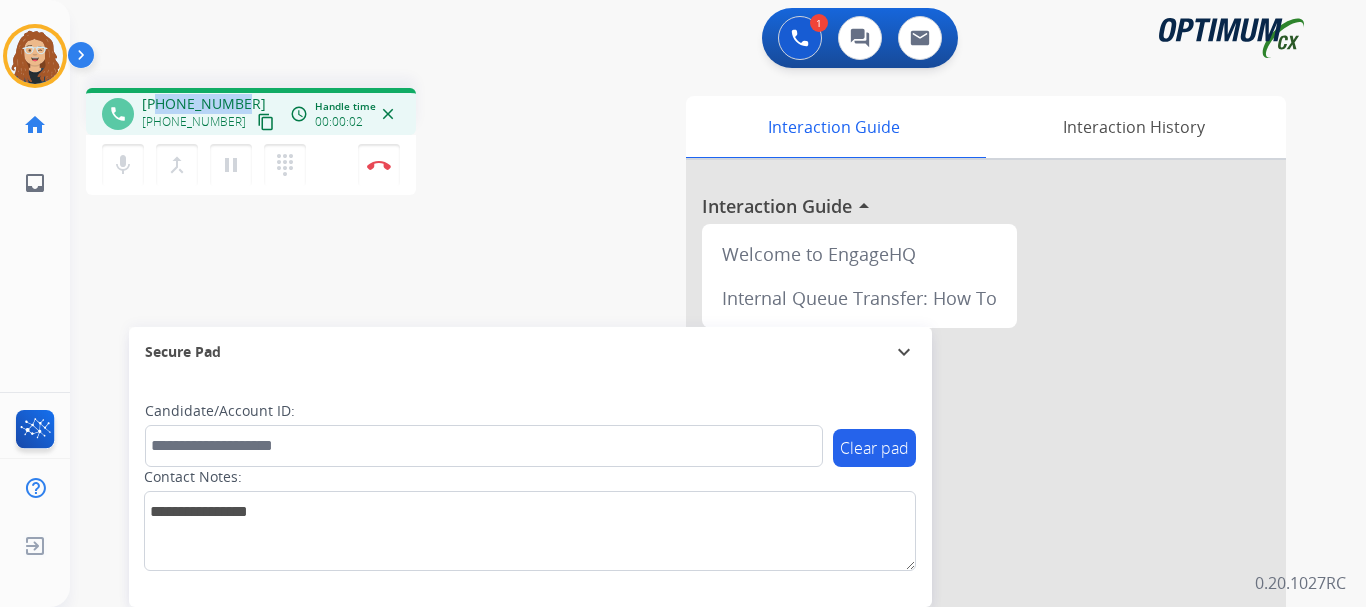 click on "[PHONE_NUMBER] [PHONE_NUMBER] content_copy" at bounding box center (210, 114) 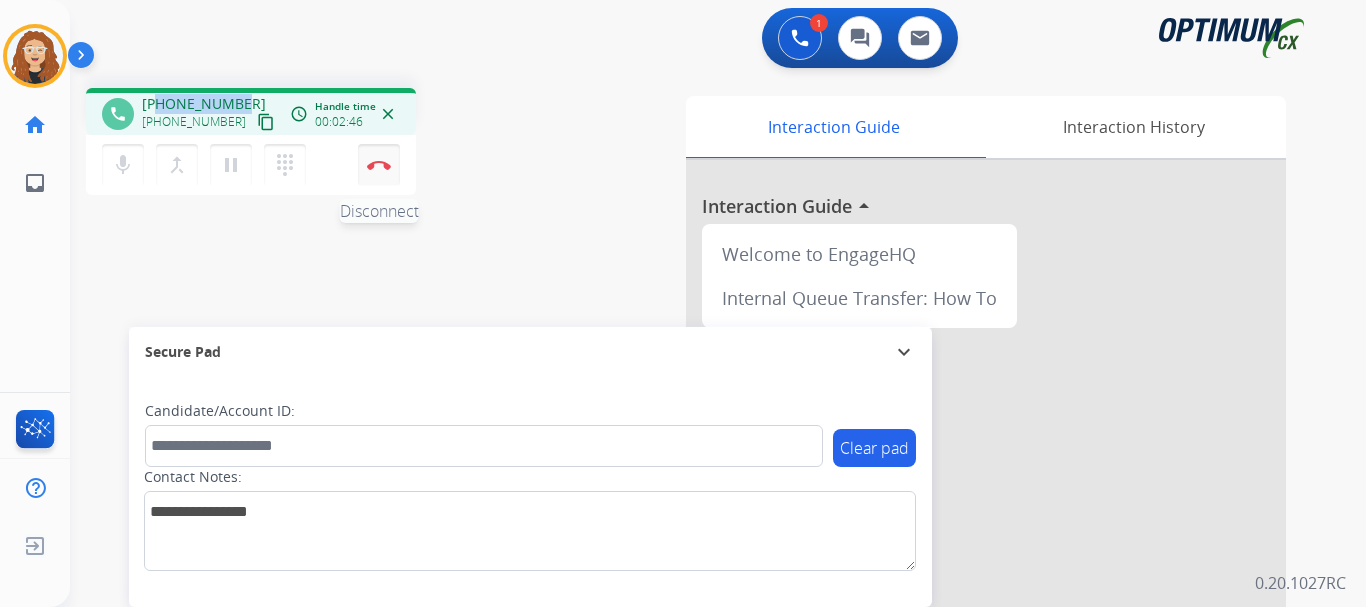 click on "Disconnect" at bounding box center (379, 165) 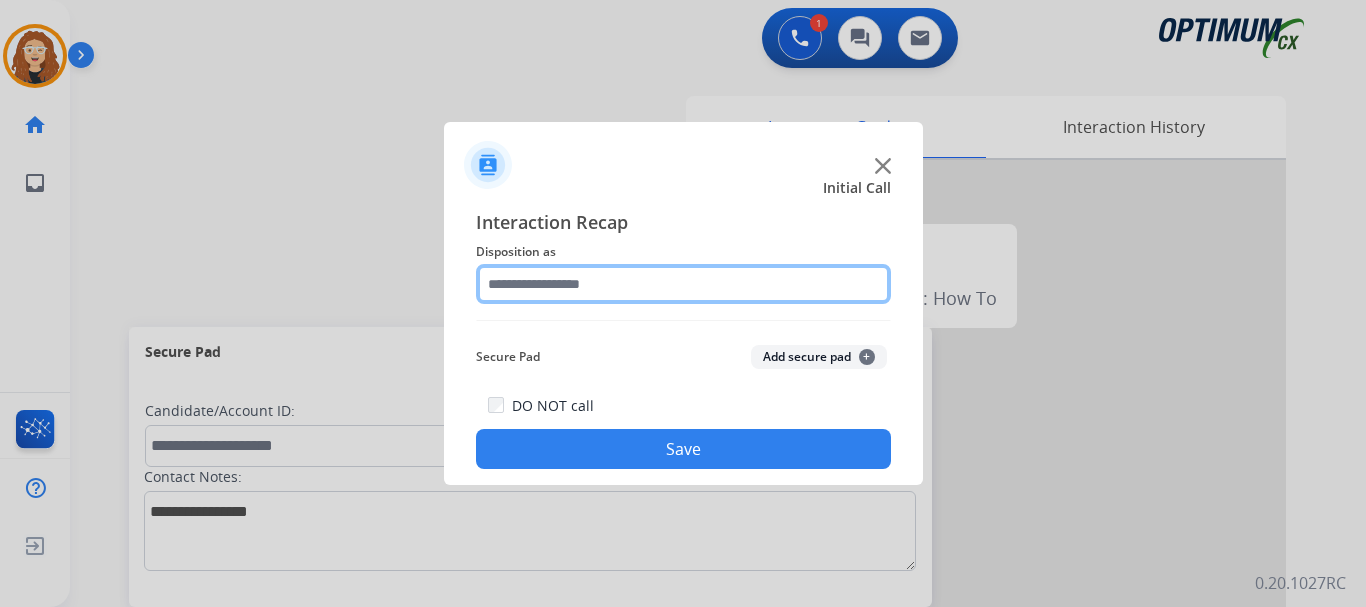 click 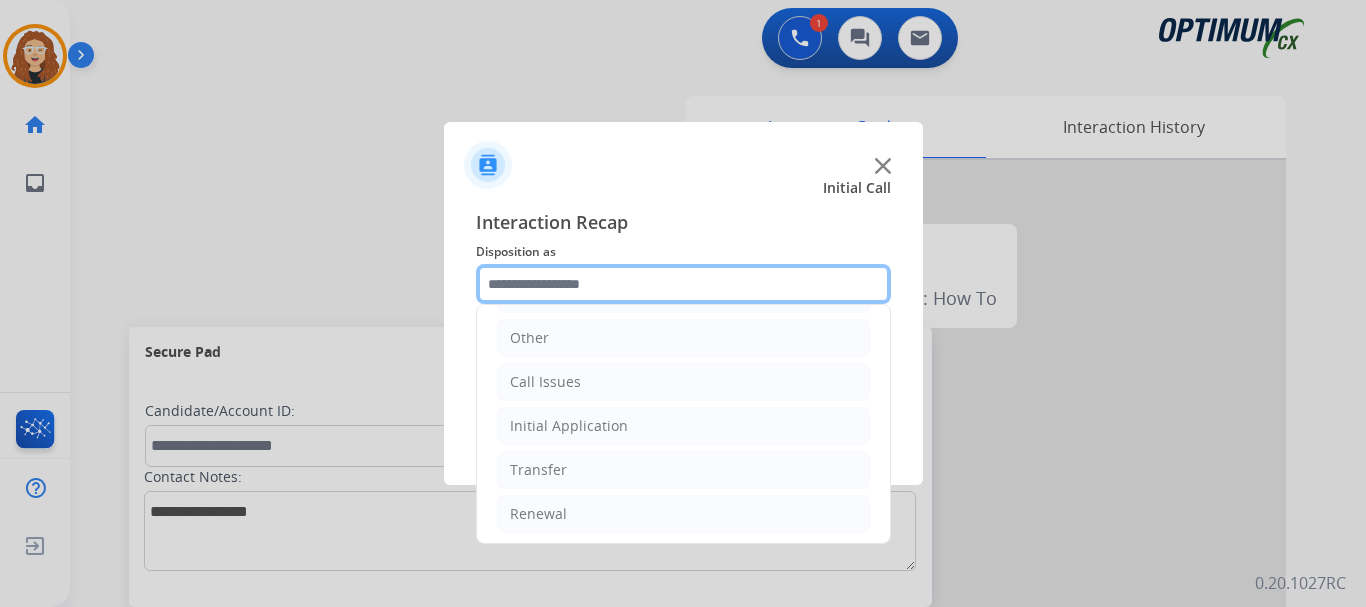 scroll, scrollTop: 136, scrollLeft: 0, axis: vertical 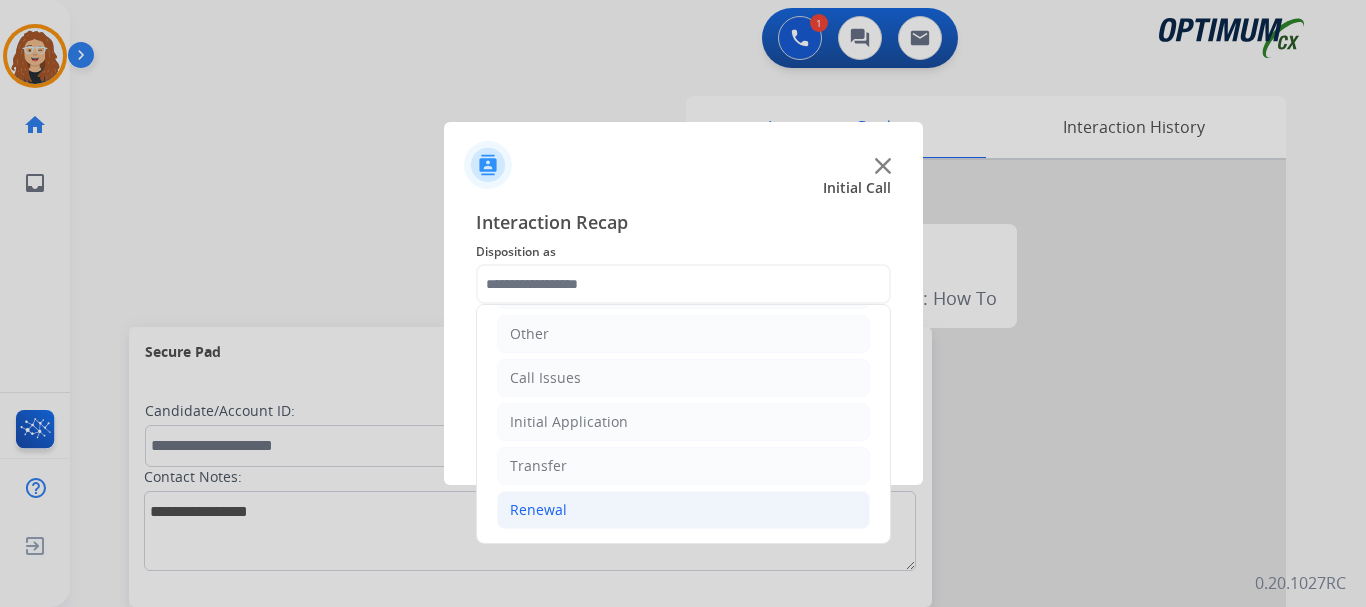 click on "Renewal" 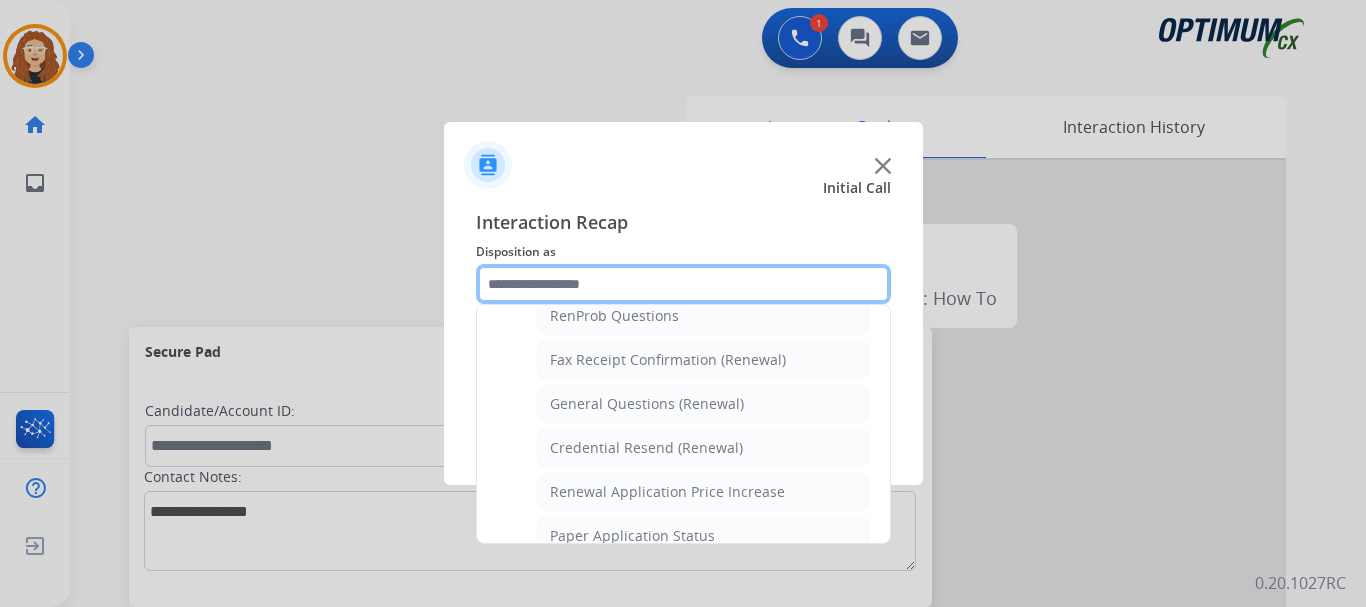 scroll, scrollTop: 534, scrollLeft: 0, axis: vertical 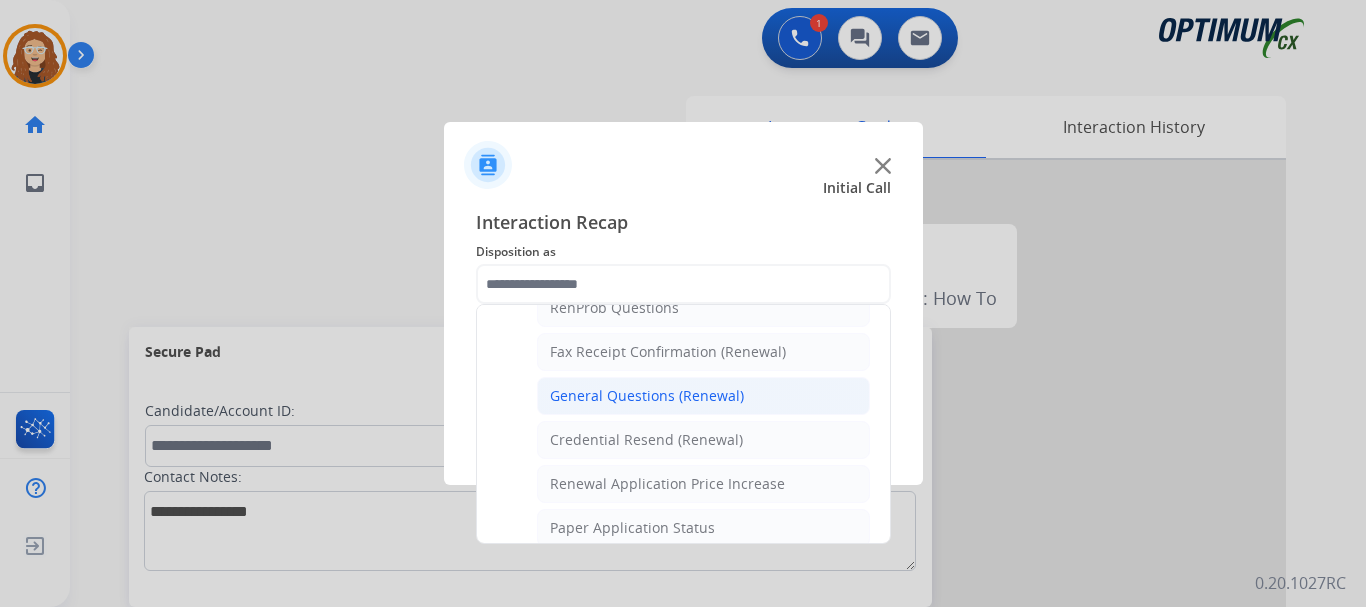 click on "General Questions (Renewal)" 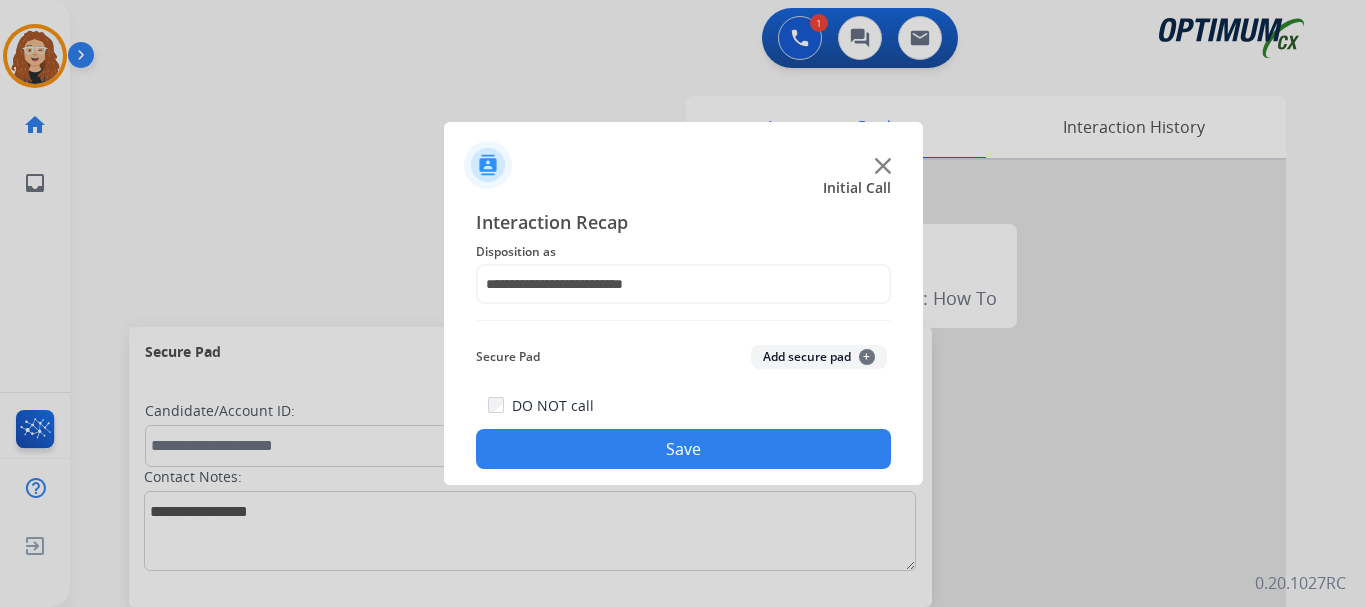 click on "Save" 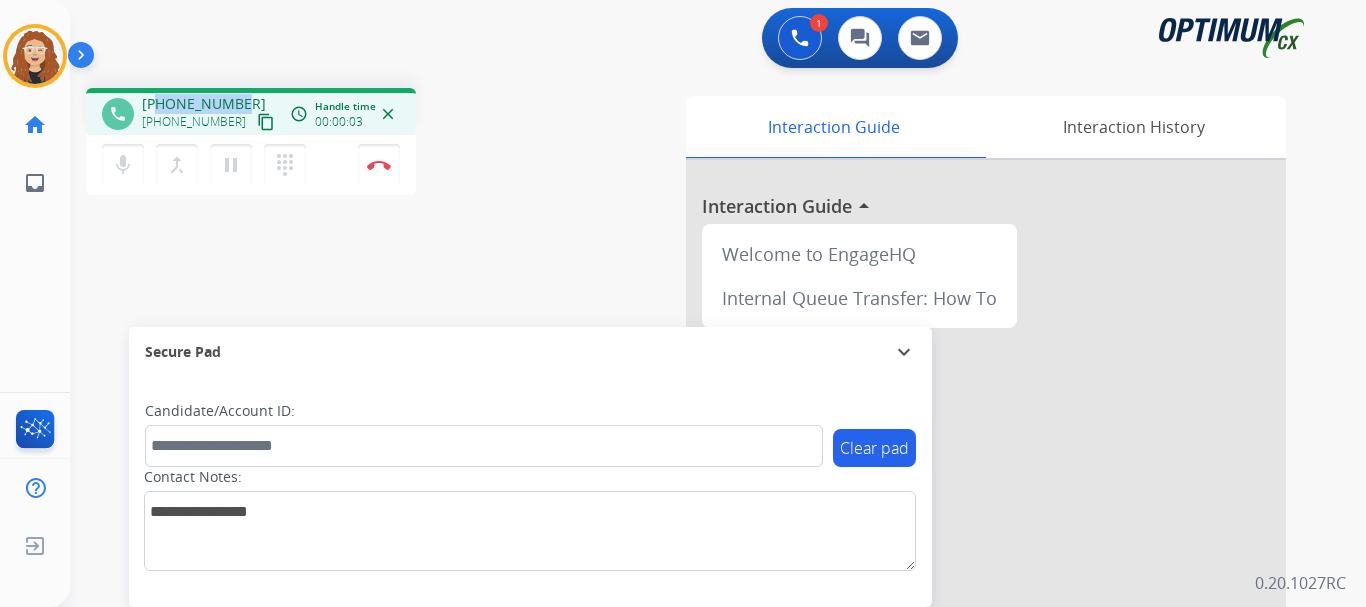 drag, startPoint x: 157, startPoint y: 106, endPoint x: 246, endPoint y: 97, distance: 89.453896 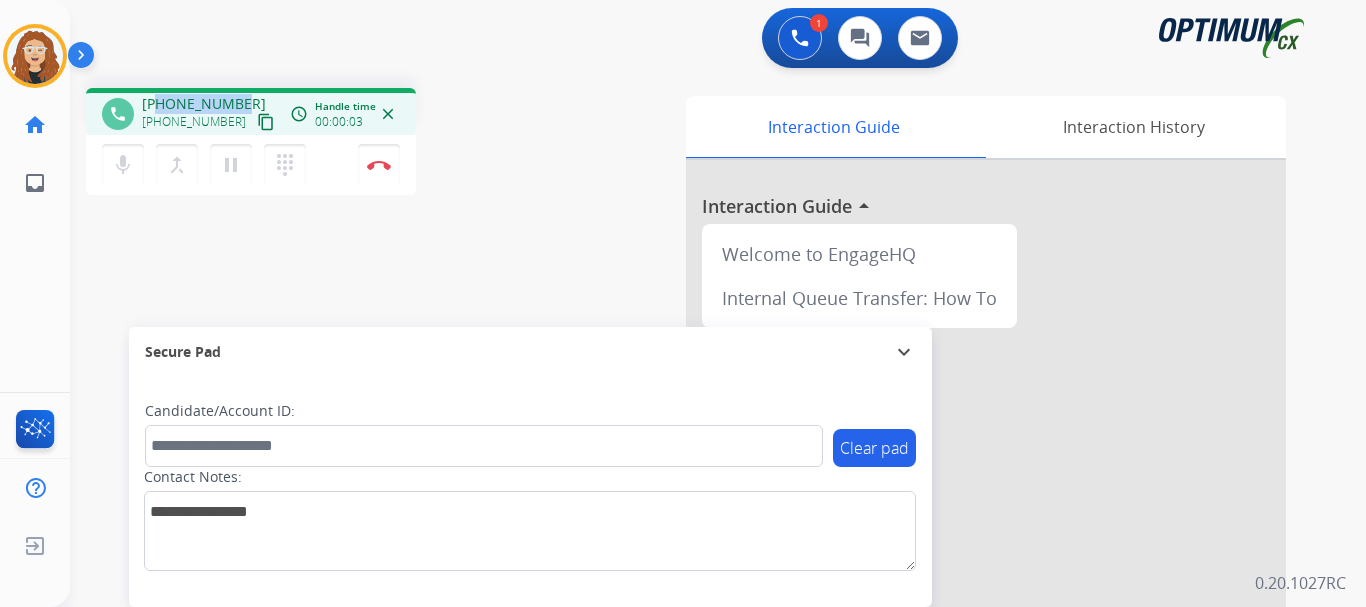 click on "[PHONE_NUMBER] [PHONE_NUMBER] content_copy" at bounding box center [210, 114] 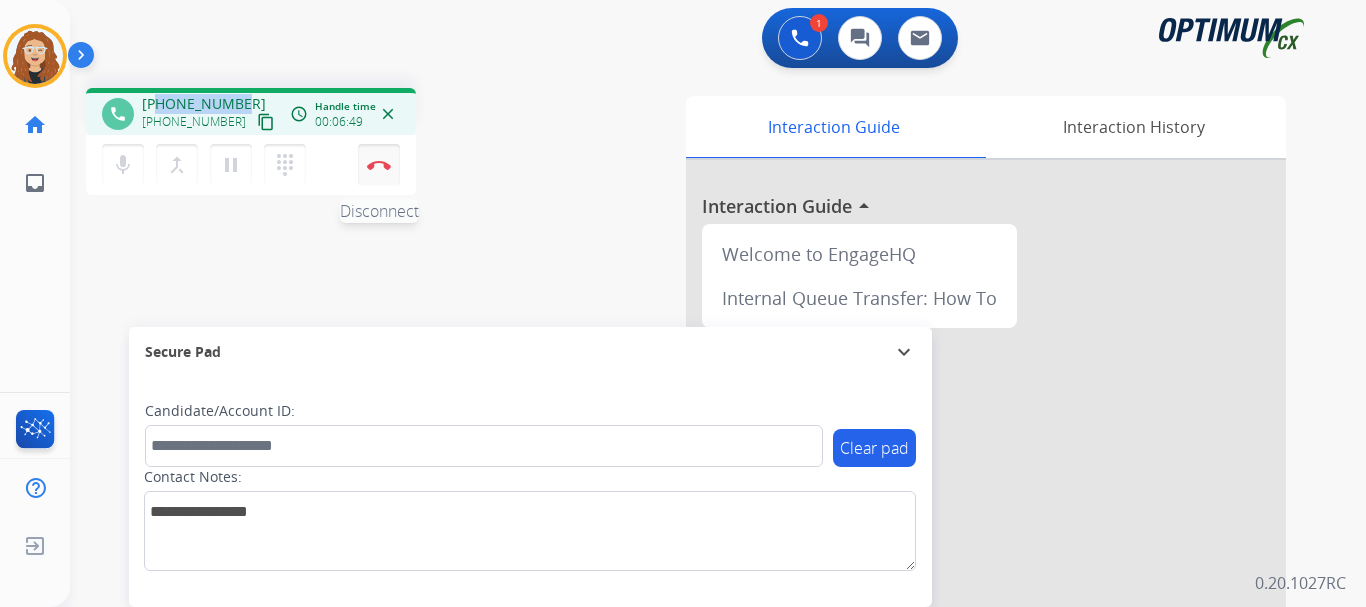 click at bounding box center (379, 165) 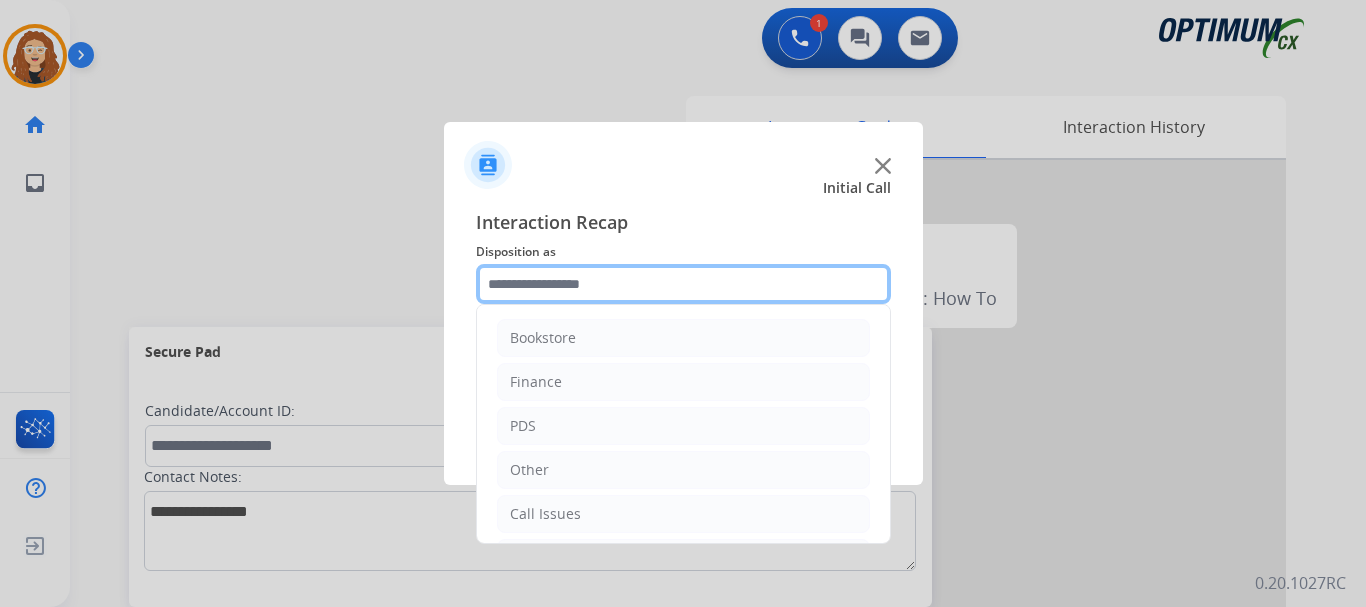click 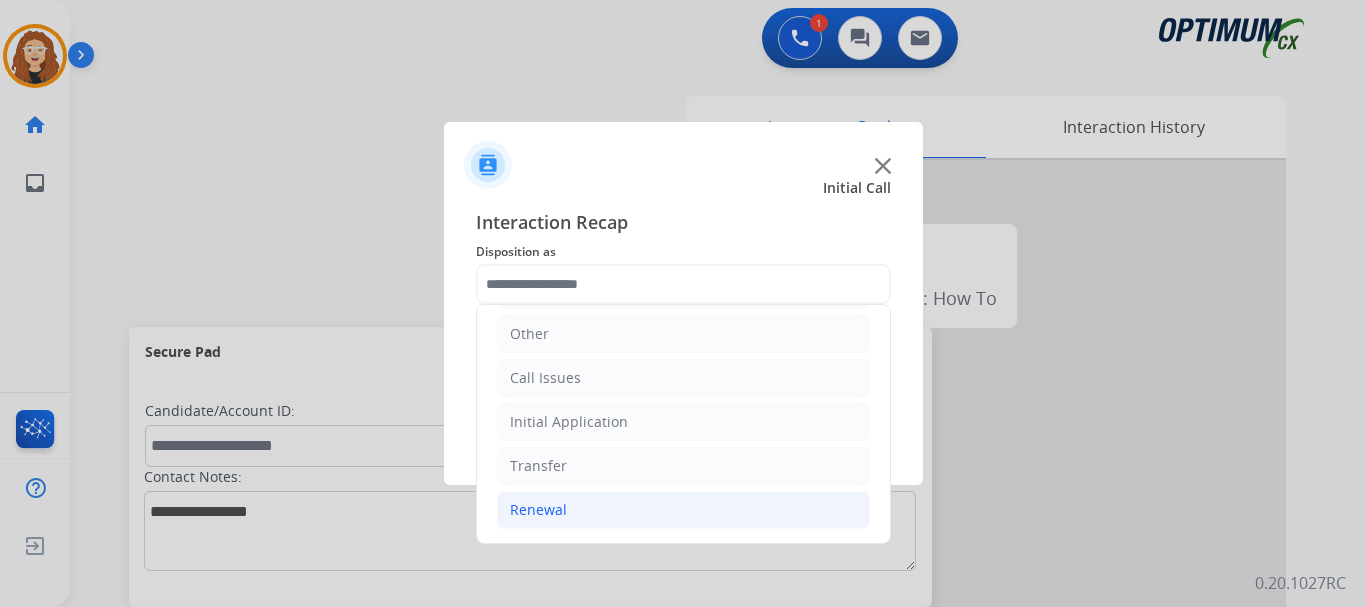 click on "Renewal" 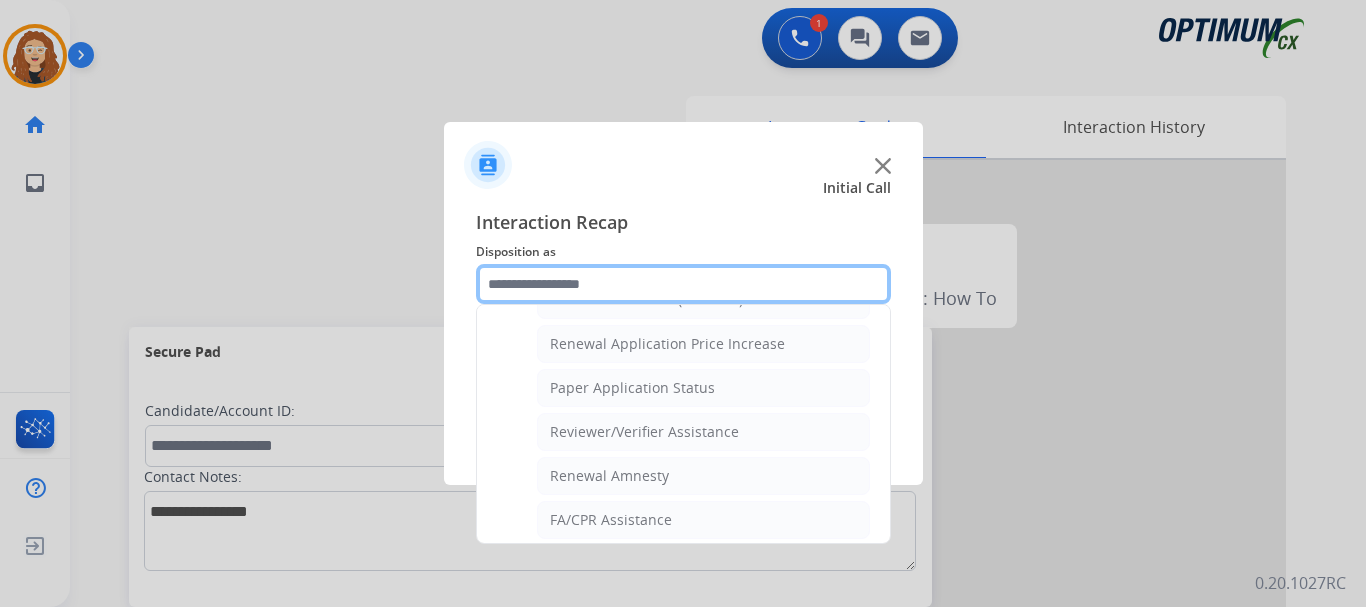 scroll, scrollTop: 687, scrollLeft: 0, axis: vertical 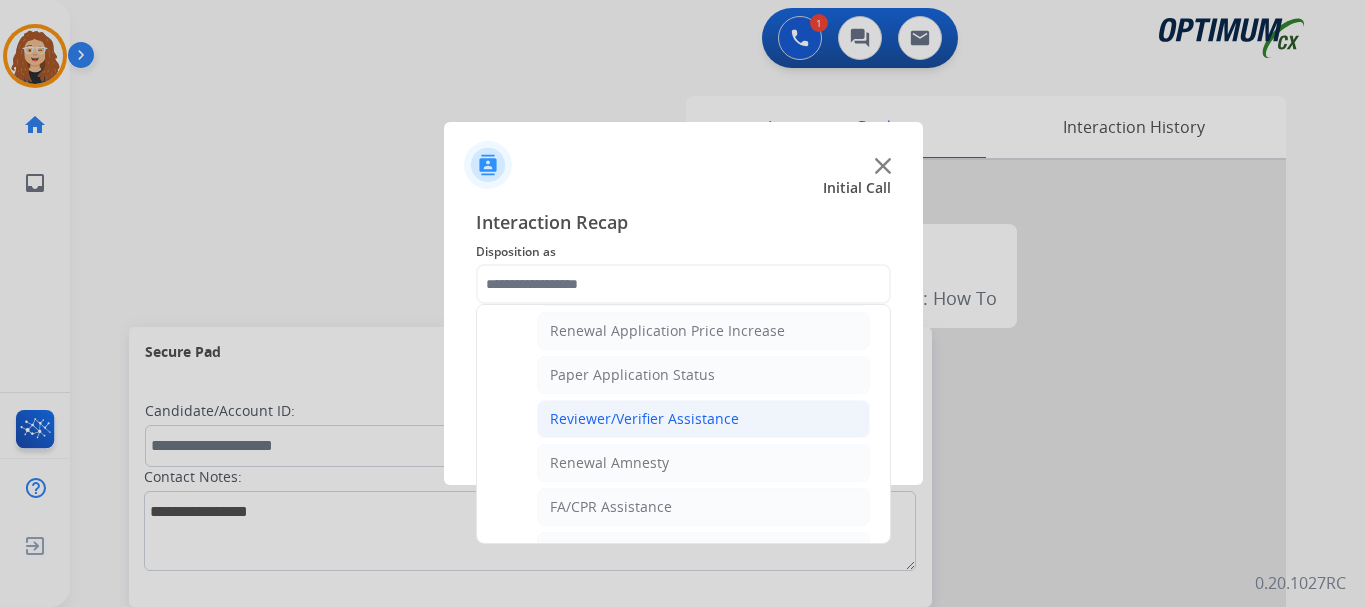 click on "Reviewer/Verifier Assistance" 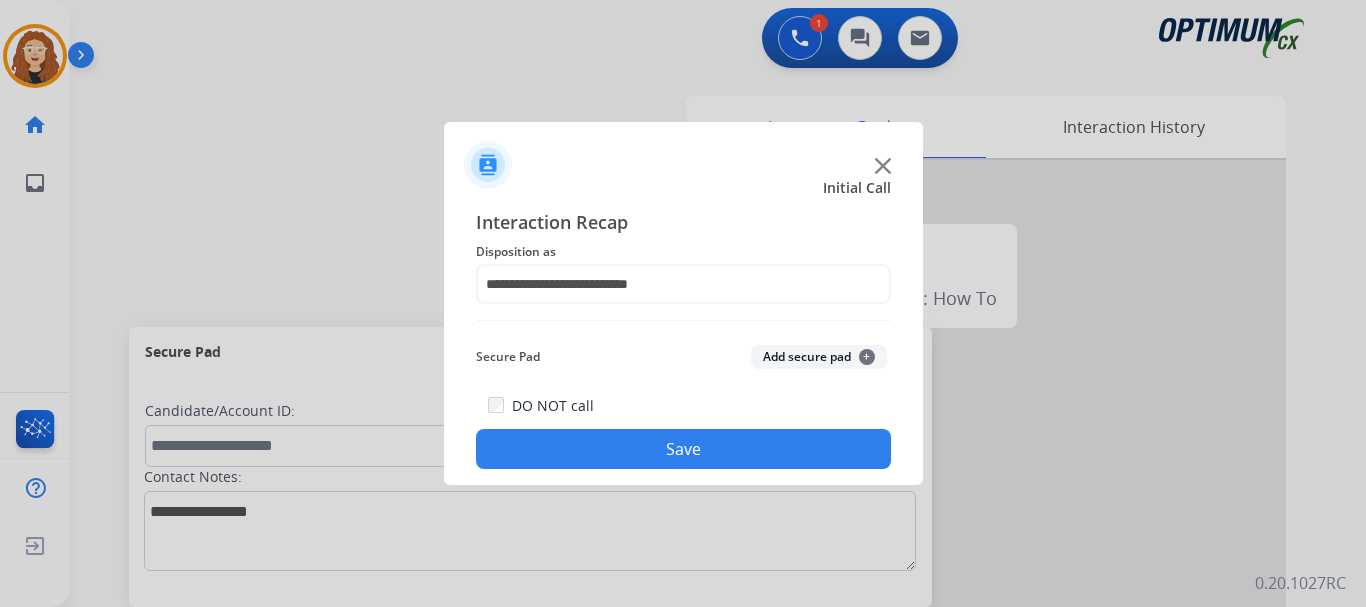 click on "Save" 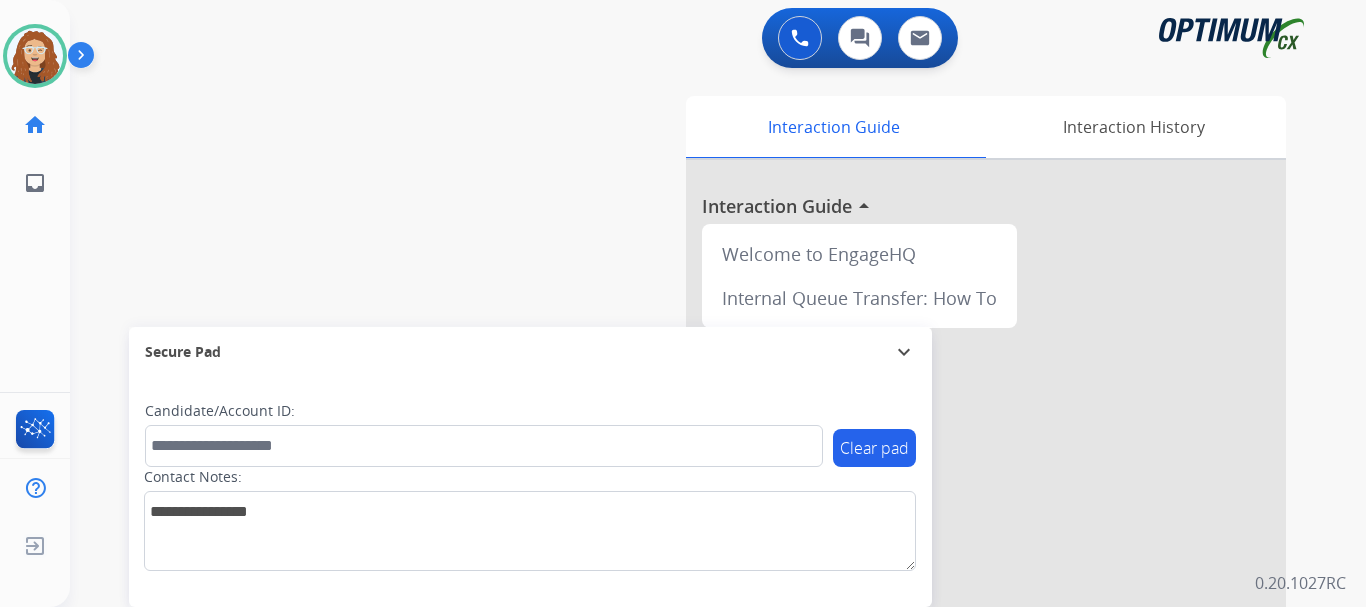 drag, startPoint x: 92, startPoint y: 129, endPoint x: 102, endPoint y: 135, distance: 11.661903 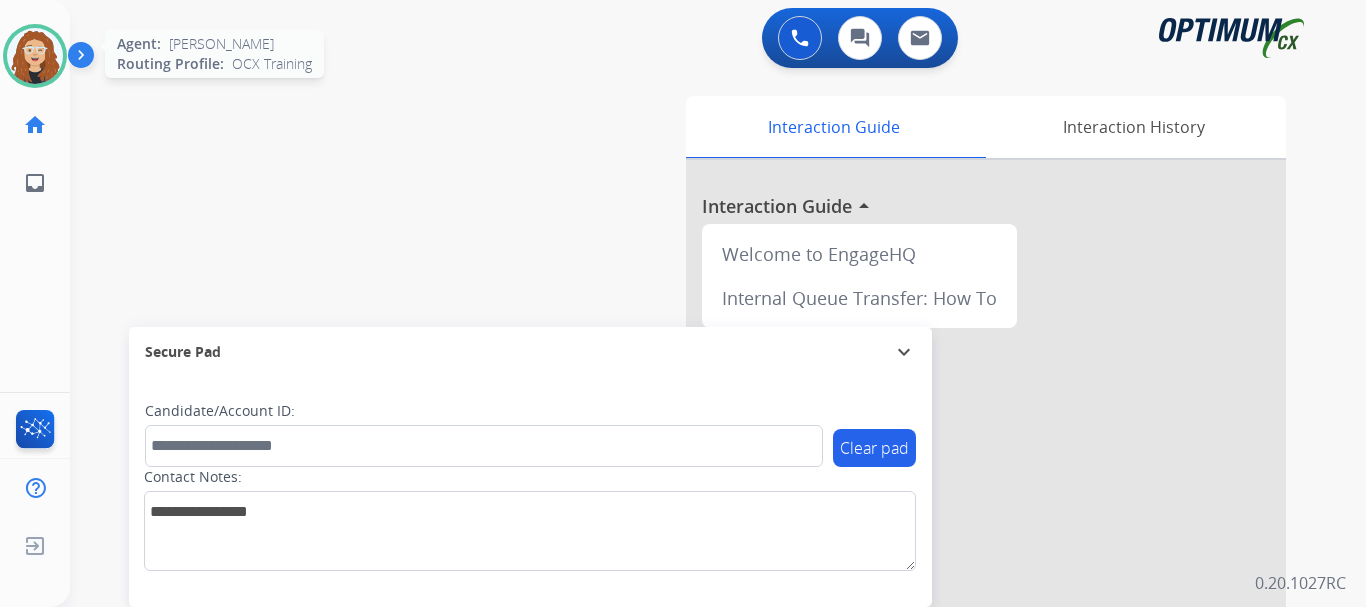 click at bounding box center (35, 56) 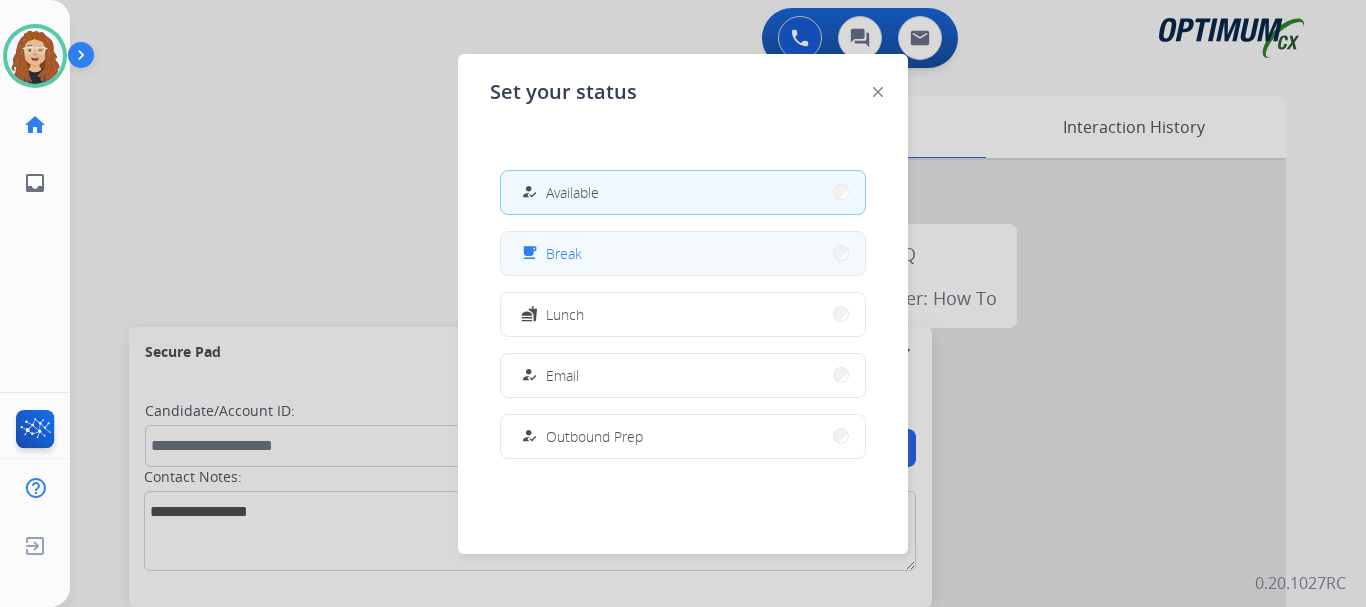 click on "free_breakfast Break" at bounding box center [683, 253] 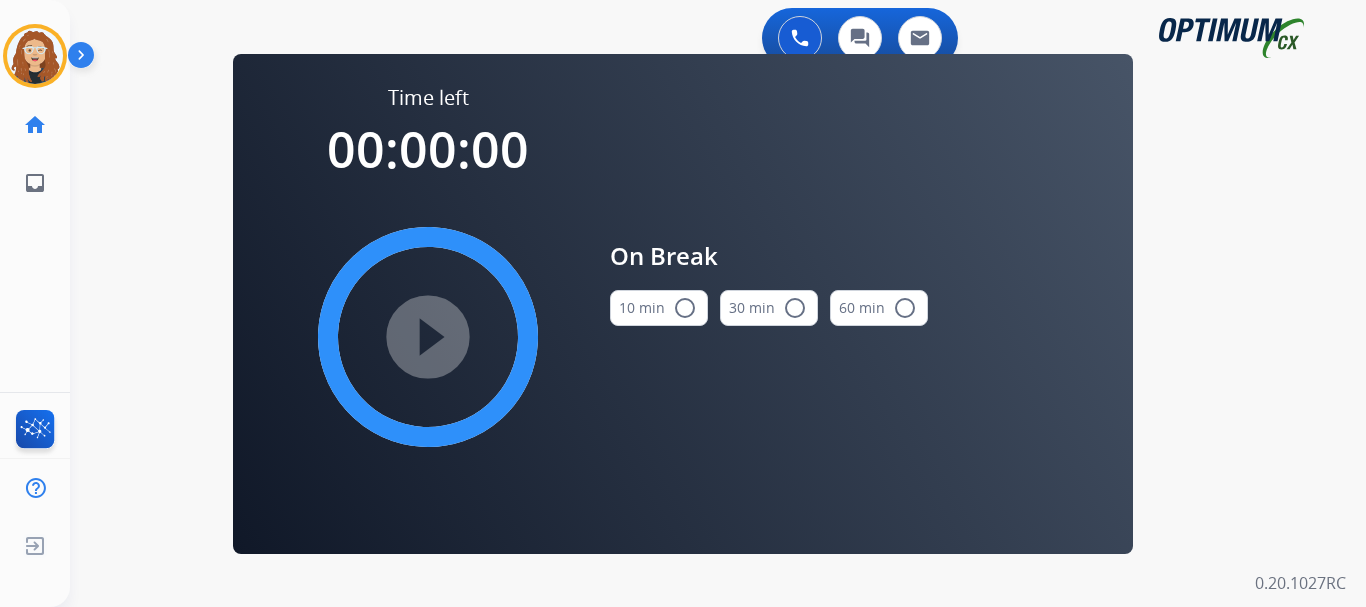 click on "radio_button_unchecked" at bounding box center [685, 308] 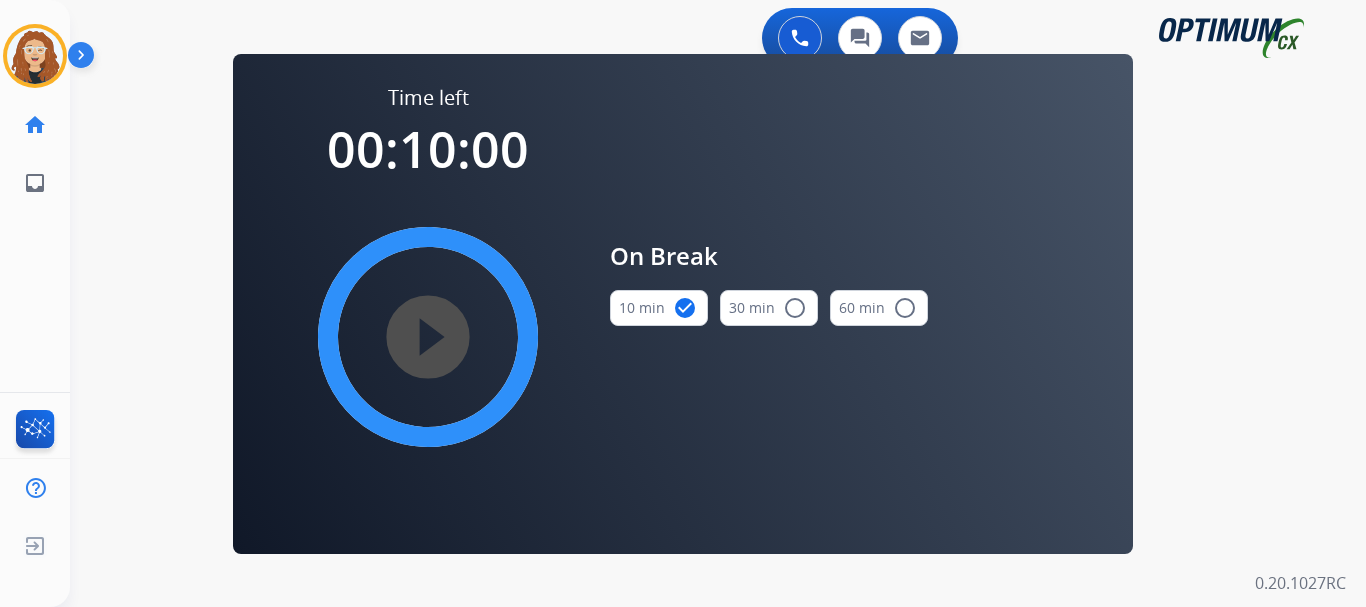 click on "play_circle_filled" at bounding box center [428, 337] 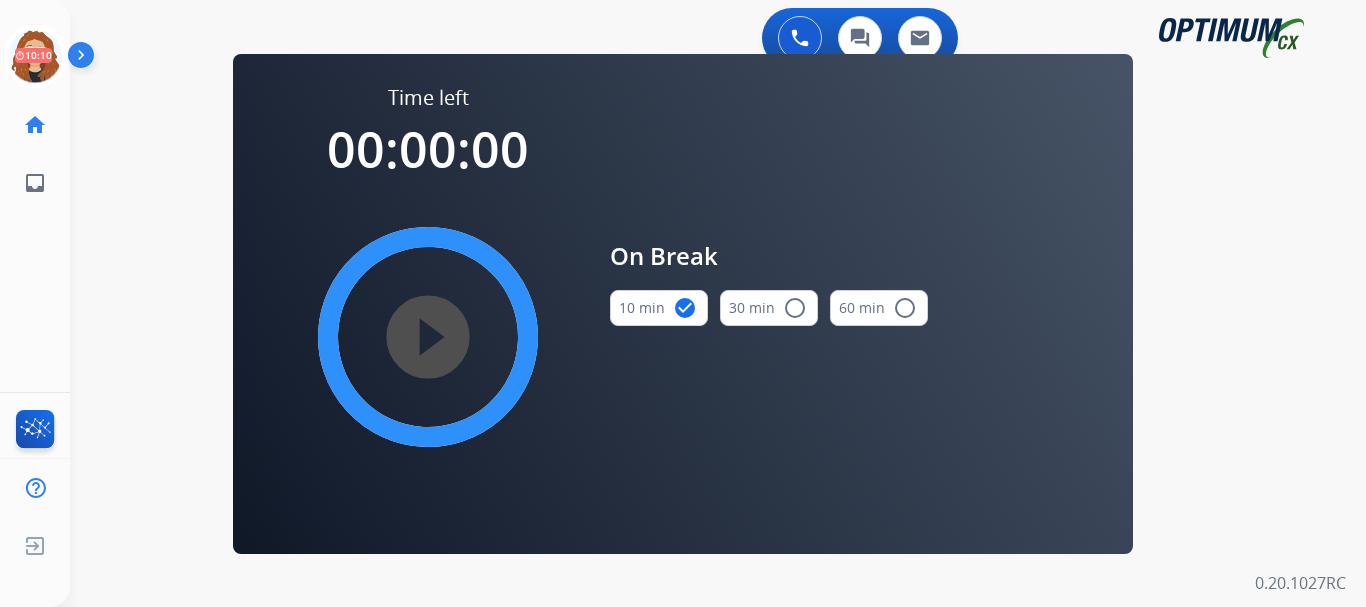 click on "swap_horiz Break voice bridge close_fullscreen Connect 3-Way Call merge_type Separate 3-Way Call Time left 00:00:00 play_circle_filled On Break  10 min  check_circle  30 min  radio_button_unchecked  60 min  radio_button_unchecked  Interaction Guide   Interaction History  Interaction Guide arrow_drop_up  Welcome to EngageHQ   Internal Queue Transfer: How To  Secure Pad expand_more Clear pad Candidate/Account ID: Contact Notes:" at bounding box center (694, 120) 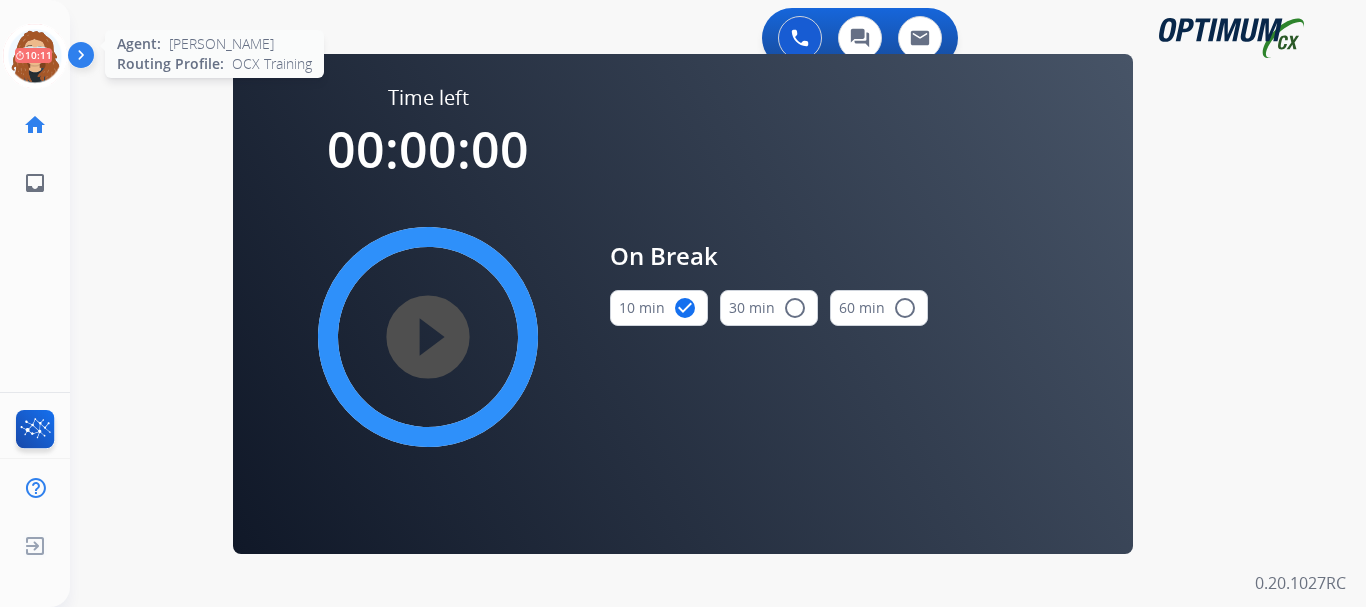 click 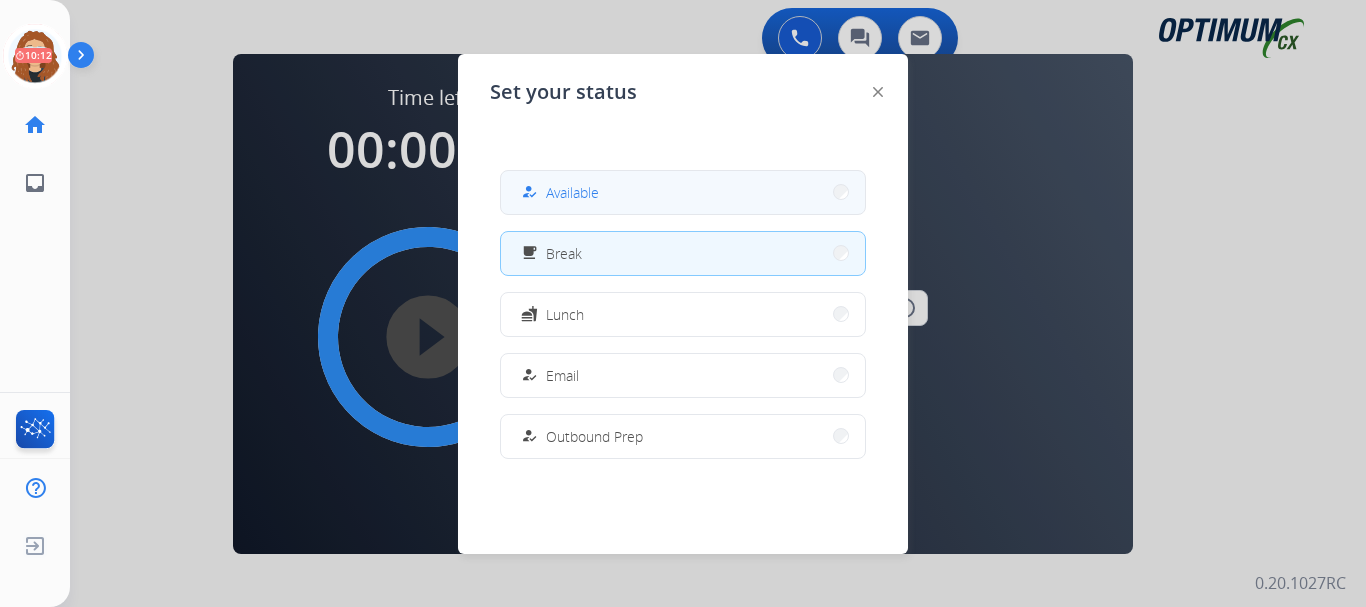 click on "how_to_reg Available" at bounding box center (683, 192) 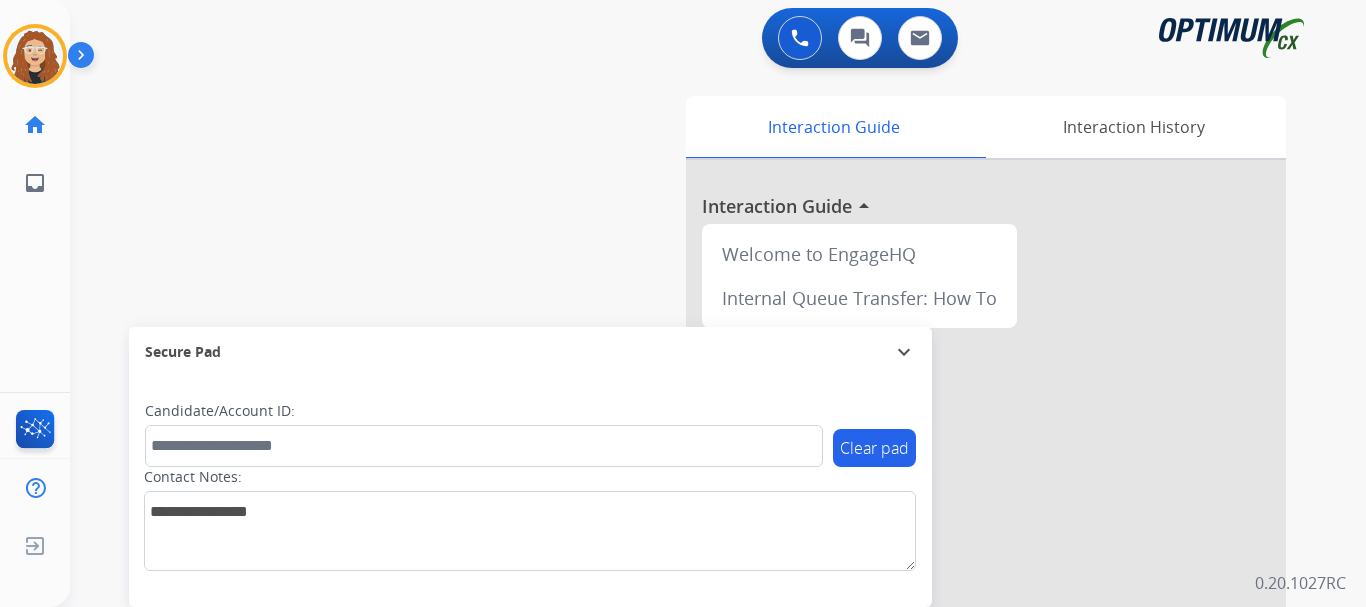 click on "swap_horiz Break voice bridge close_fullscreen Connect 3-Way Call merge_type Separate 3-Way Call  Interaction Guide   Interaction History  Interaction Guide arrow_drop_up  Welcome to EngageHQ   Internal Queue Transfer: How To  Secure Pad expand_more Clear pad Candidate/Account ID: Contact Notes:" at bounding box center [694, 489] 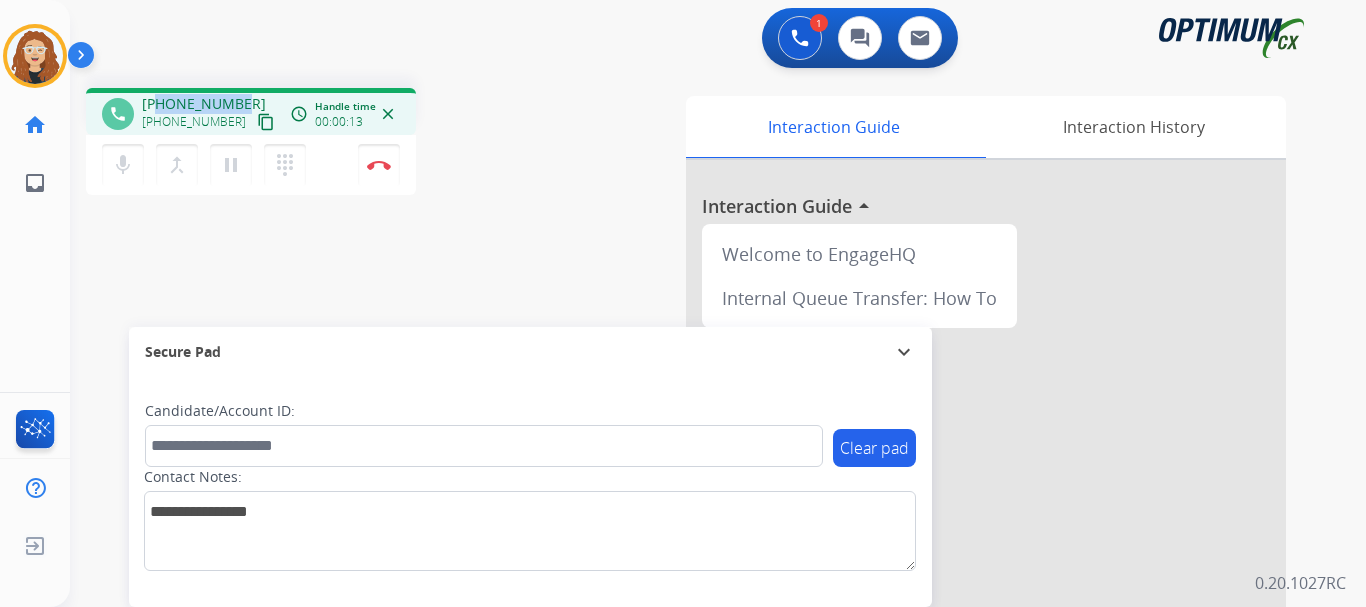 drag, startPoint x: 158, startPoint y: 99, endPoint x: 243, endPoint y: 100, distance: 85.00588 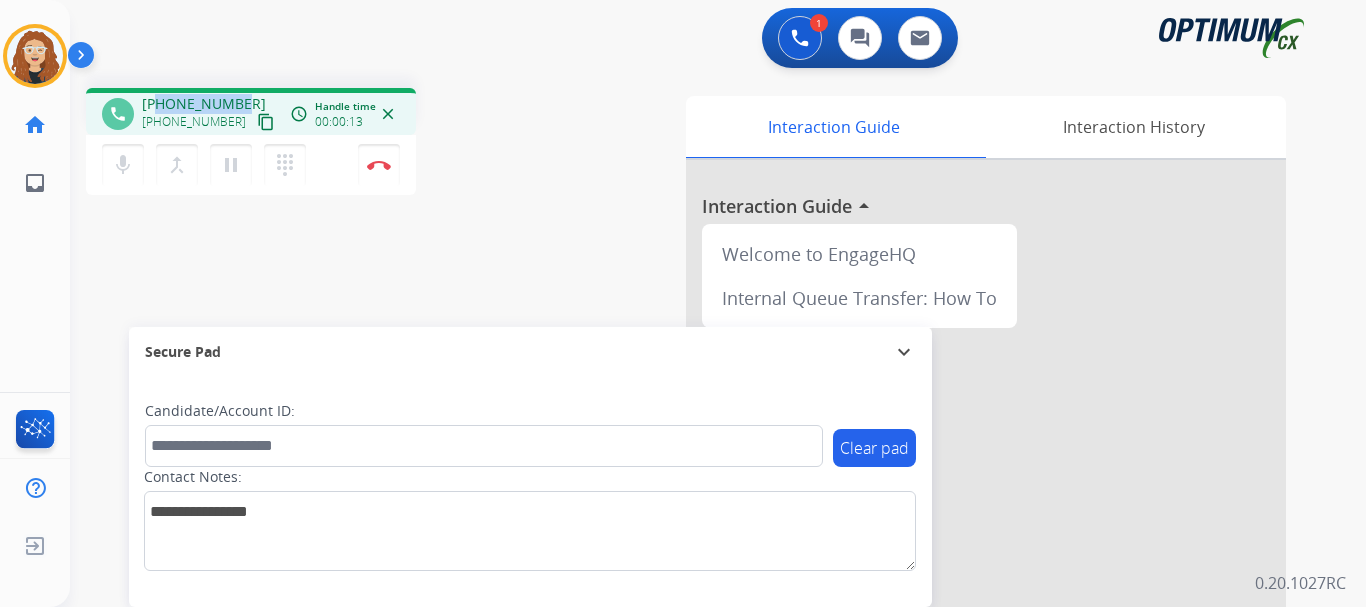 click on "[PHONE_NUMBER] [PHONE_NUMBER] content_copy" at bounding box center [210, 114] 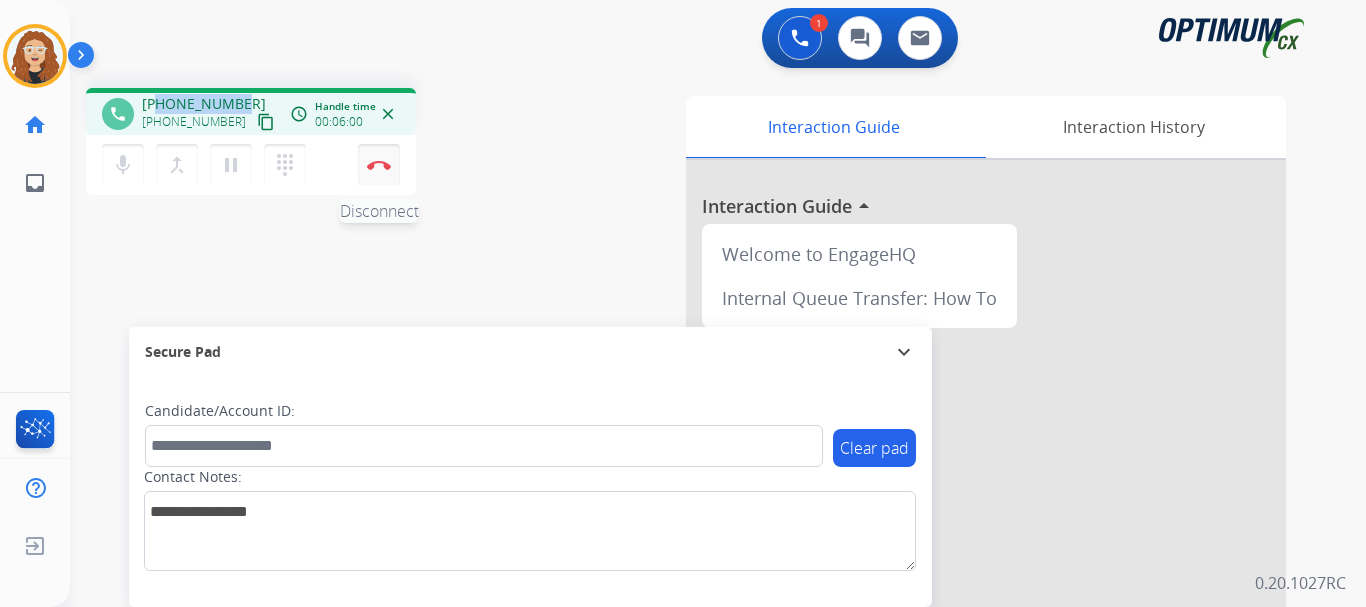 click on "Disconnect" at bounding box center (379, 165) 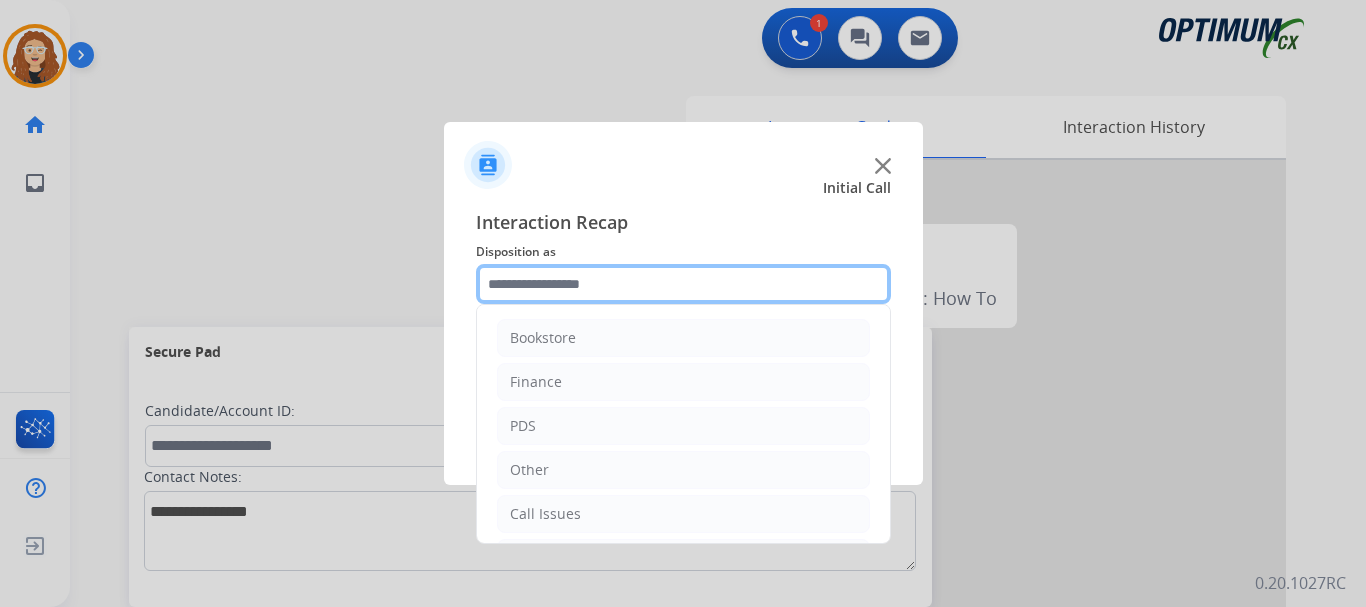 click 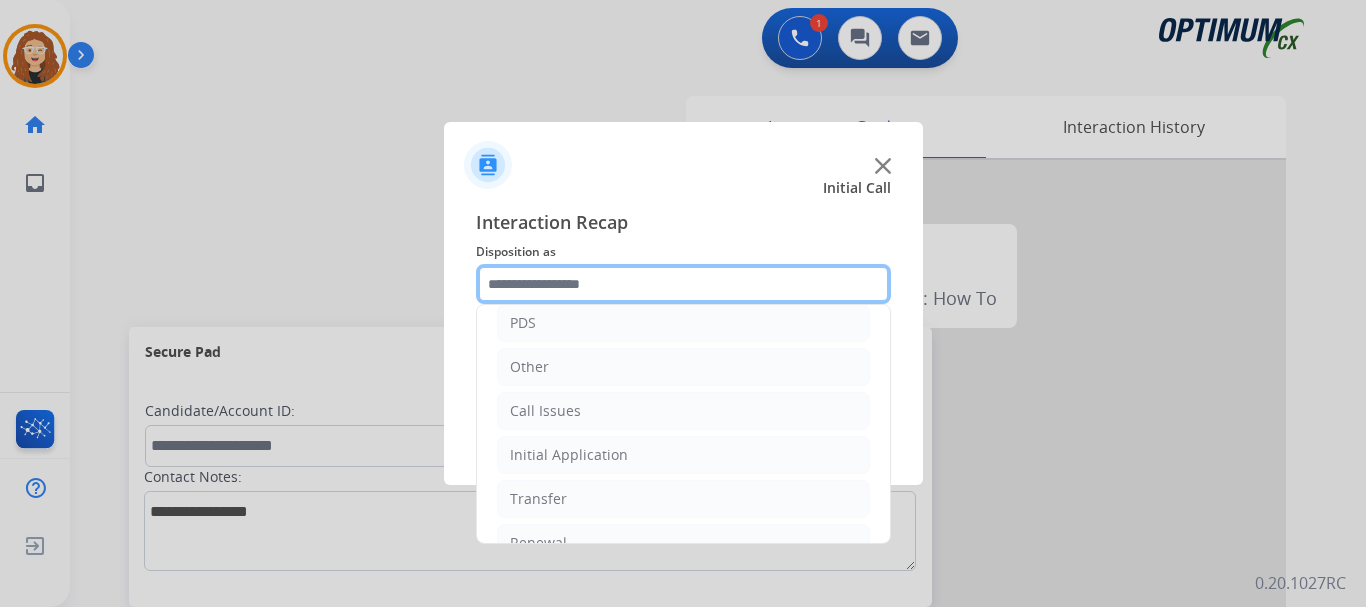 scroll, scrollTop: 114, scrollLeft: 0, axis: vertical 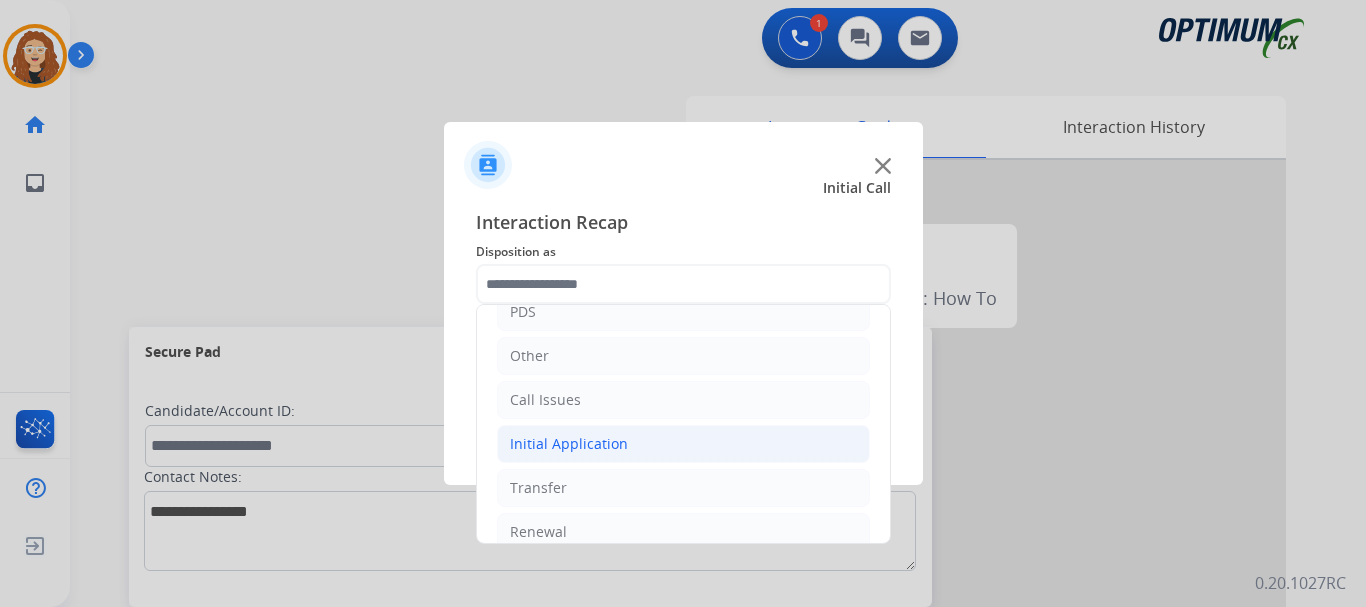 drag, startPoint x: 684, startPoint y: 446, endPoint x: 739, endPoint y: 453, distance: 55.443665 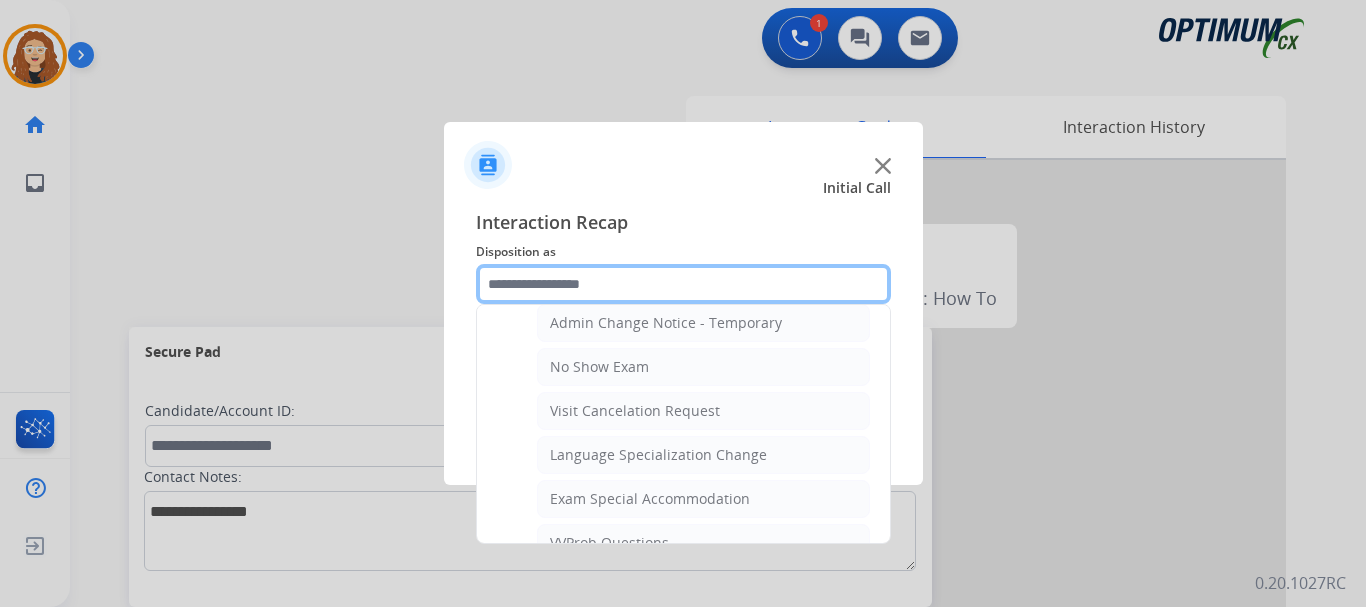 scroll, scrollTop: 883, scrollLeft: 0, axis: vertical 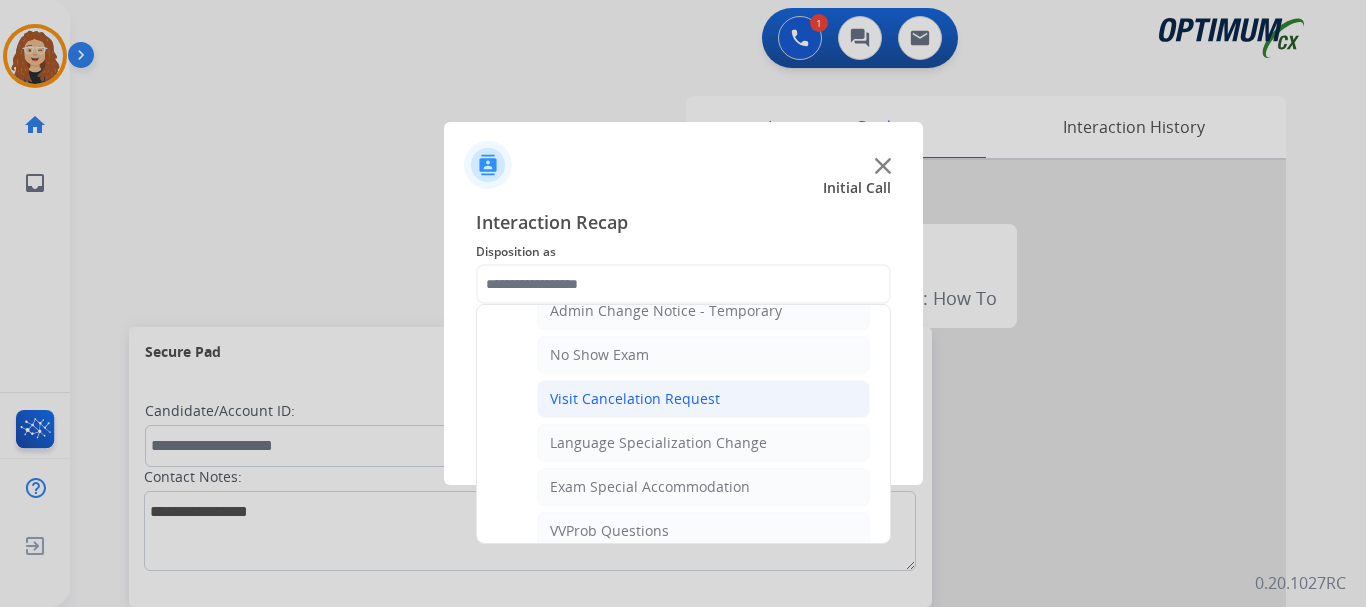 click on "Visit Cancelation Request" 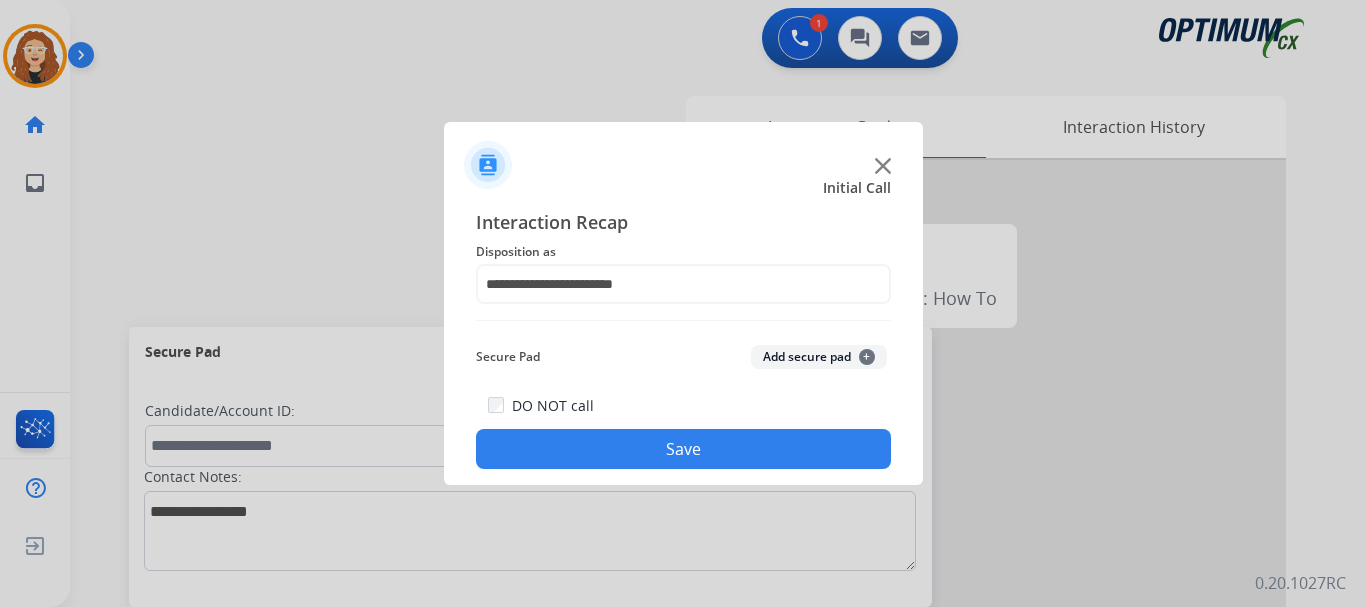 click on "Save" 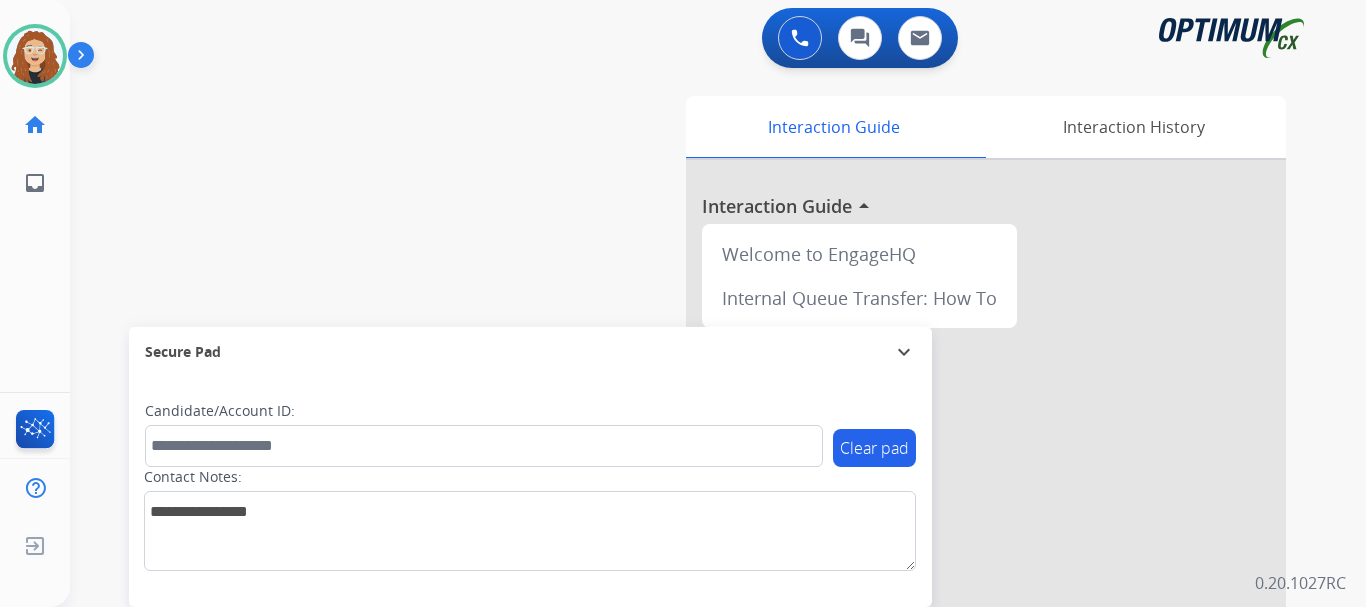 click on "swap_horiz Break voice bridge close_fullscreen Connect 3-Way Call merge_type Separate 3-Way Call  Interaction Guide   Interaction History  Interaction Guide arrow_drop_up  Welcome to EngageHQ   Internal Queue Transfer: How To  Secure Pad expand_more Clear pad Candidate/Account ID: Contact Notes:" at bounding box center [694, 489] 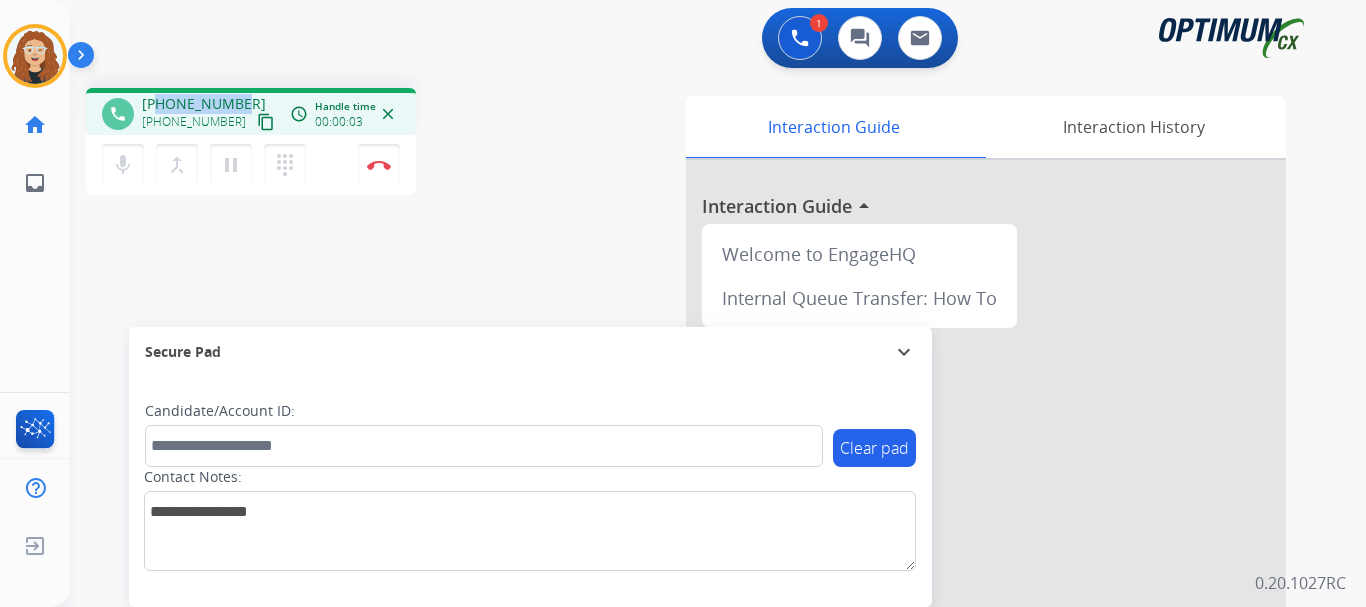 drag, startPoint x: 159, startPoint y: 103, endPoint x: 223, endPoint y: 104, distance: 64.00781 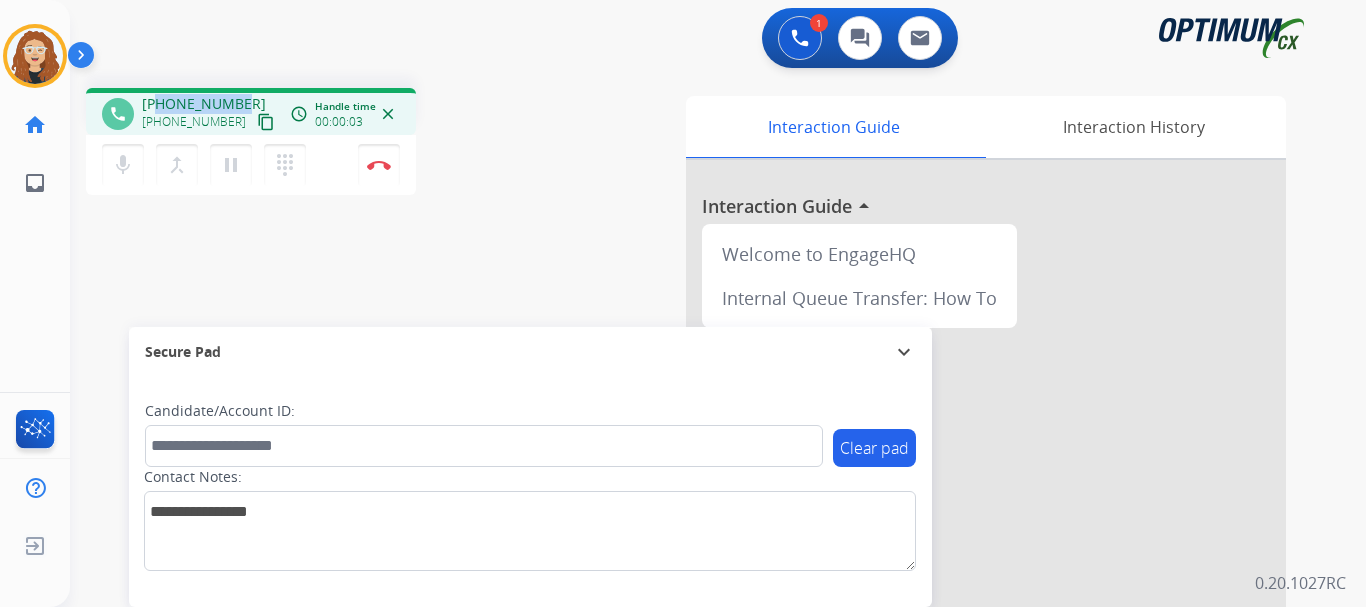 click on "[PHONE_NUMBER] [PHONE_NUMBER] content_copy" at bounding box center (210, 114) 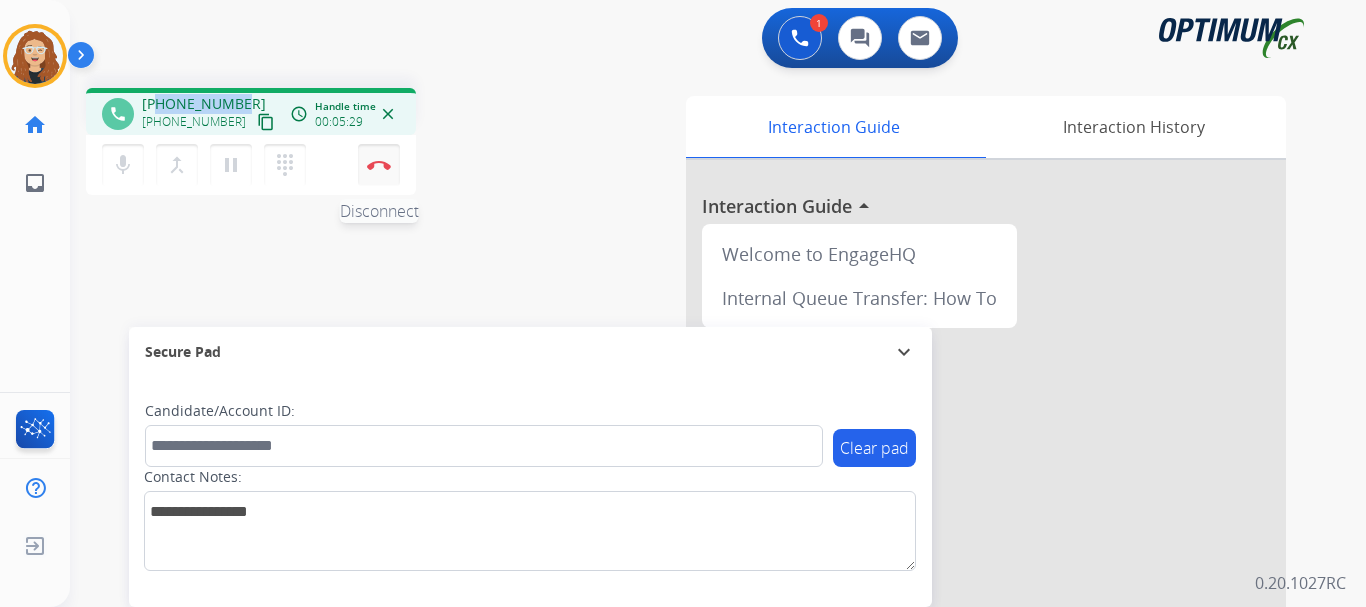 click at bounding box center (379, 165) 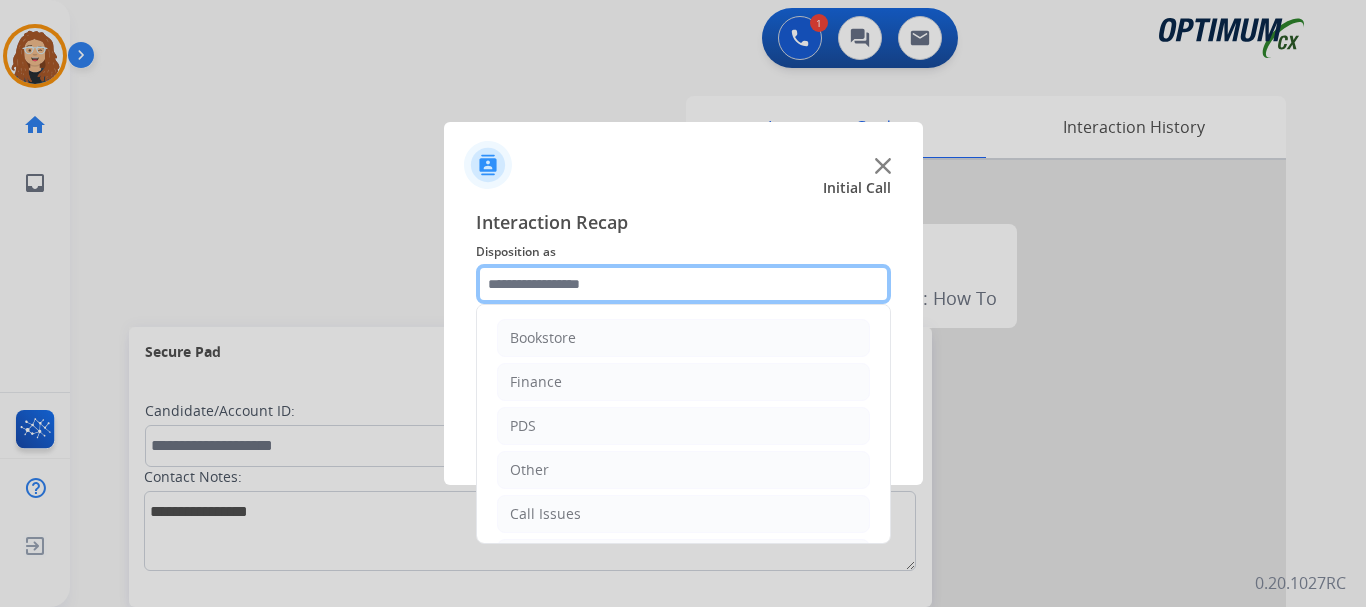 click 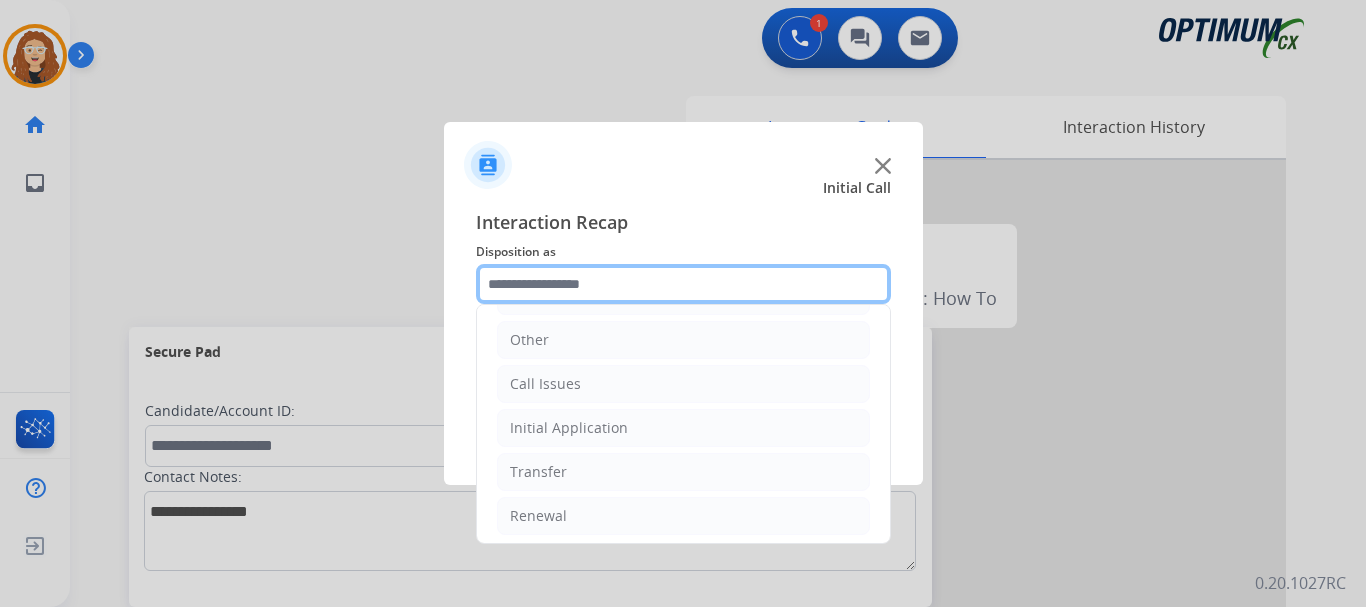 scroll, scrollTop: 136, scrollLeft: 0, axis: vertical 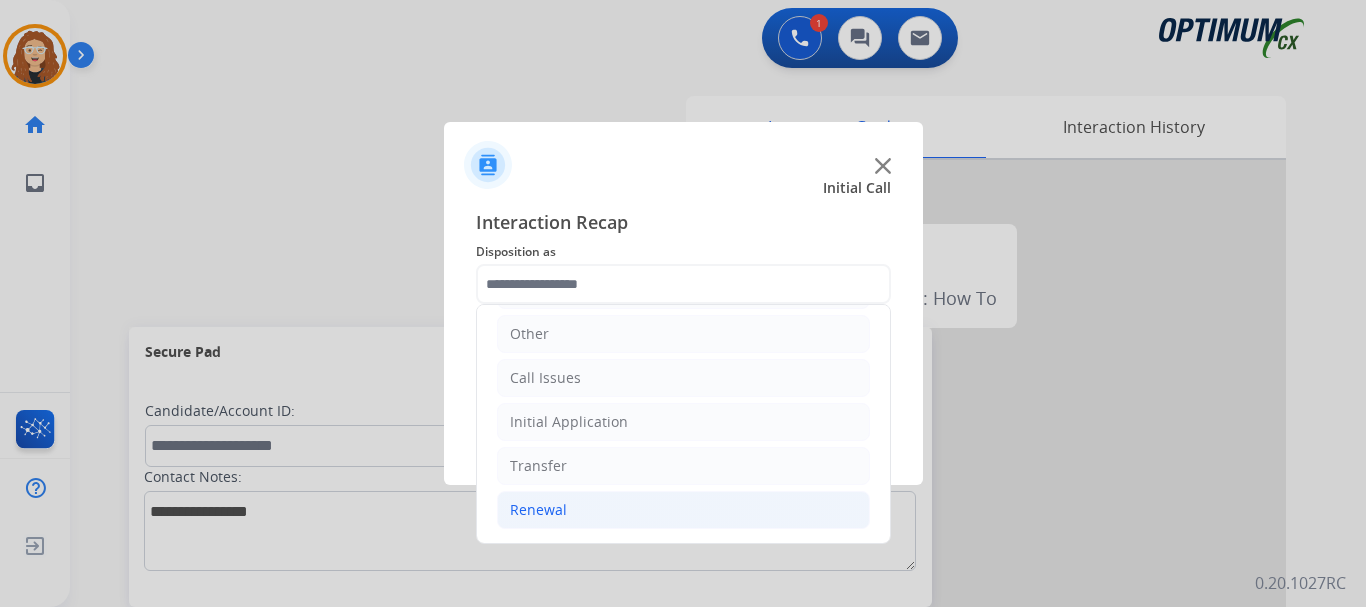 click on "Renewal" 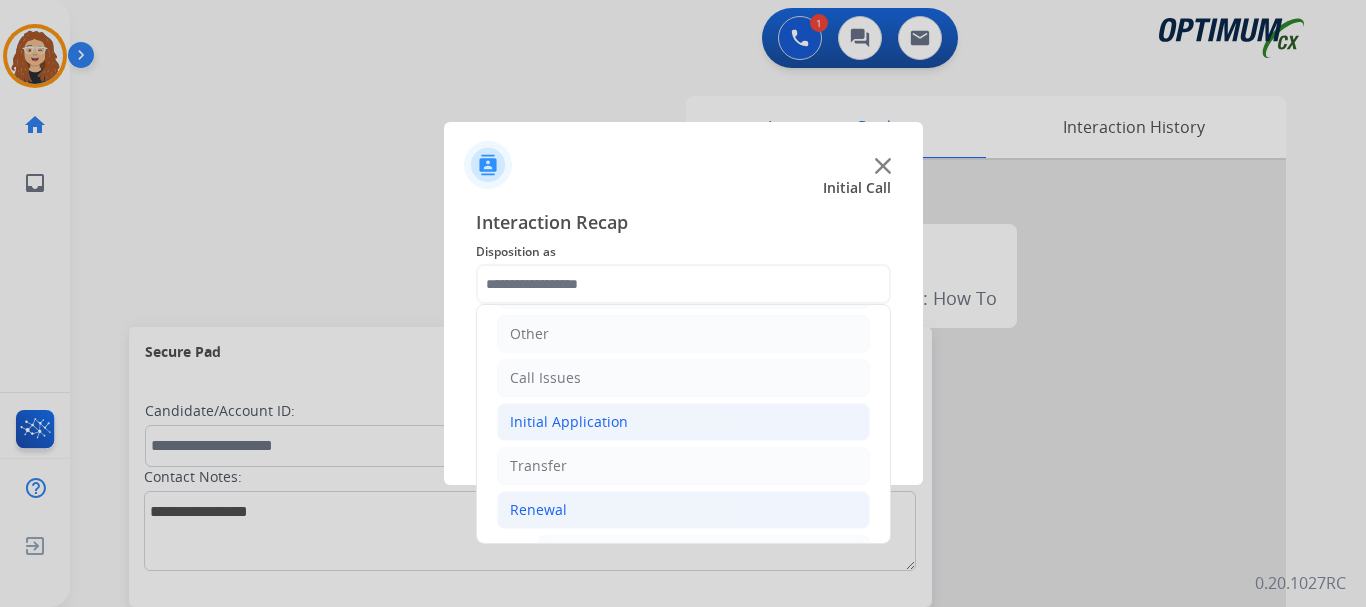 click on "Initial Application" 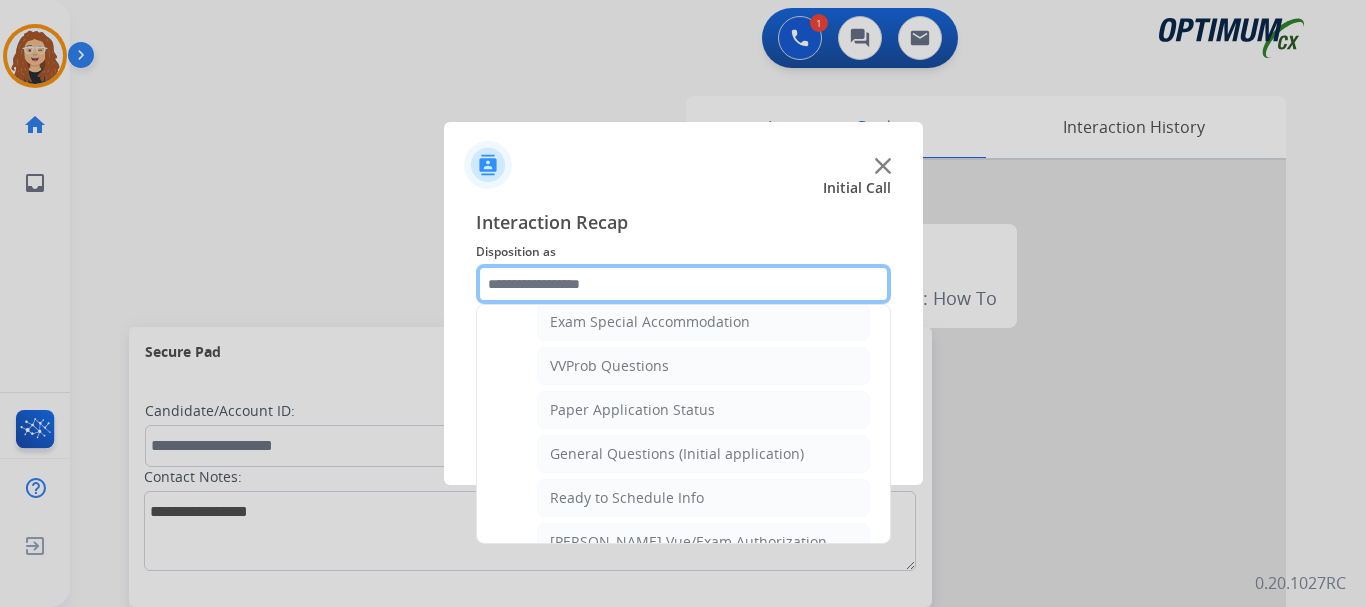 scroll, scrollTop: 1066, scrollLeft: 0, axis: vertical 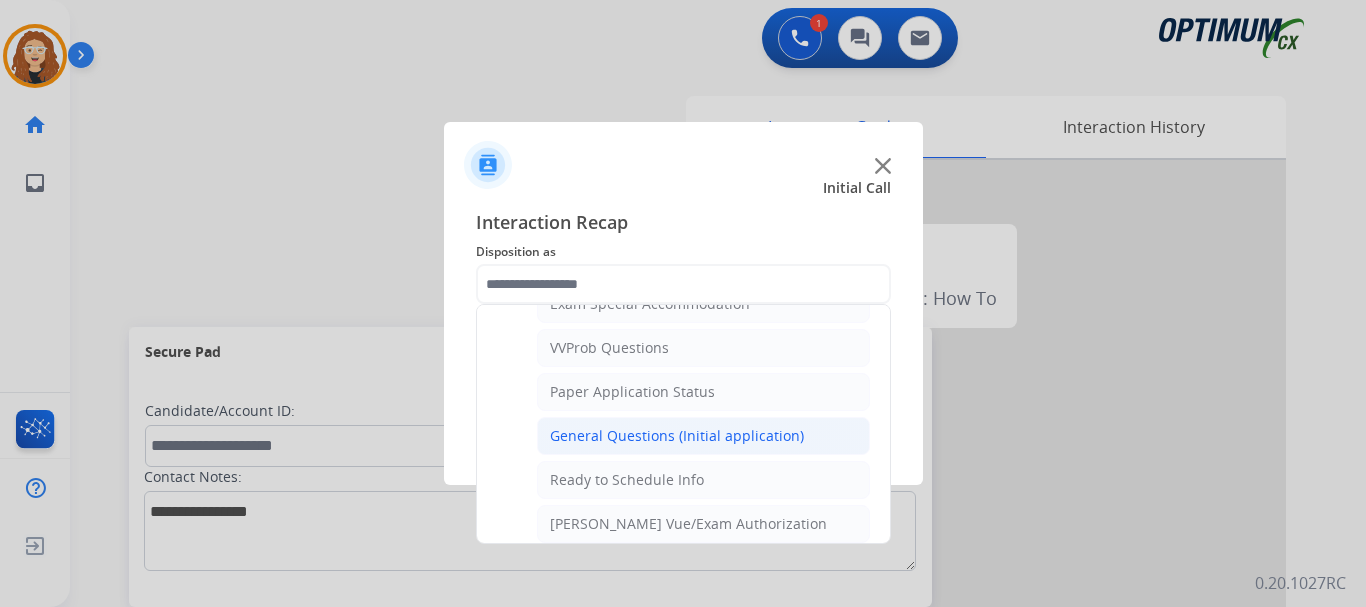 click on "General Questions (Initial application)" 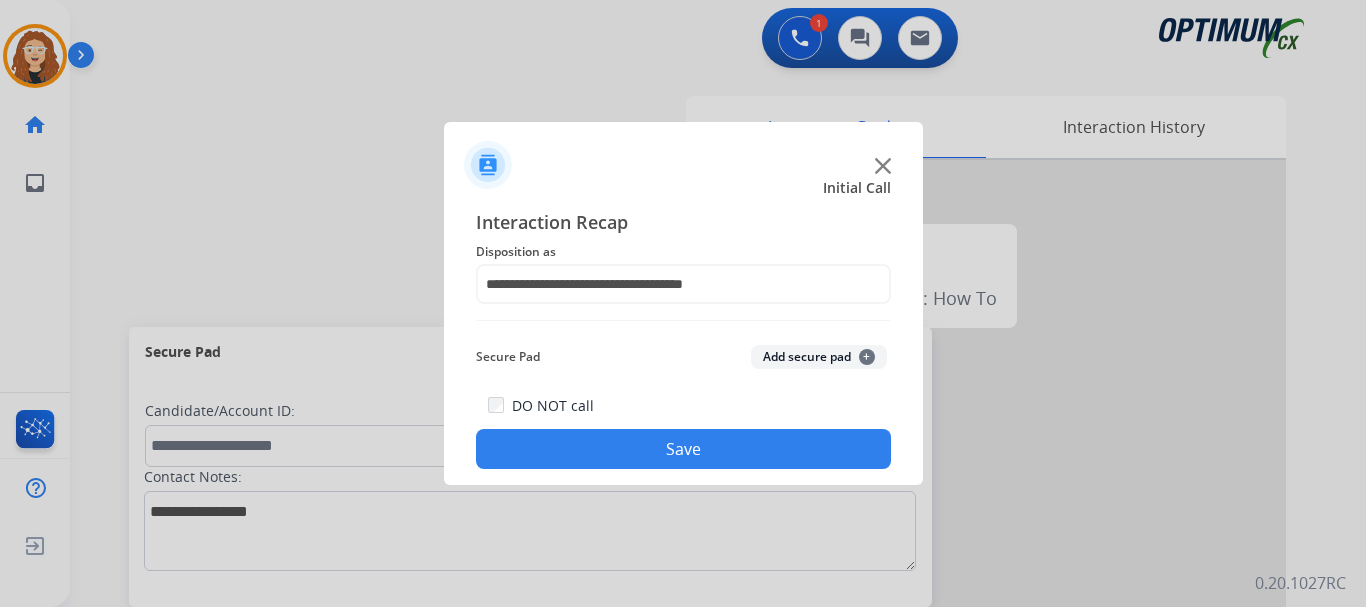 click on "Save" 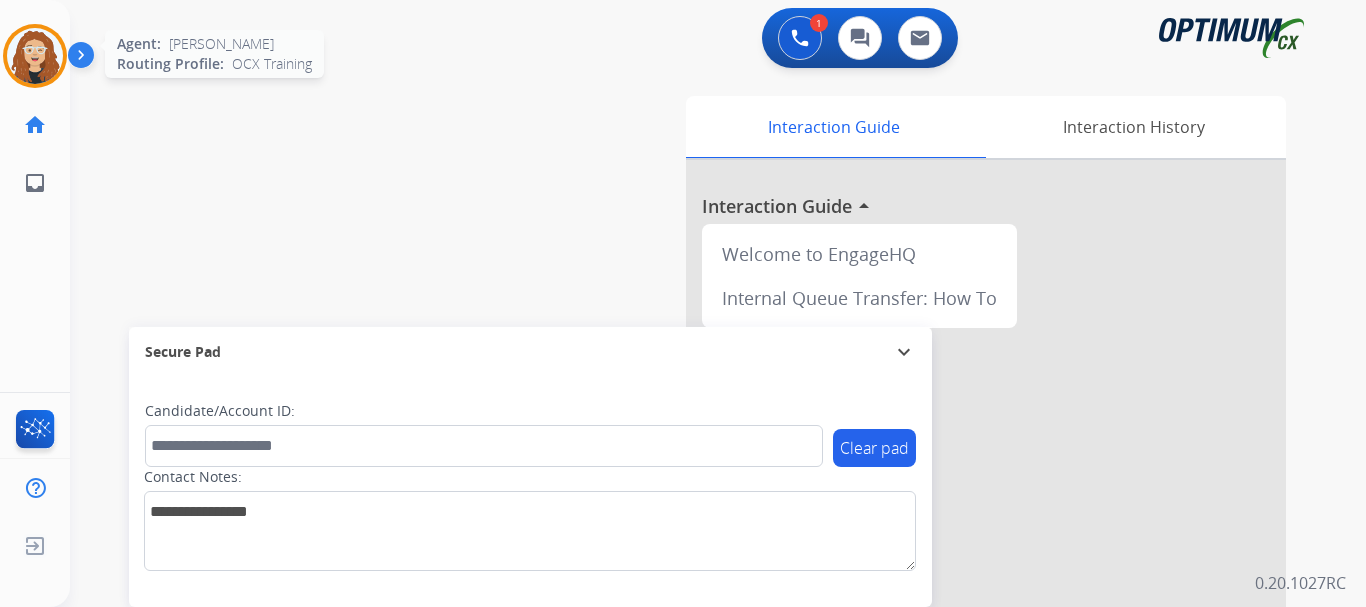click at bounding box center (35, 56) 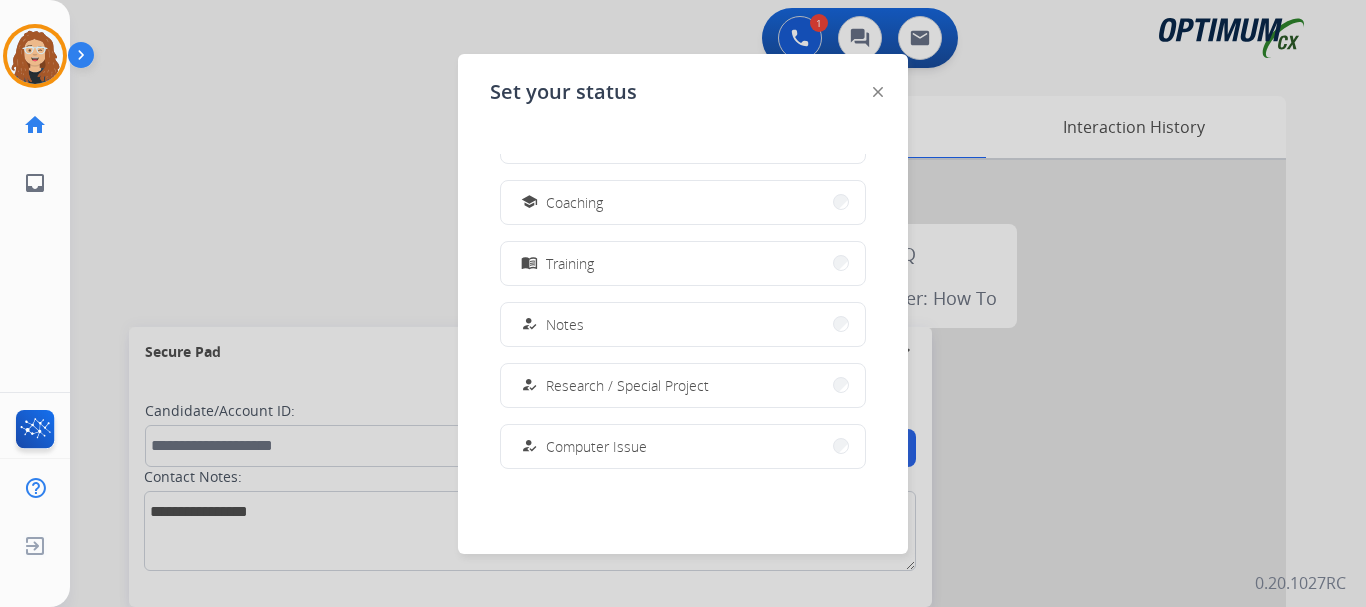 scroll, scrollTop: 307, scrollLeft: 0, axis: vertical 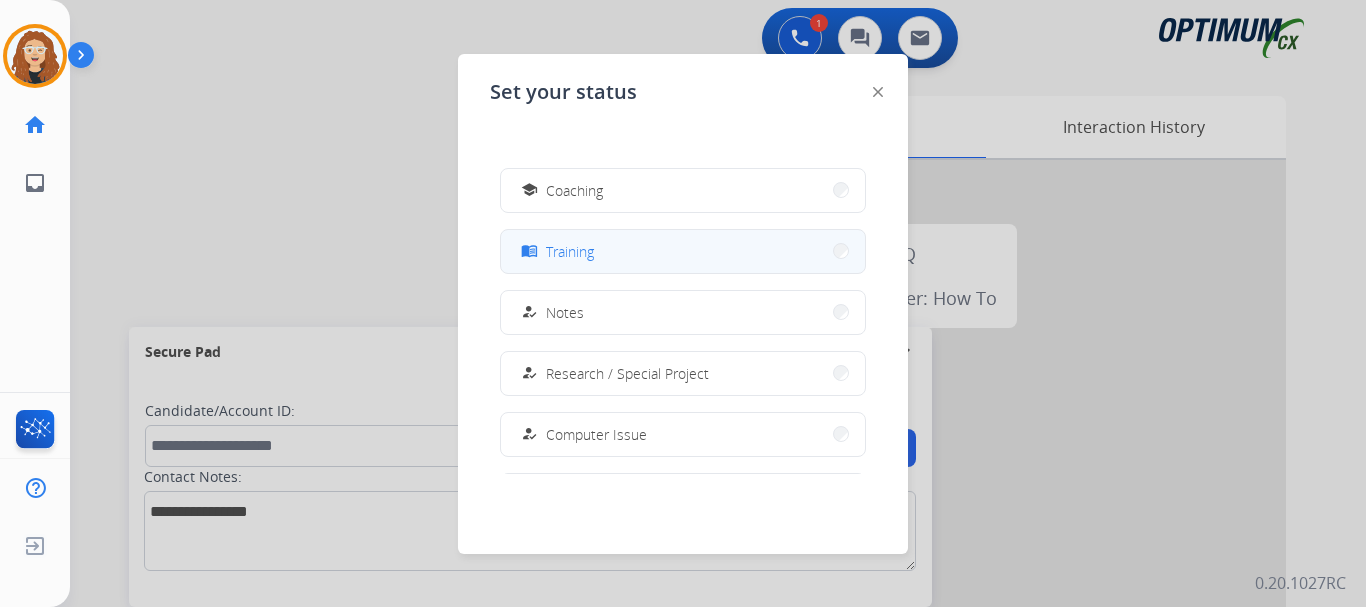 click on "menu_book Training" at bounding box center [683, 251] 